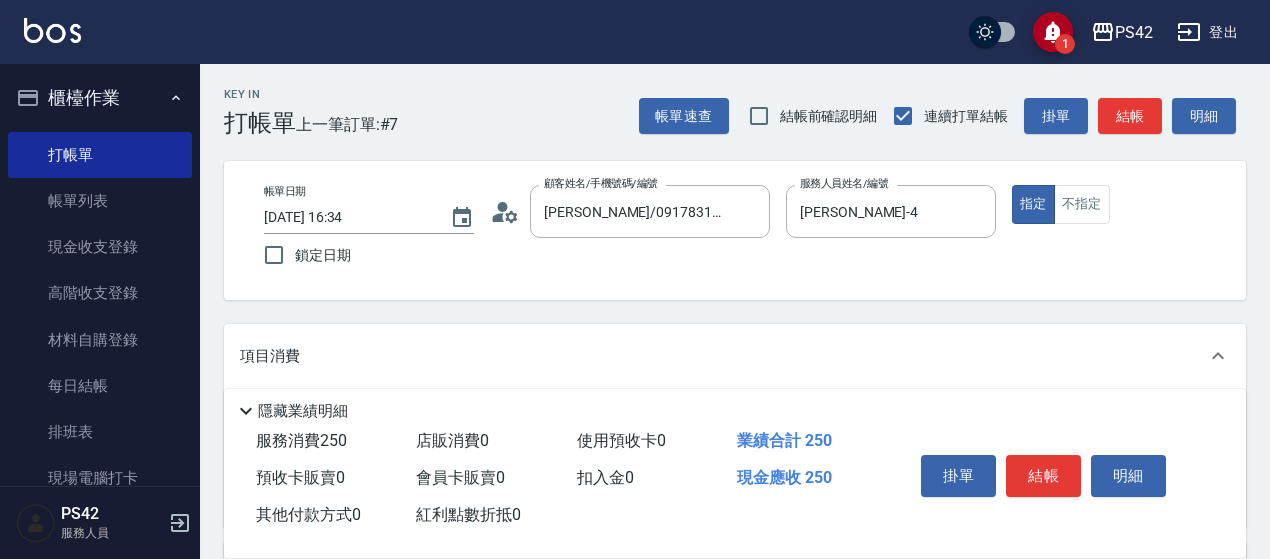 scroll, scrollTop: 0, scrollLeft: 0, axis: both 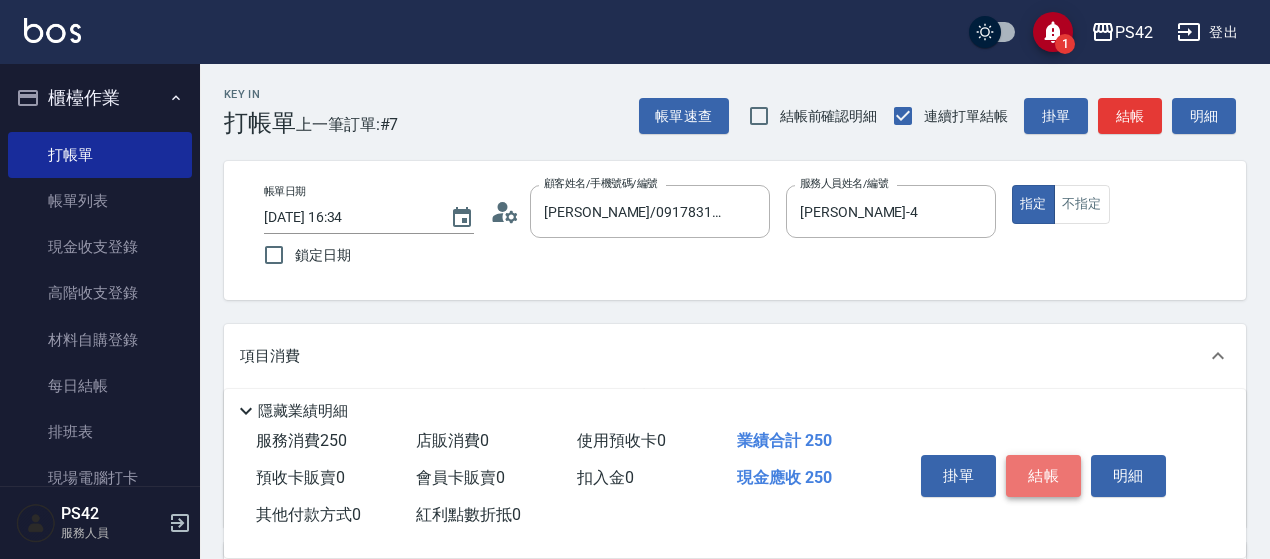 click on "結帳" at bounding box center (1043, 476) 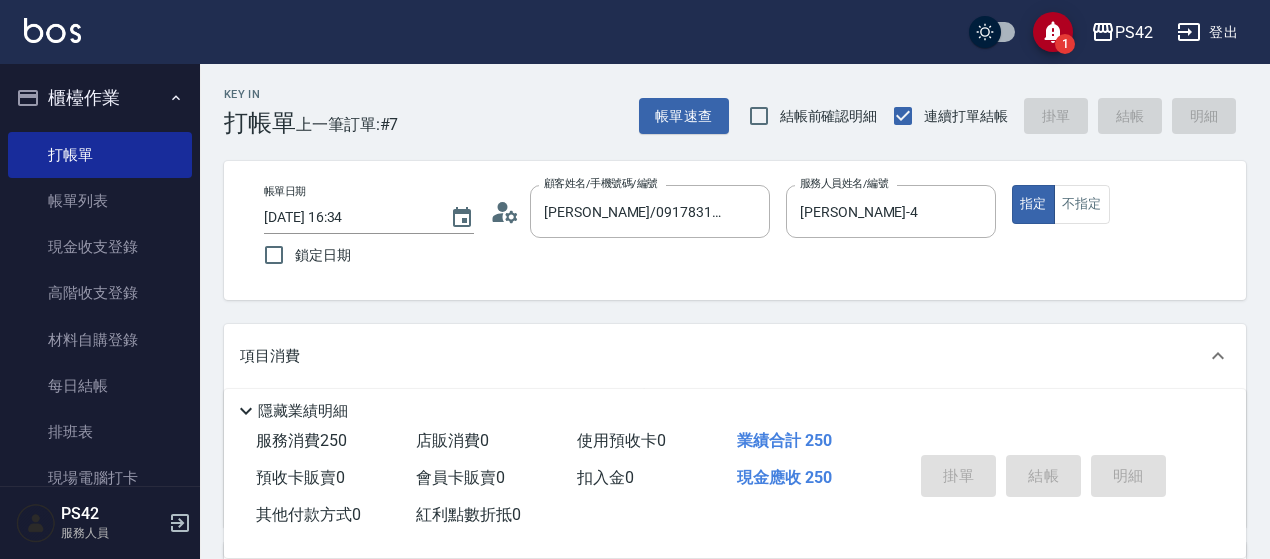 type on "[DATE] 18:28" 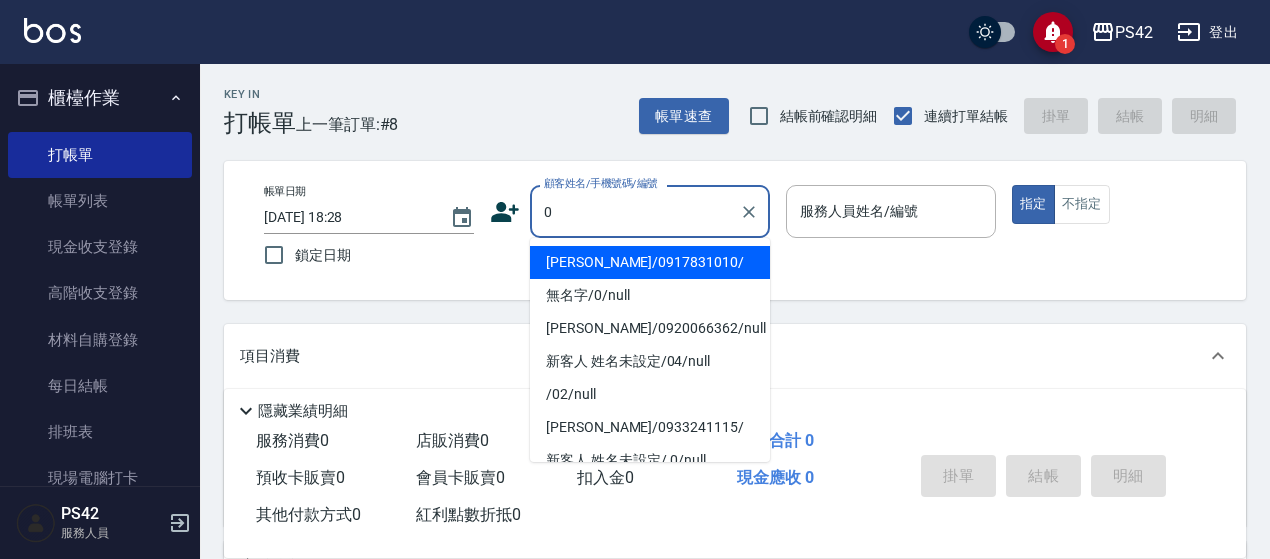 type on "[PERSON_NAME]/0917831010/" 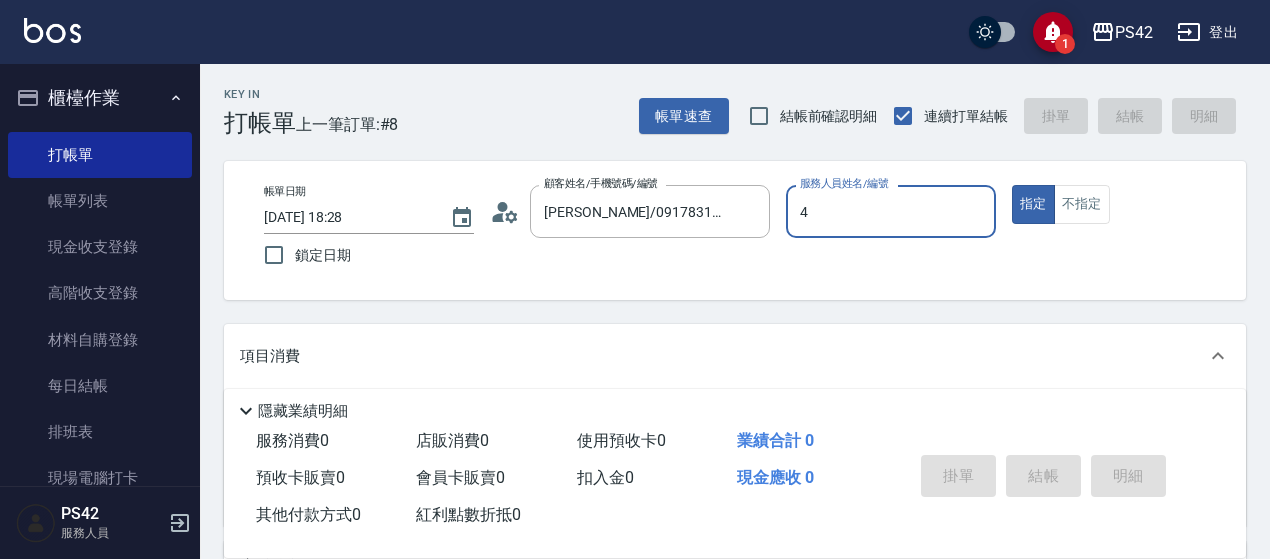 type on "4" 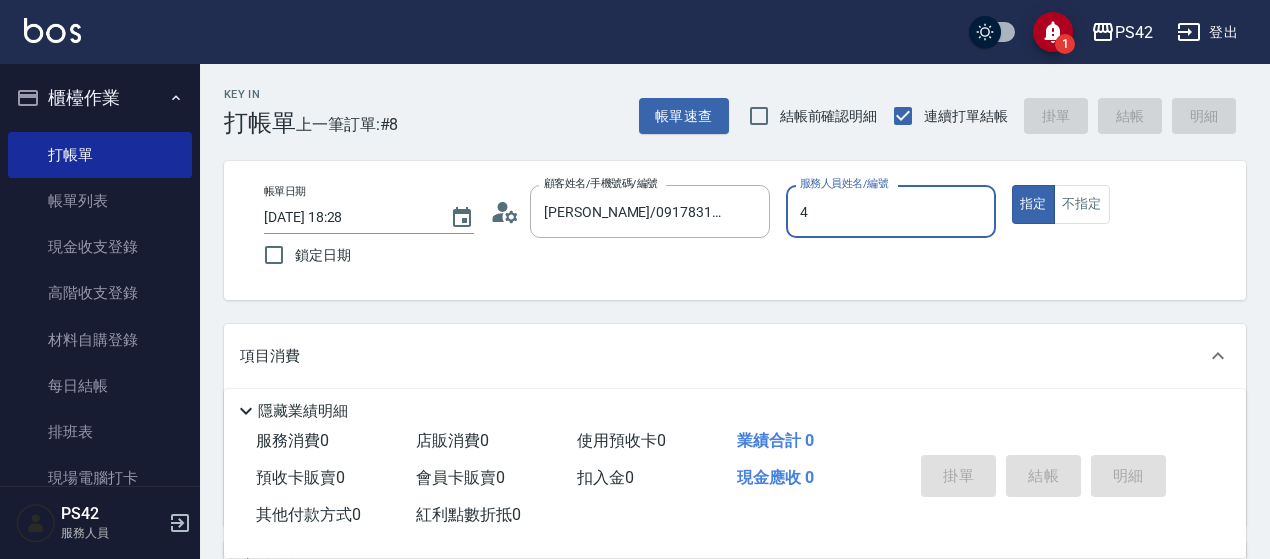 type on "true" 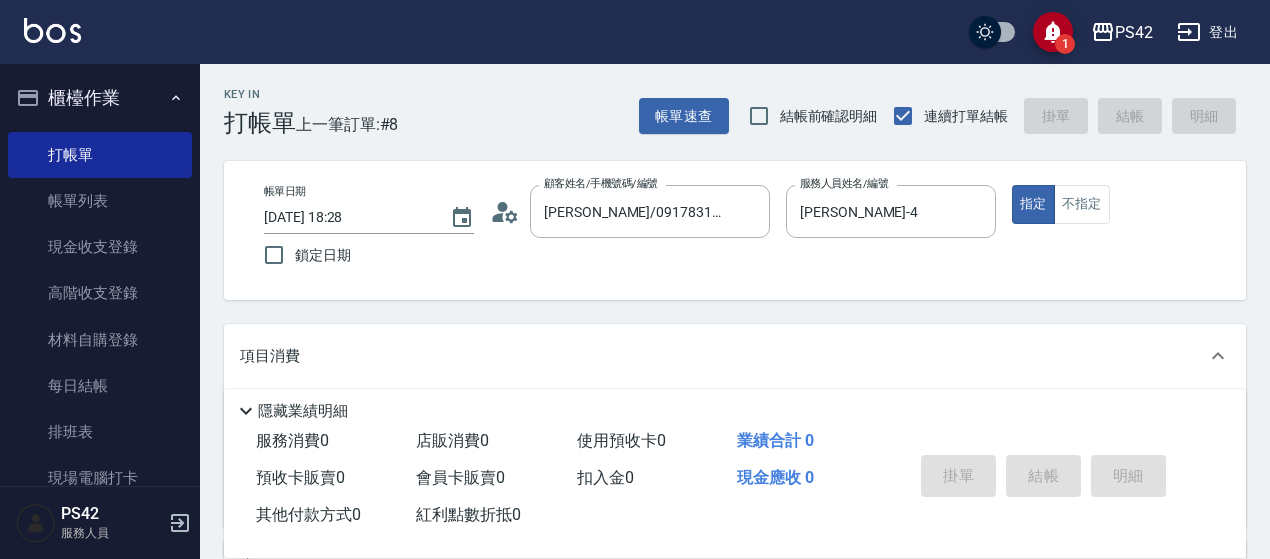scroll, scrollTop: 200, scrollLeft: 0, axis: vertical 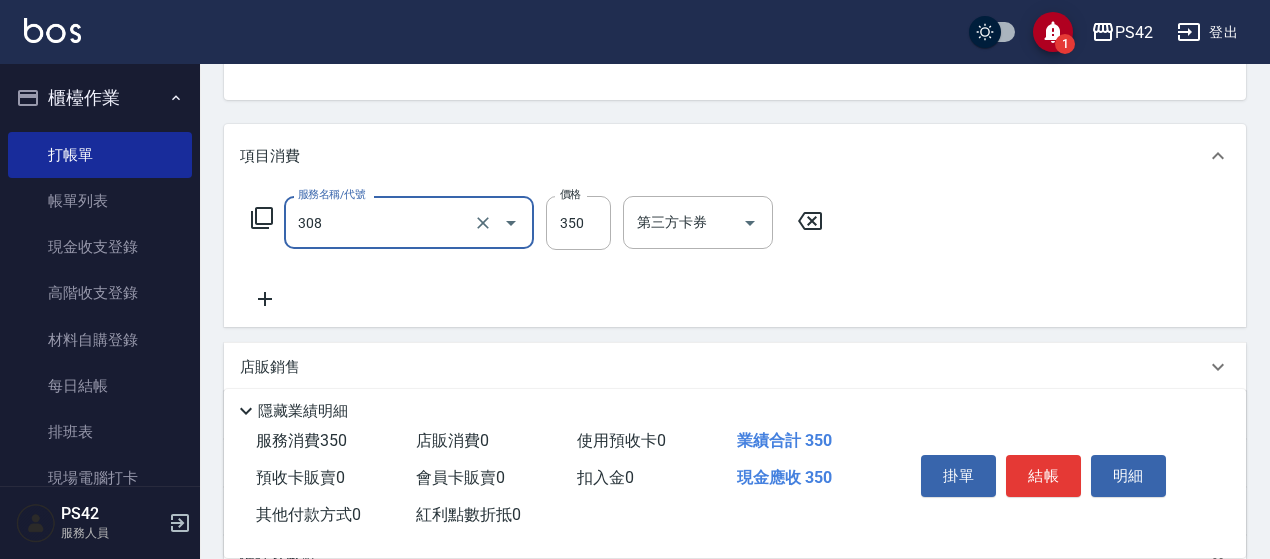 type on "洗+剪(308)" 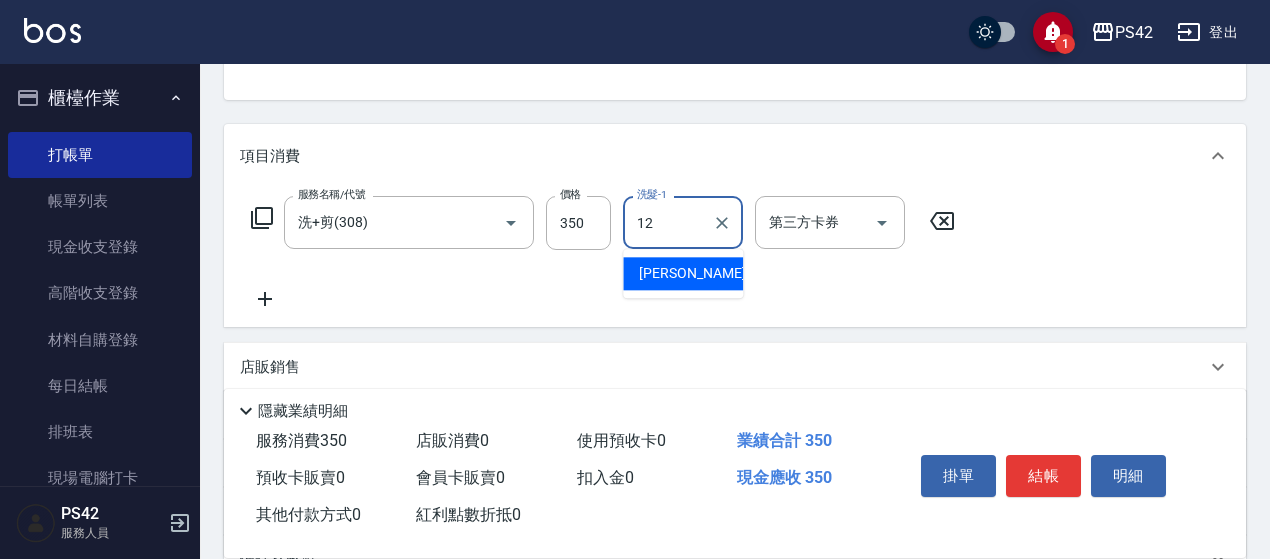 type on "[PERSON_NAME]-12" 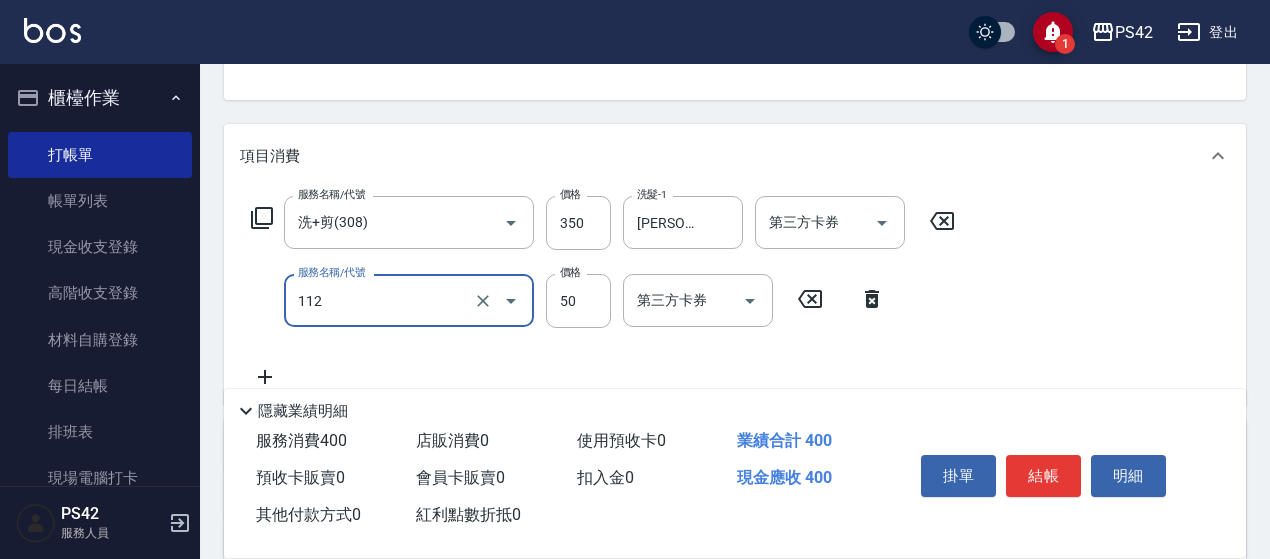 type on "精油50(112)" 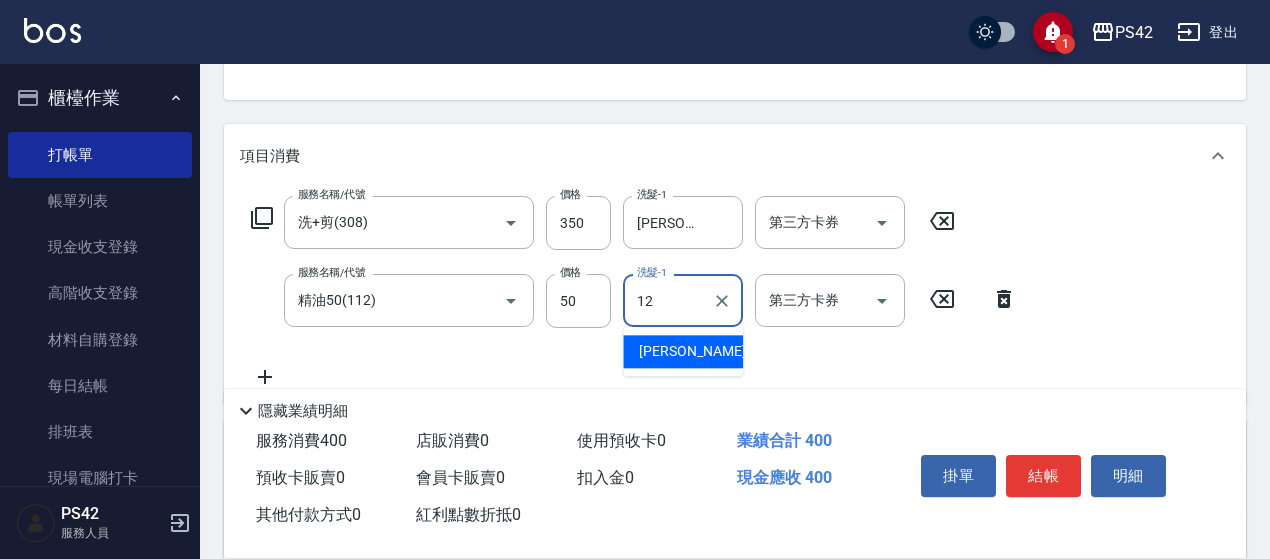 type on "[PERSON_NAME]-12" 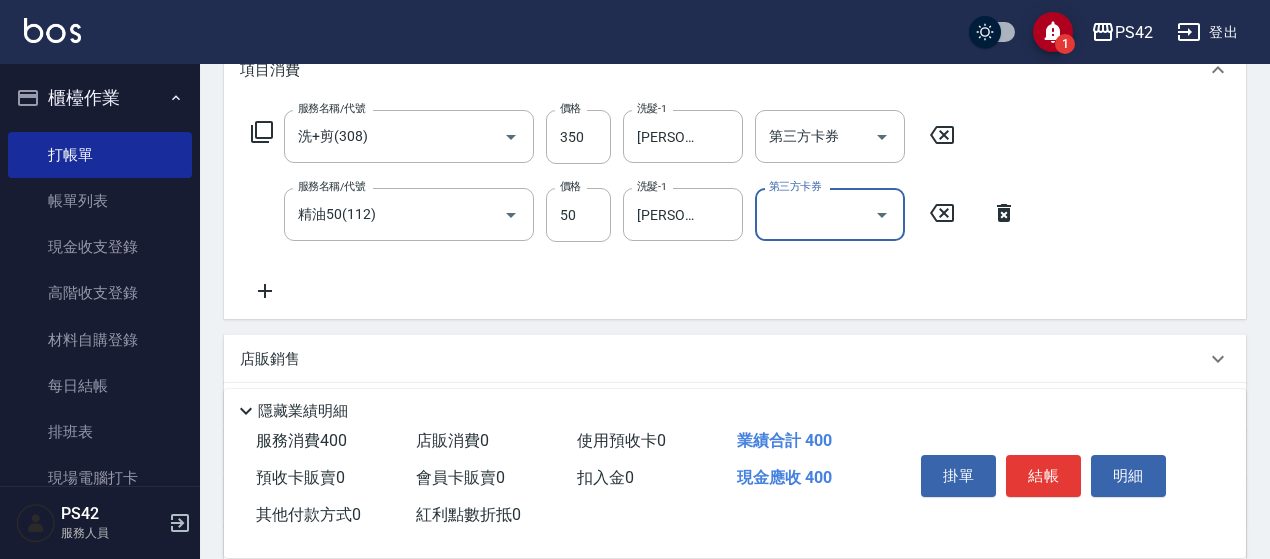 scroll, scrollTop: 400, scrollLeft: 0, axis: vertical 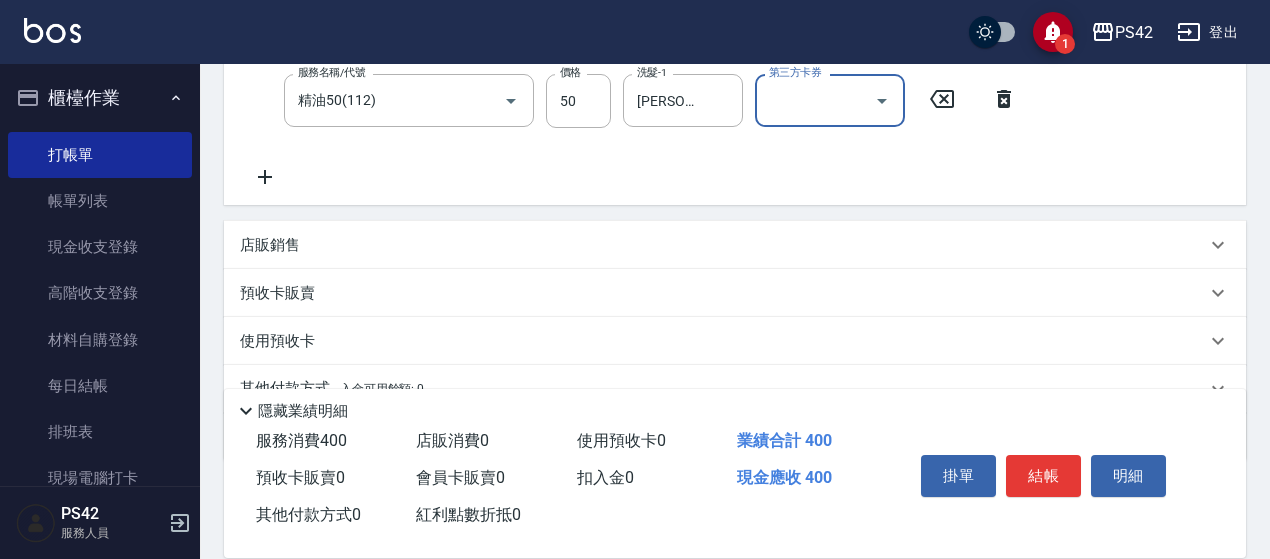 click on "店販銷售" at bounding box center (735, 245) 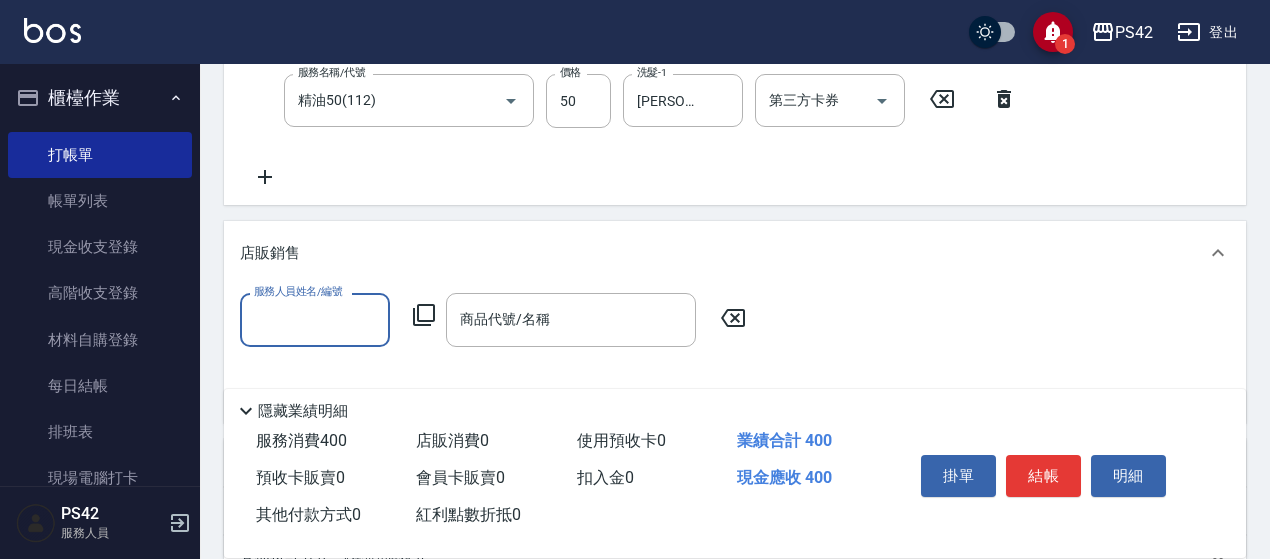 scroll, scrollTop: 0, scrollLeft: 0, axis: both 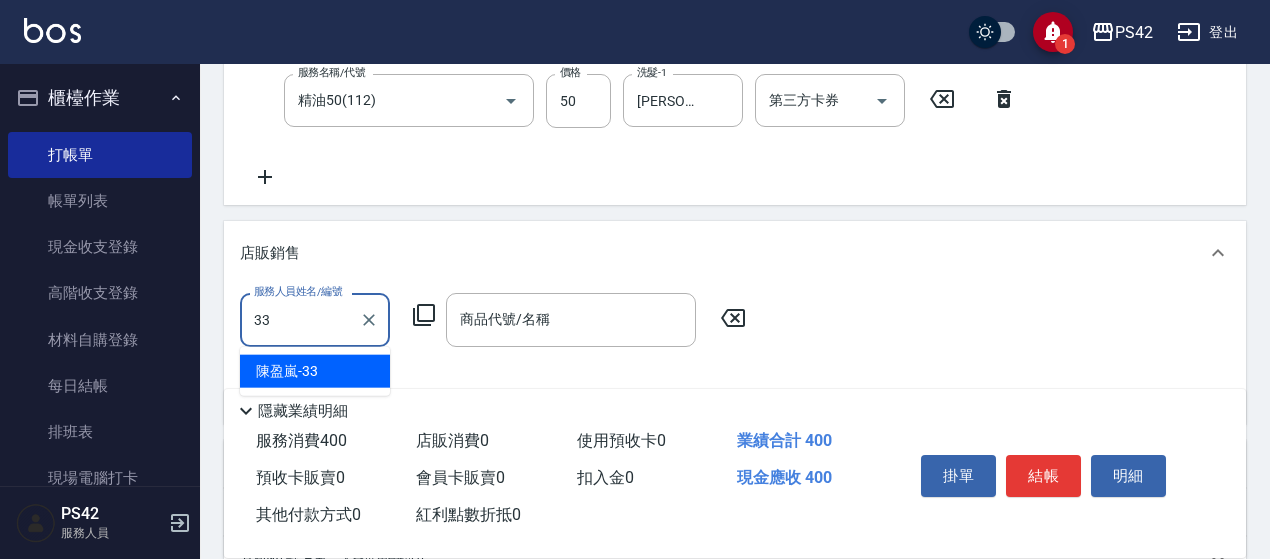 type on "[PERSON_NAME]-33" 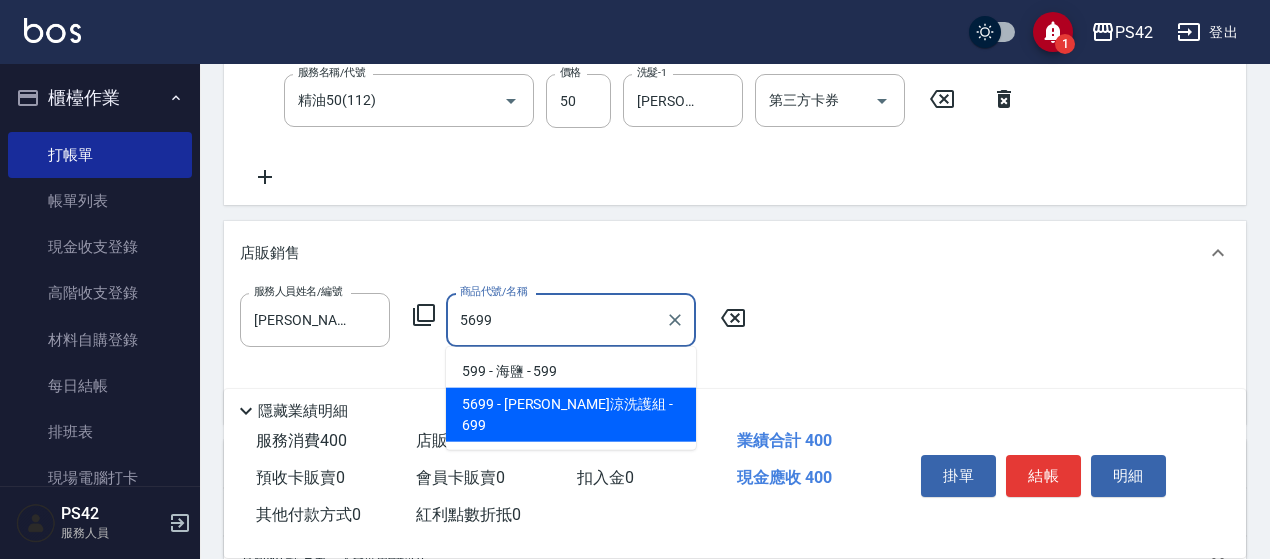 type on "水水沁涼洗護組" 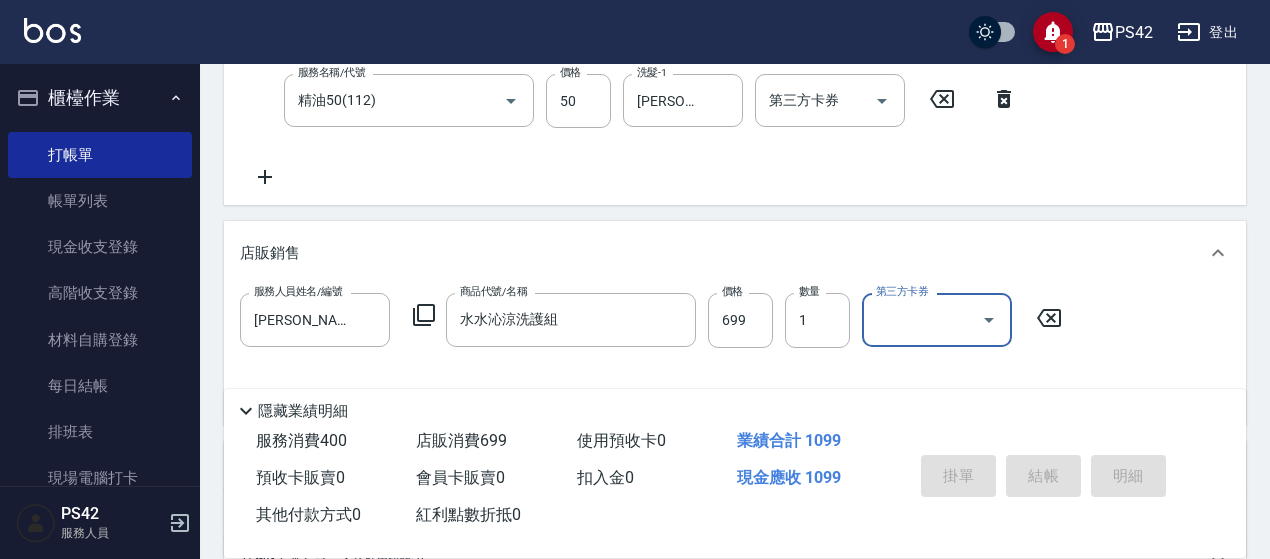 type on "[DATE] 18:29" 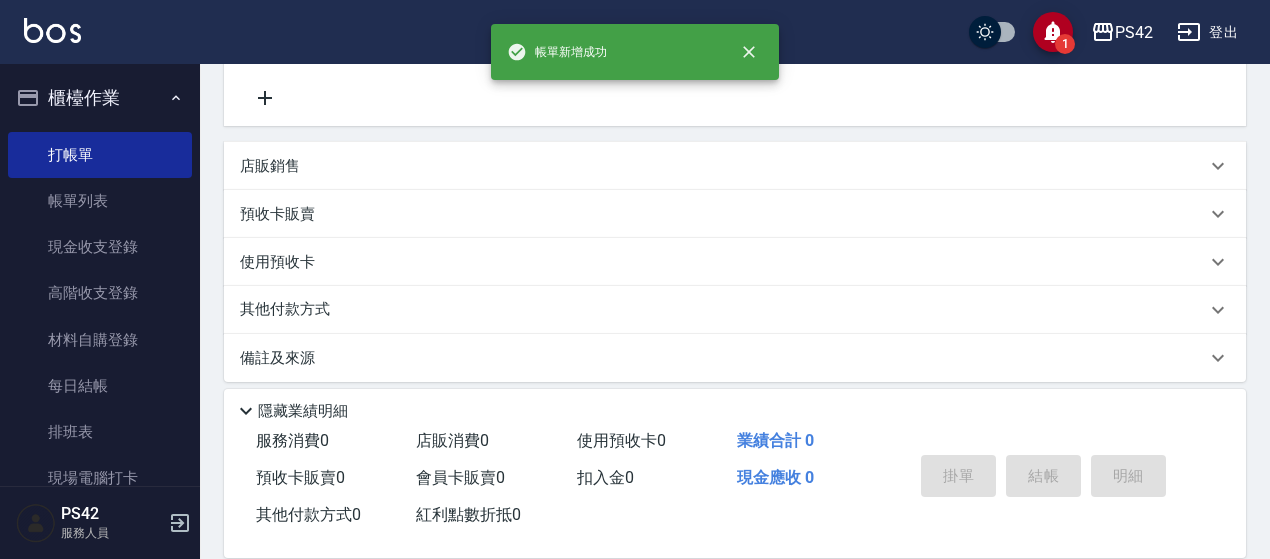 scroll, scrollTop: 0, scrollLeft: 0, axis: both 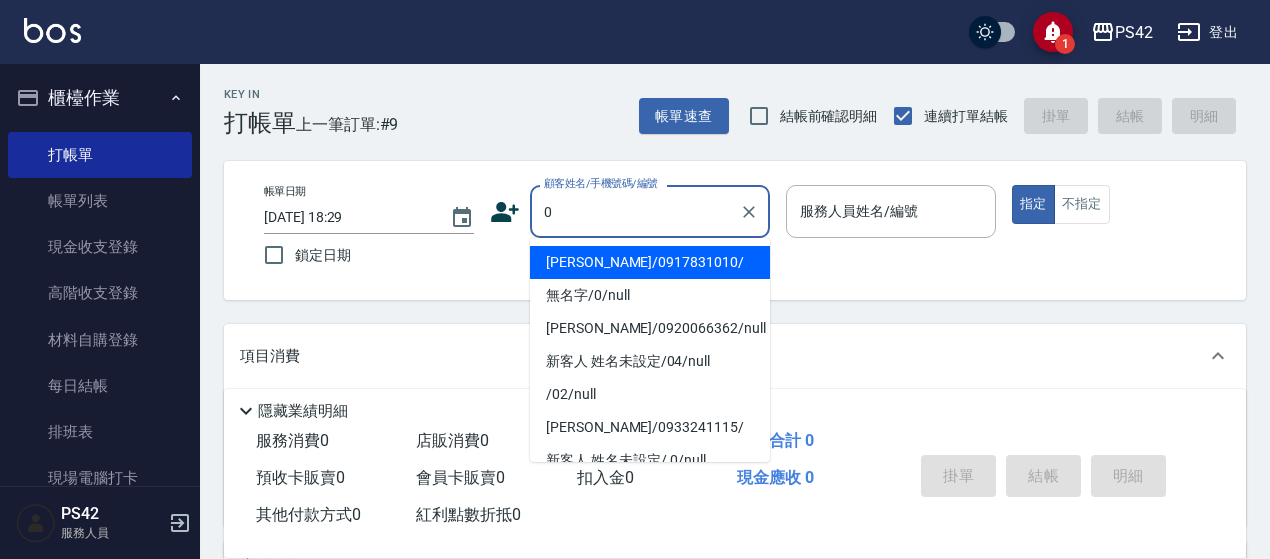 type on "[PERSON_NAME]/0917831010/" 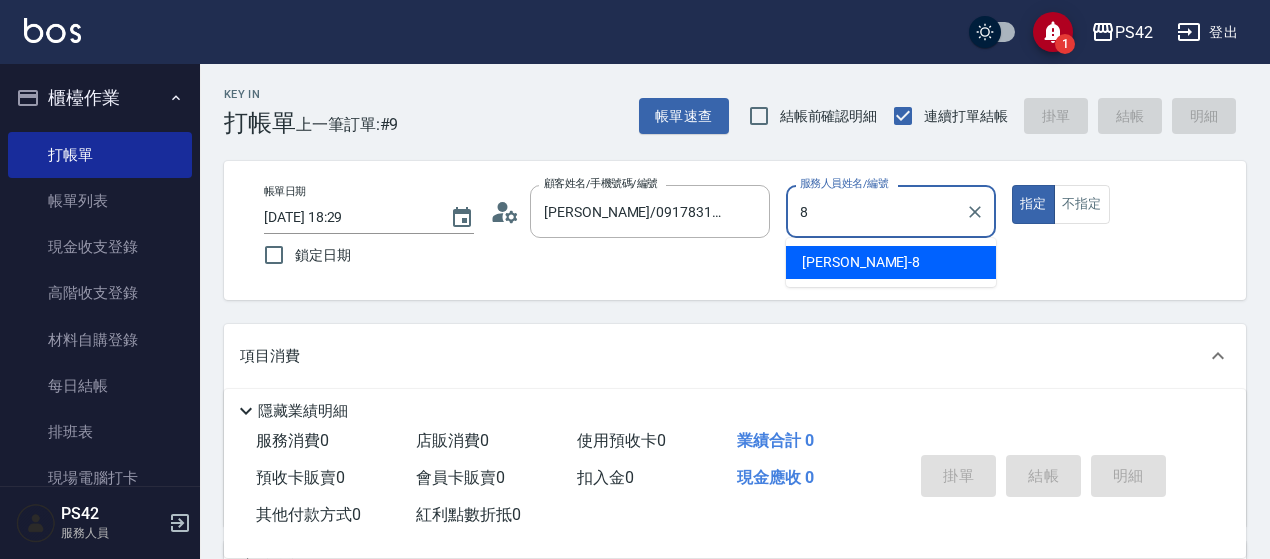 type on "[PERSON_NAME]-8" 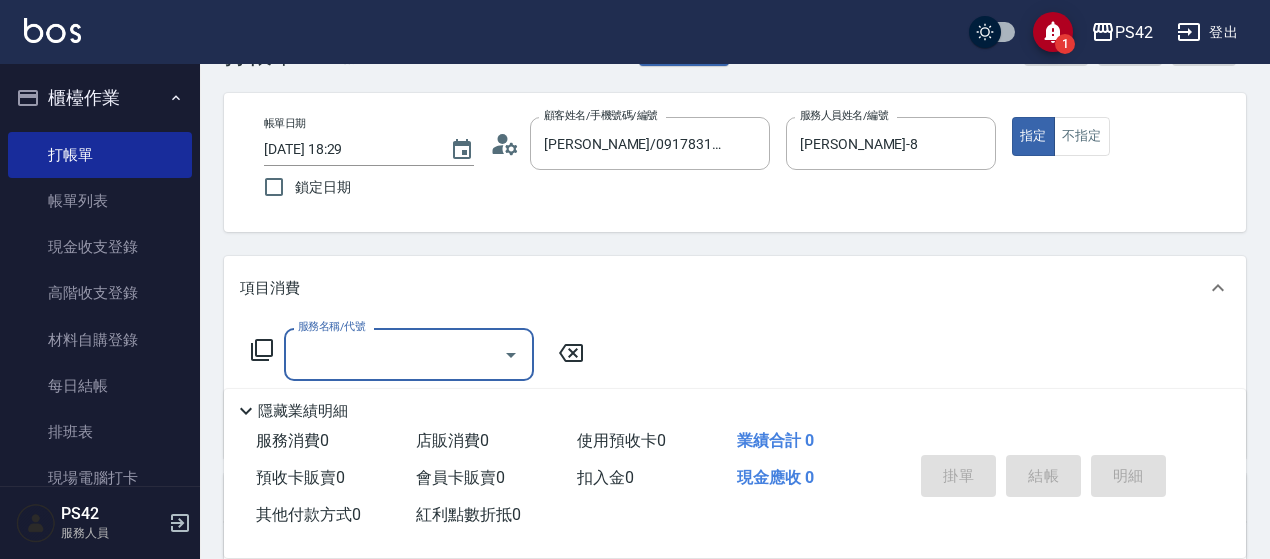 scroll, scrollTop: 100, scrollLeft: 0, axis: vertical 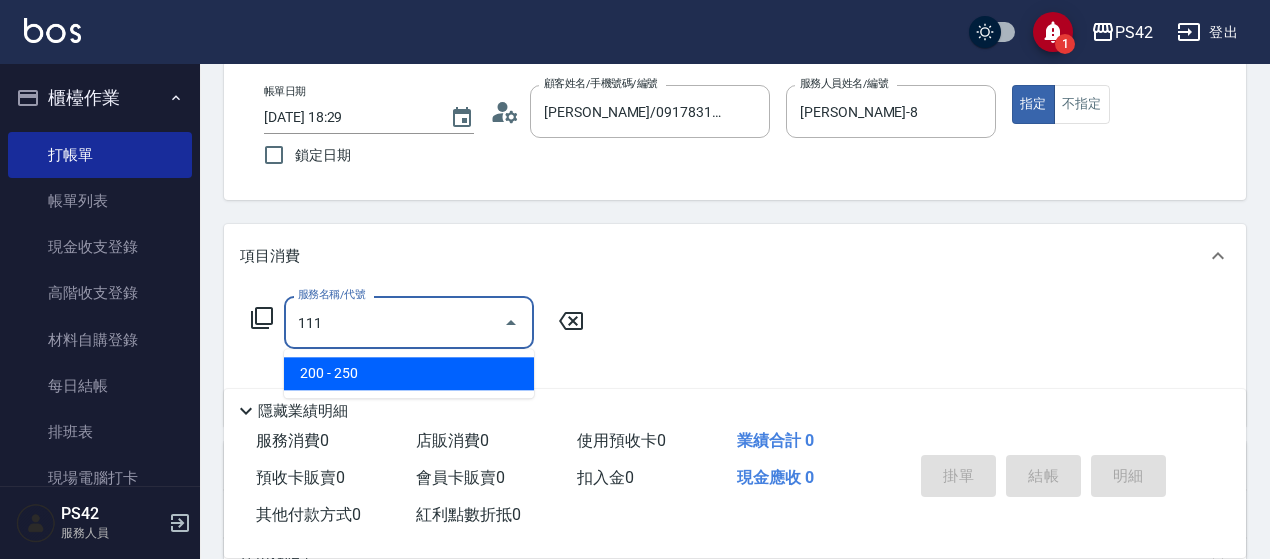 type on "200(111)" 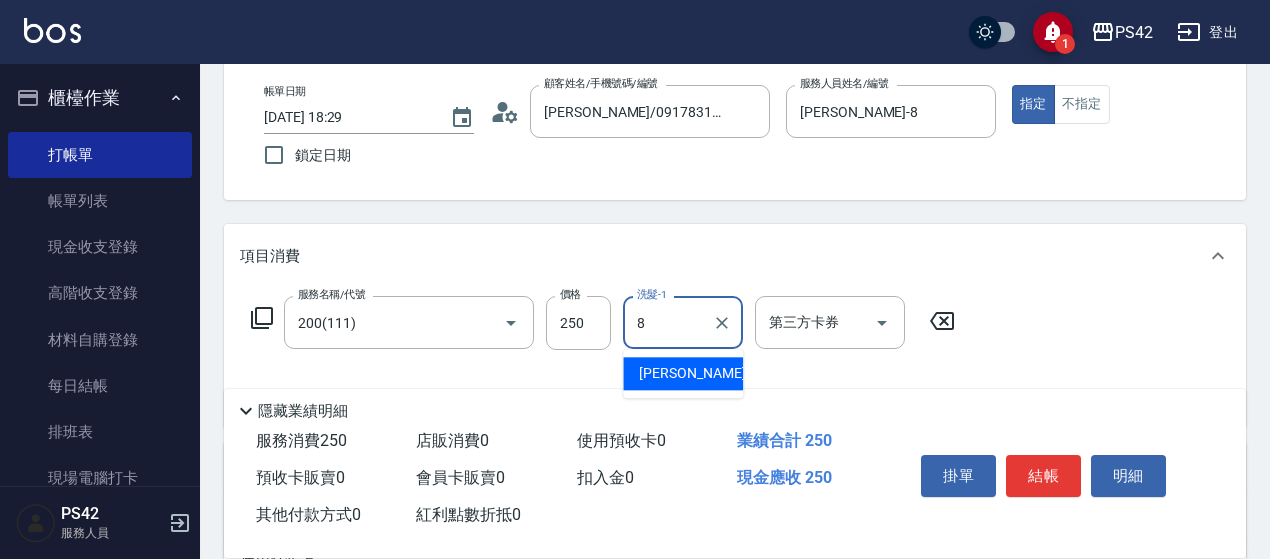 type on "[PERSON_NAME]-8" 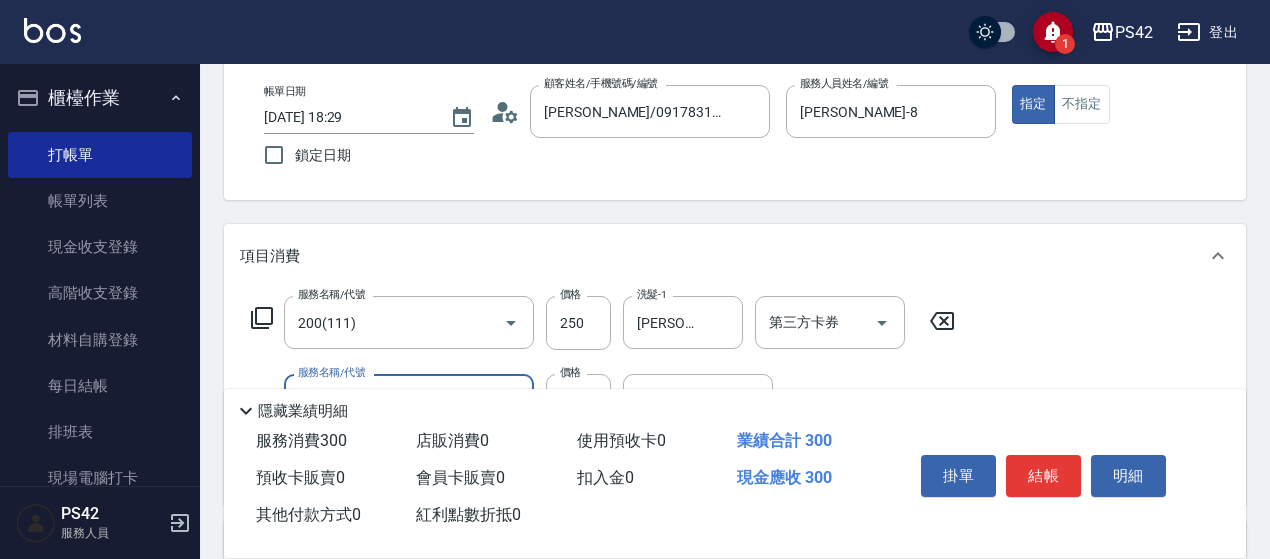 type on "精油50(112)" 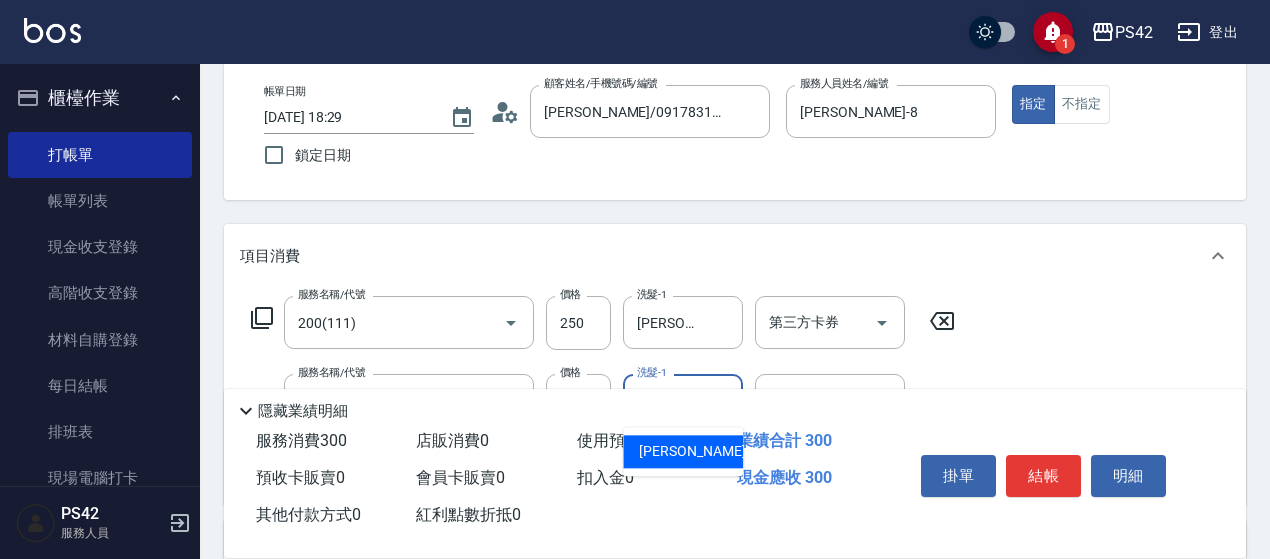 type on "[PERSON_NAME]-8" 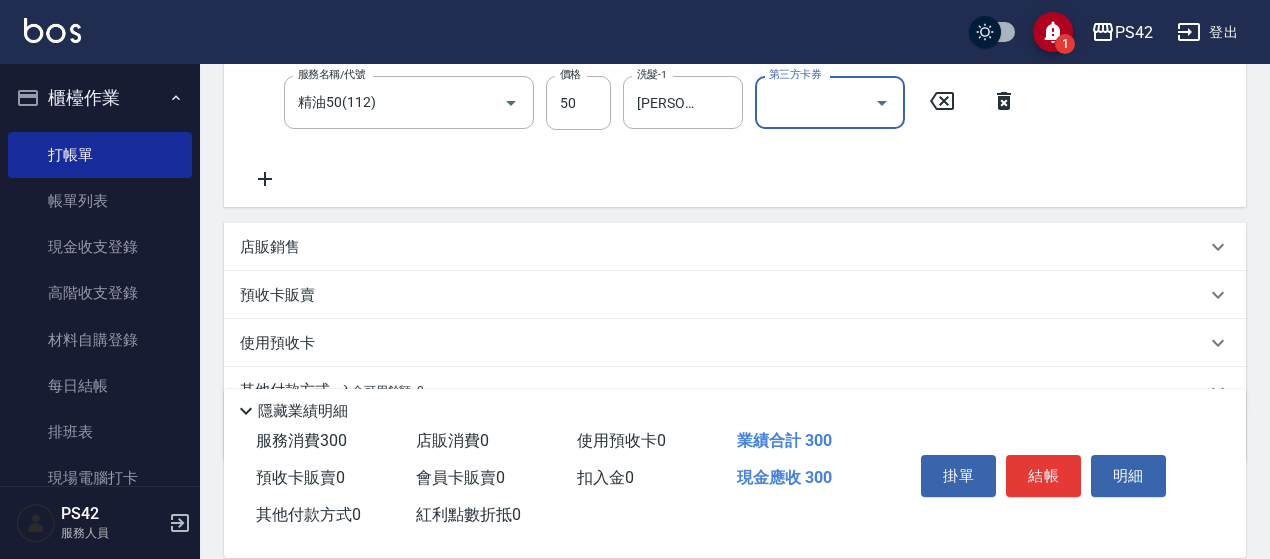 scroll, scrollTop: 400, scrollLeft: 0, axis: vertical 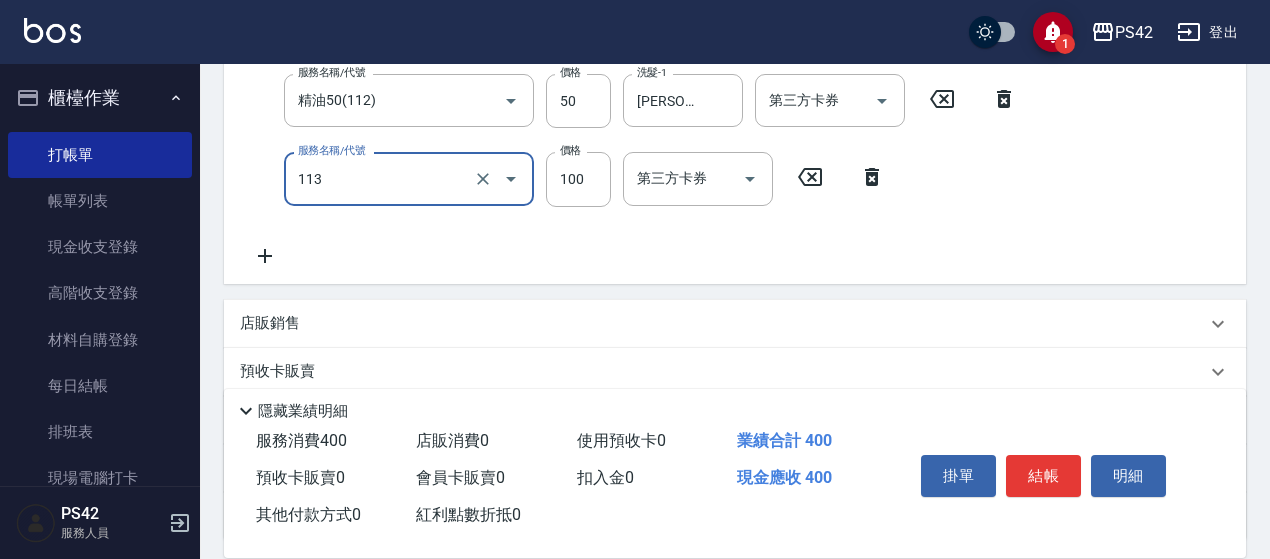 type on "瞬護100(113)" 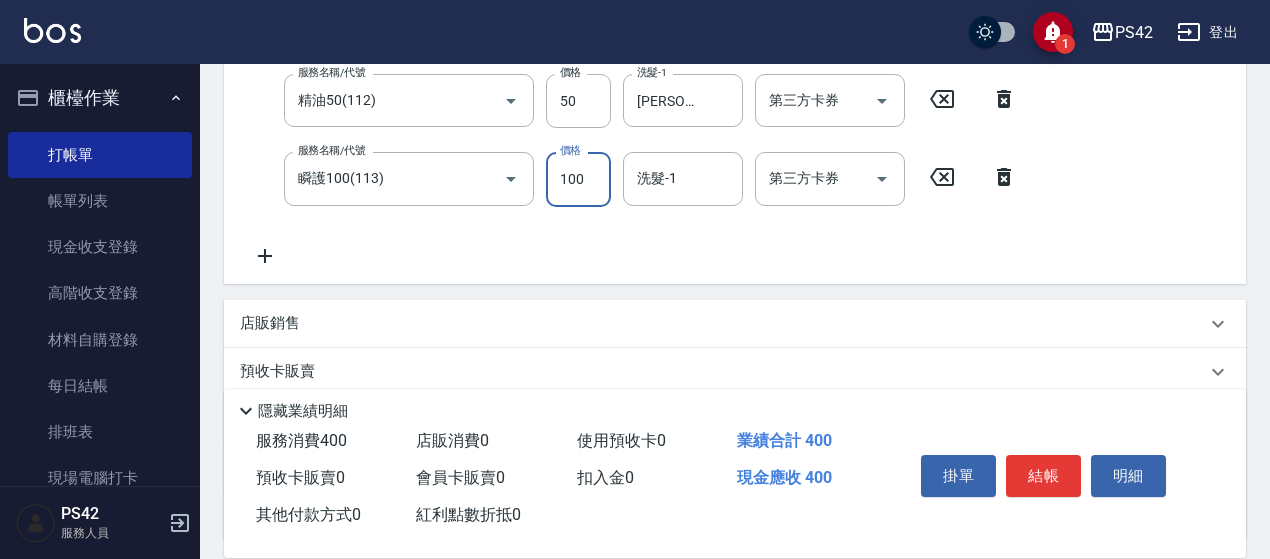 scroll, scrollTop: 396, scrollLeft: 0, axis: vertical 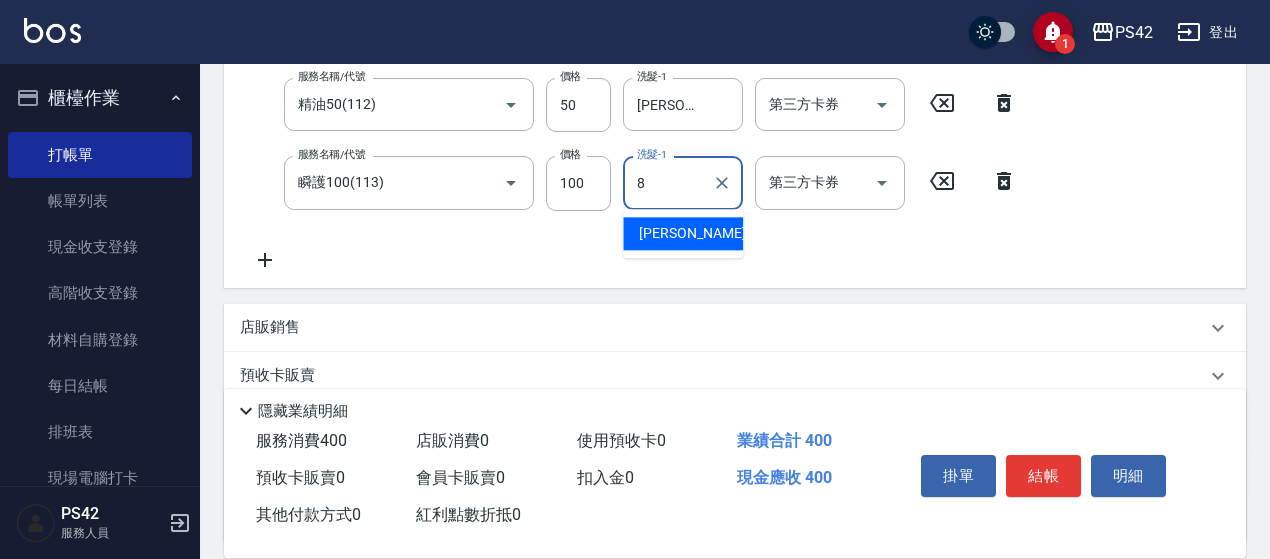 type on "[PERSON_NAME]-8" 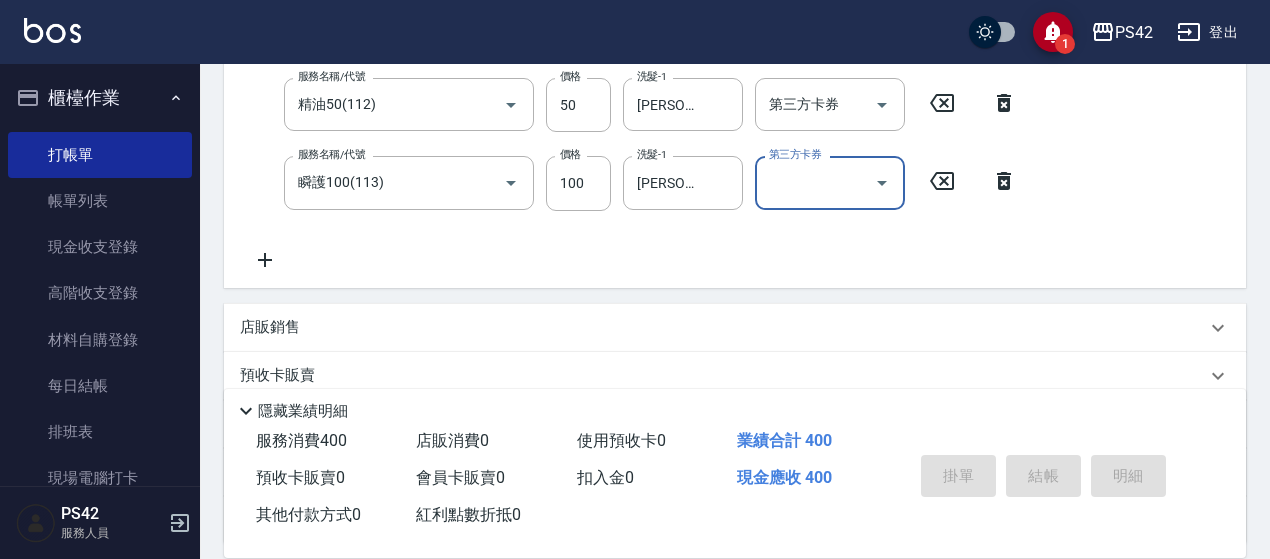 type 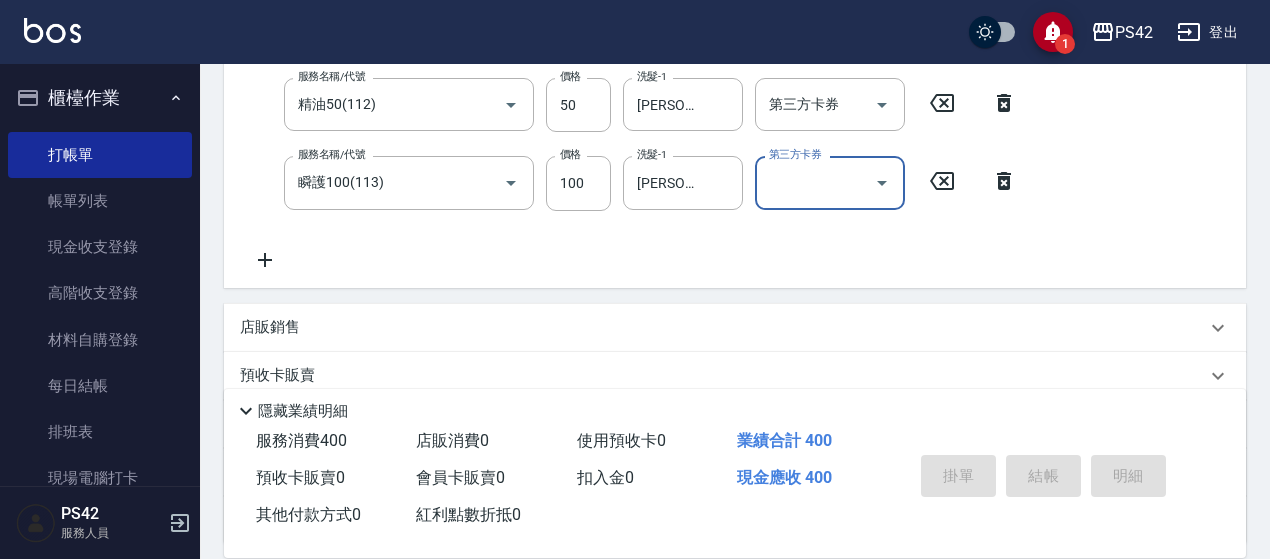 type 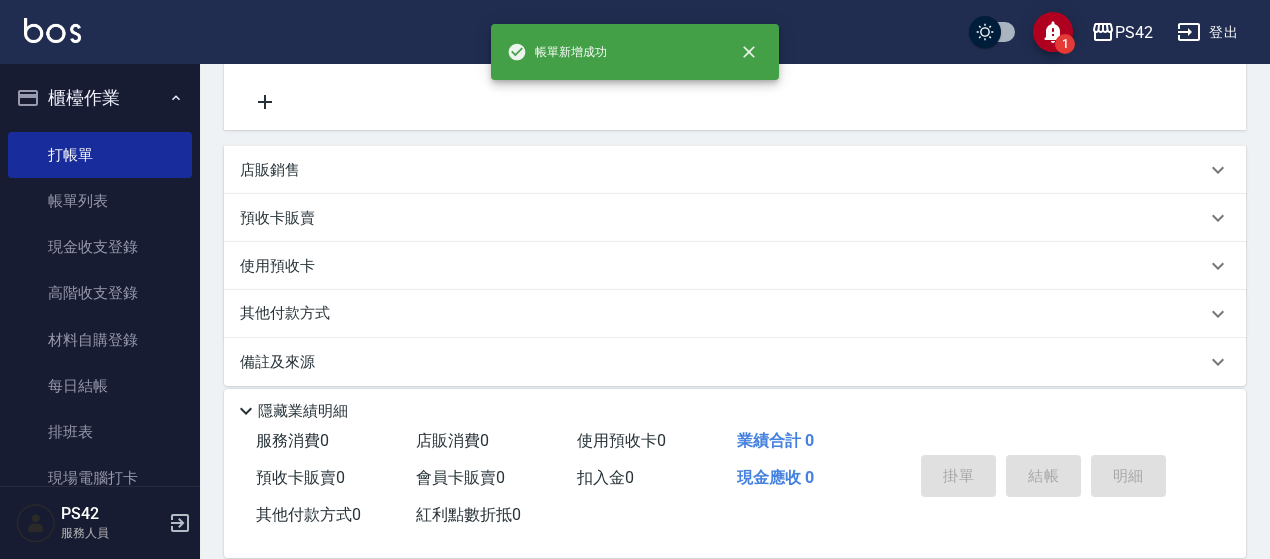 scroll, scrollTop: 0, scrollLeft: 0, axis: both 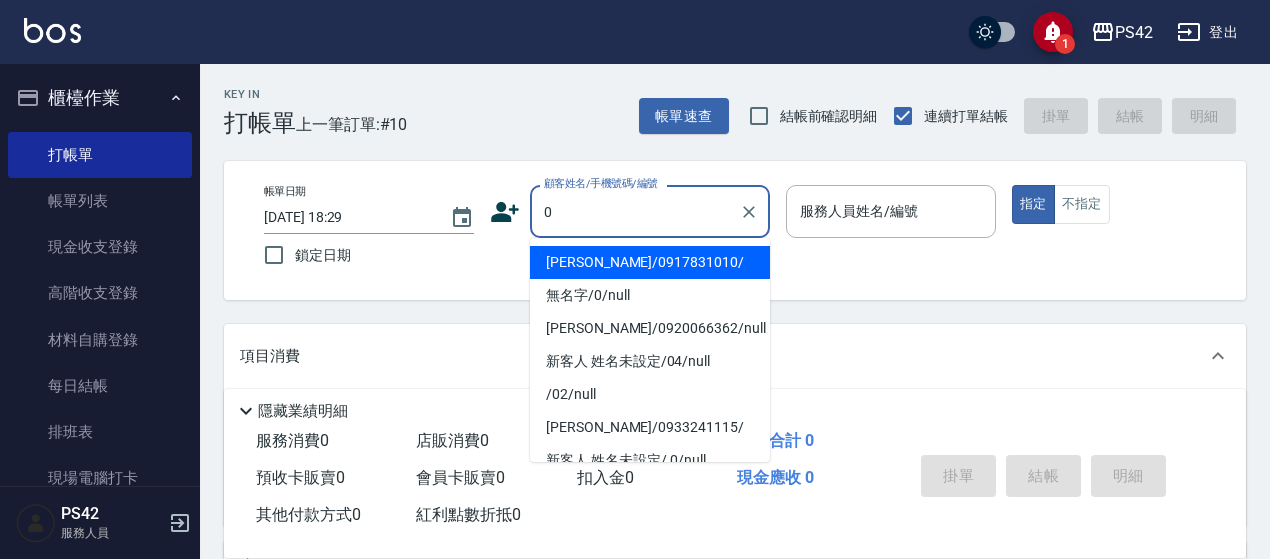 type on "[PERSON_NAME]/0917831010/" 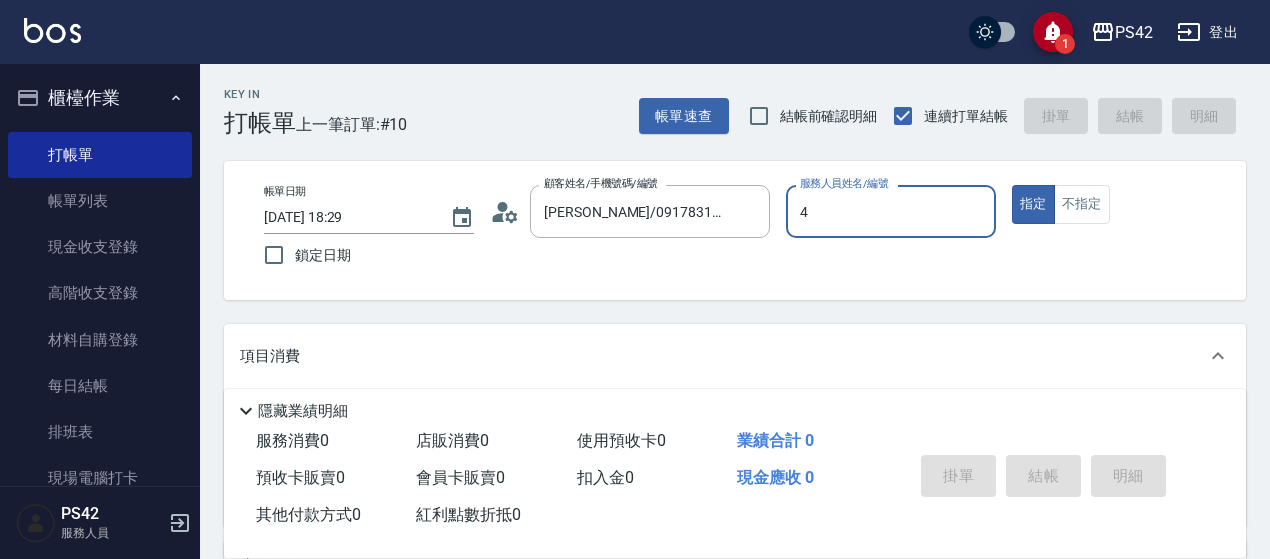 type on "[PERSON_NAME]-4" 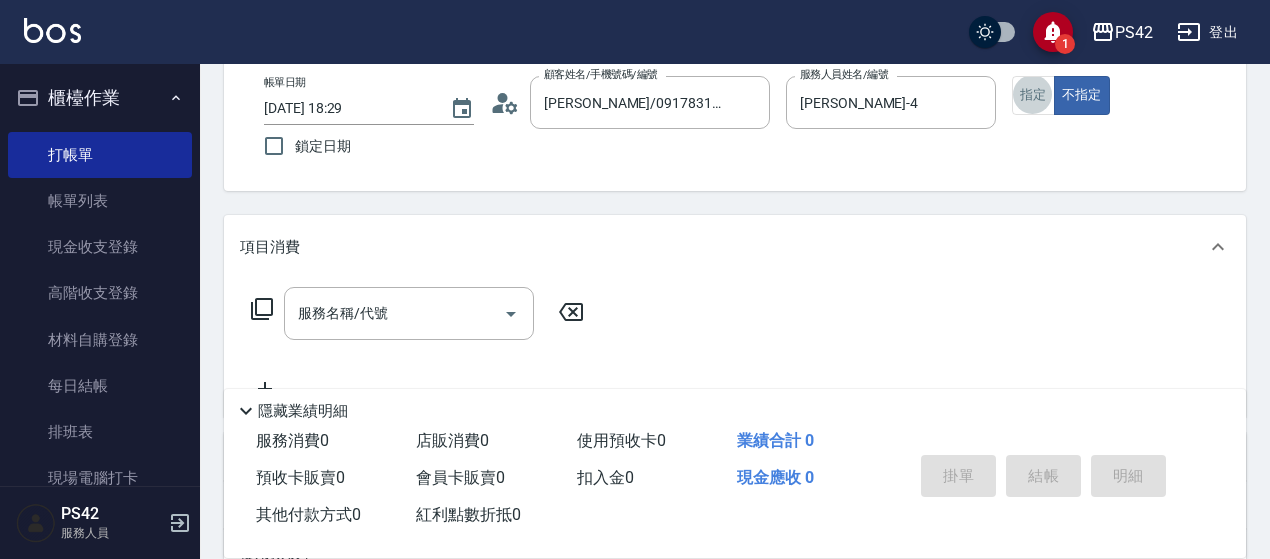 scroll, scrollTop: 140, scrollLeft: 0, axis: vertical 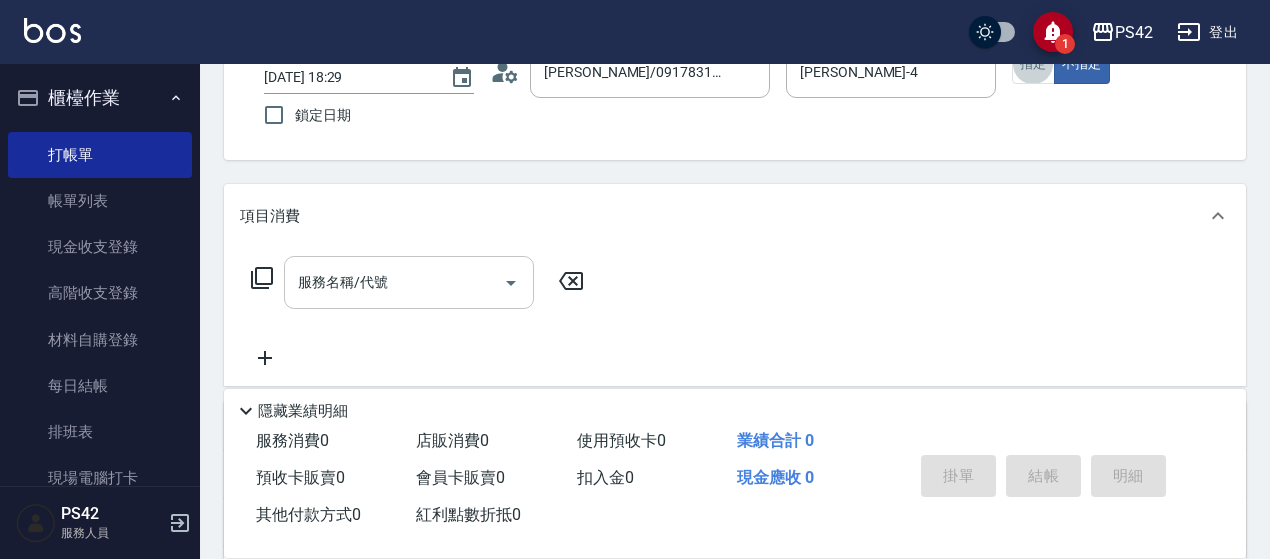 click on "服務名稱/代號" at bounding box center (394, 282) 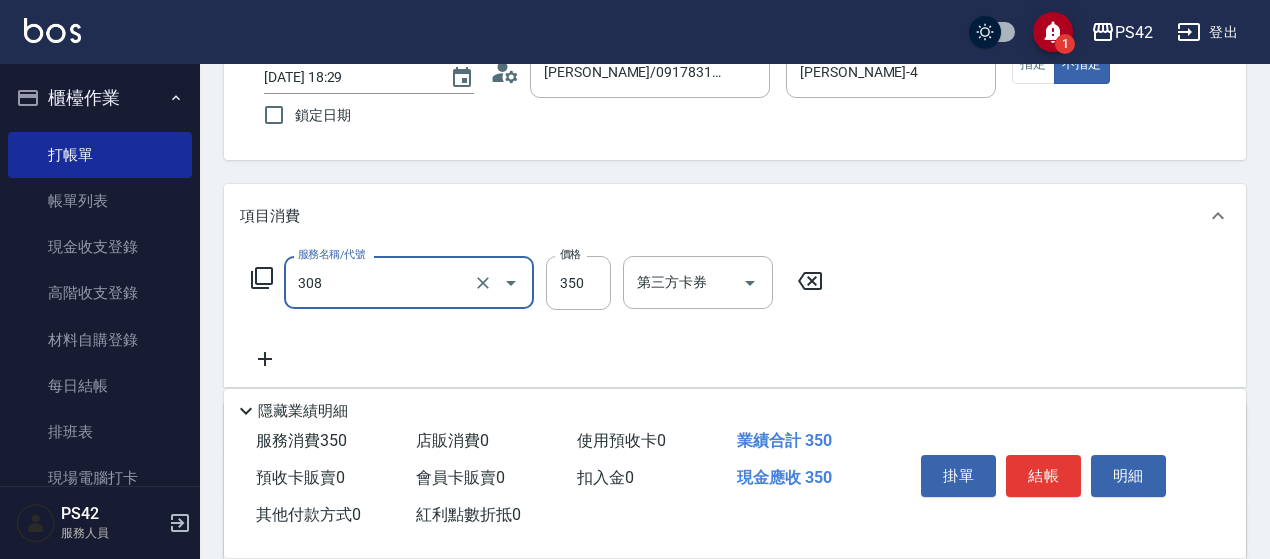 type on "洗+剪(308)" 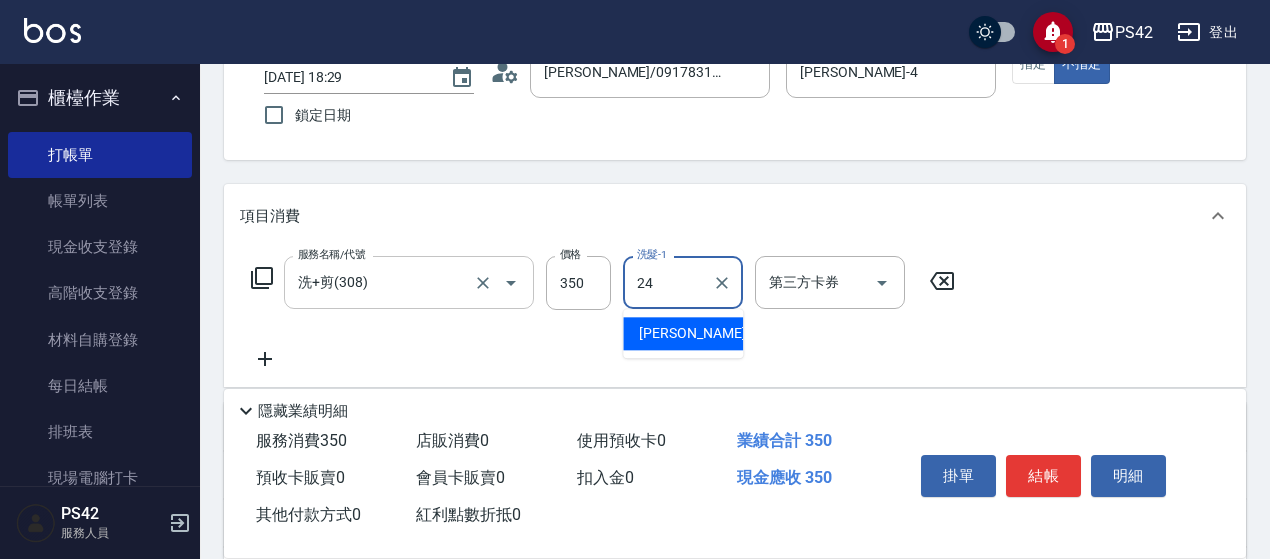 type on "[PERSON_NAME]-24" 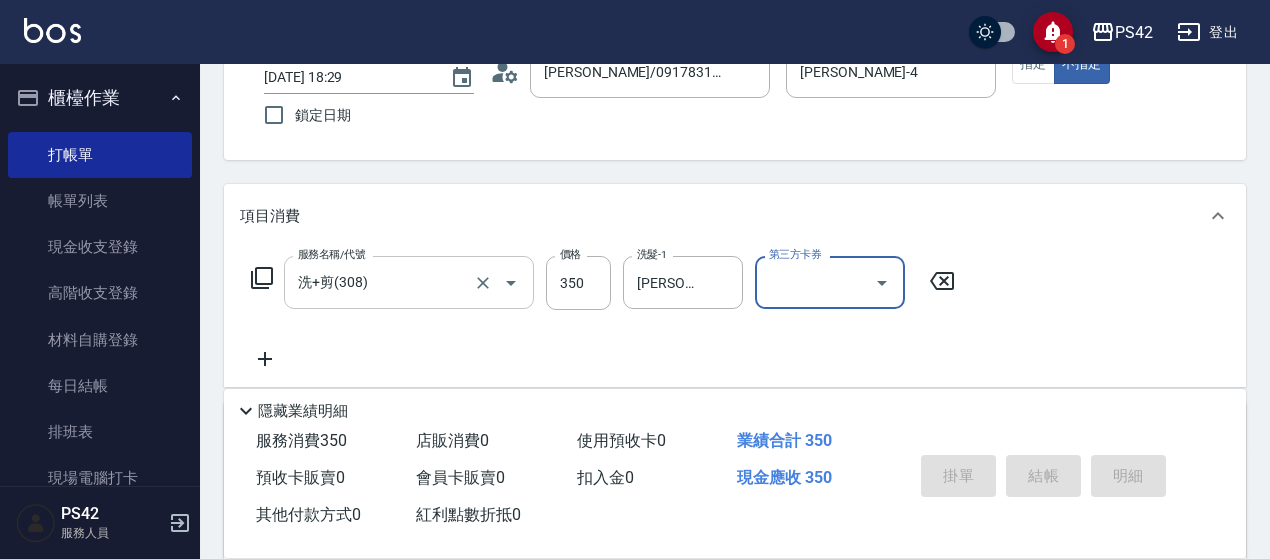 type 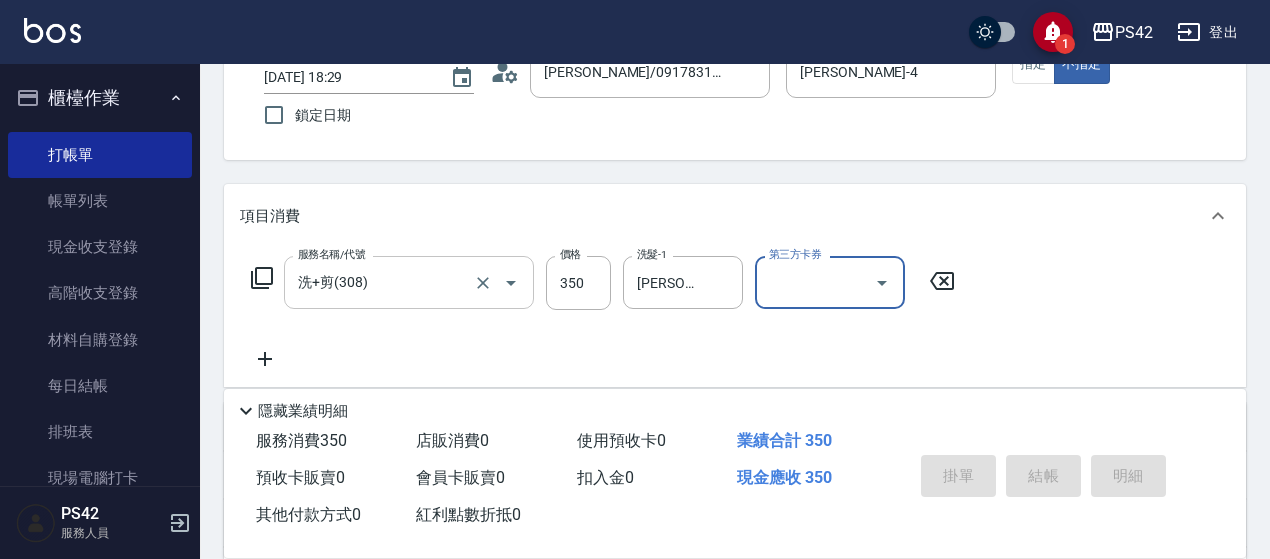 type 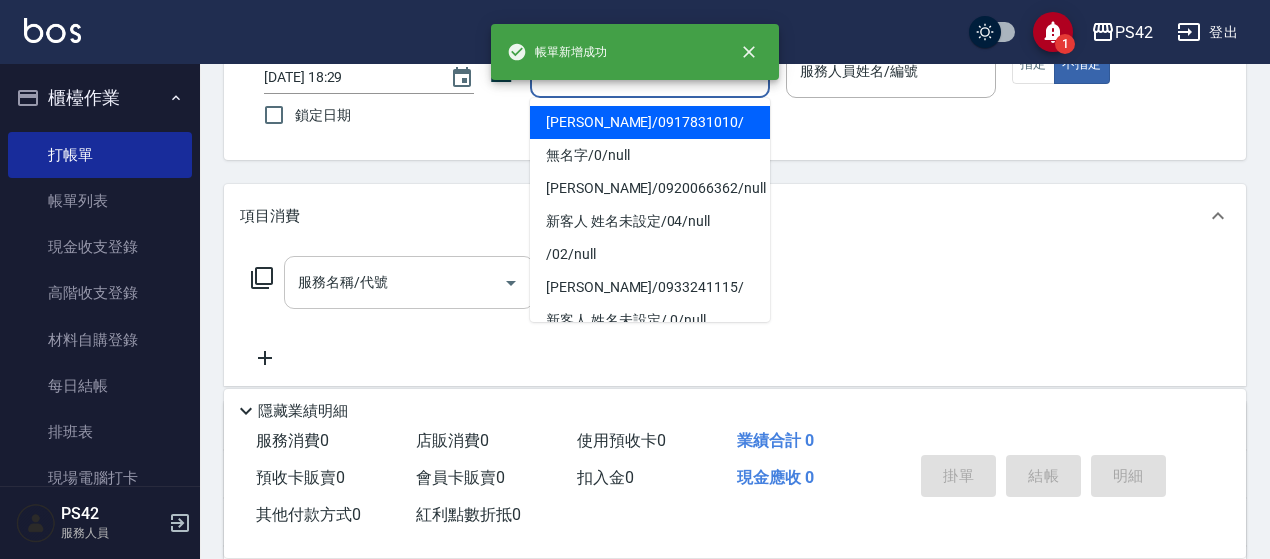 type on "[PERSON_NAME]/0917831010/" 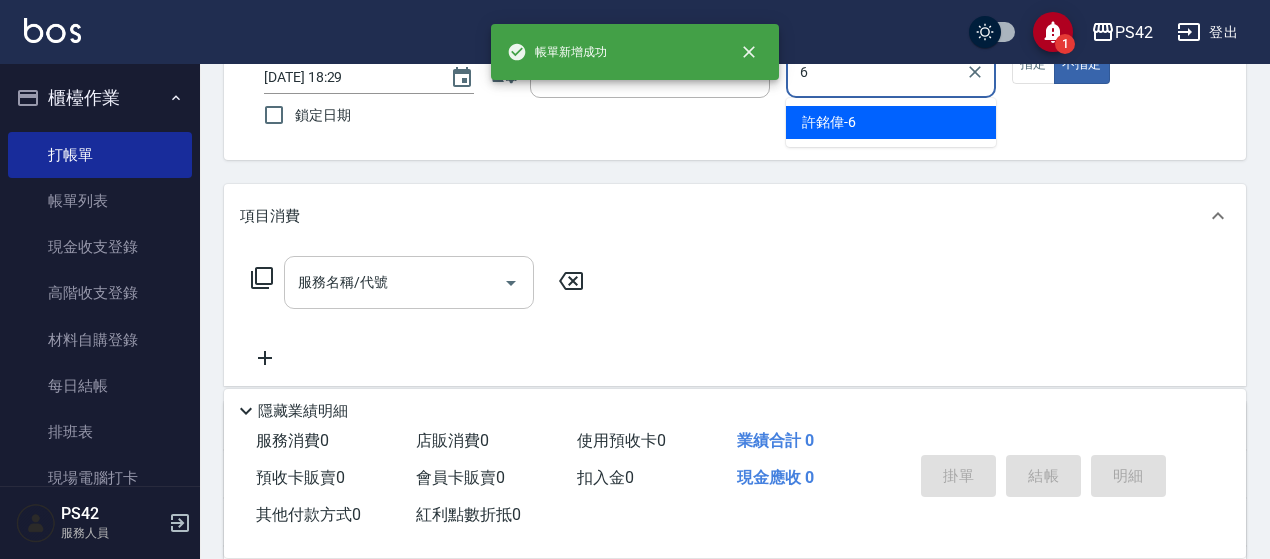 type on "6" 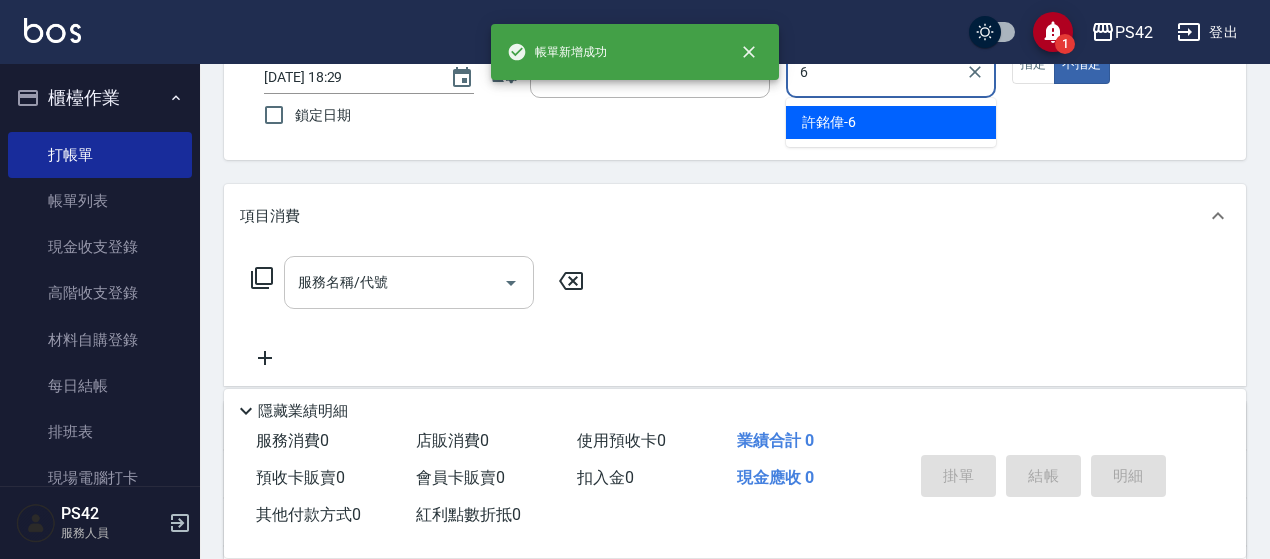 type on "false" 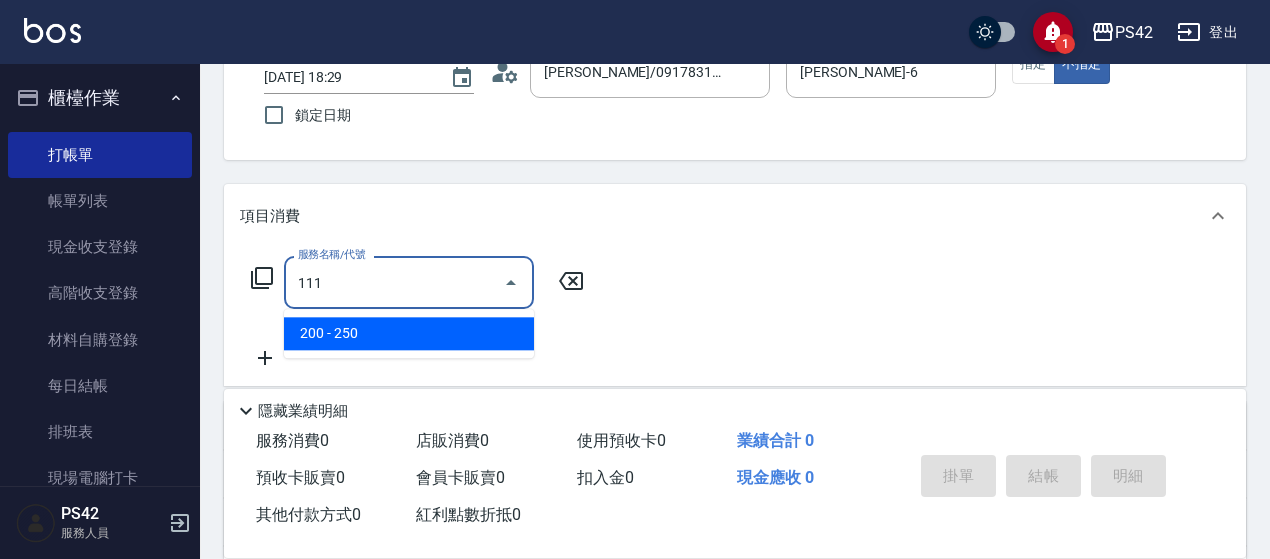 type on "200(111)" 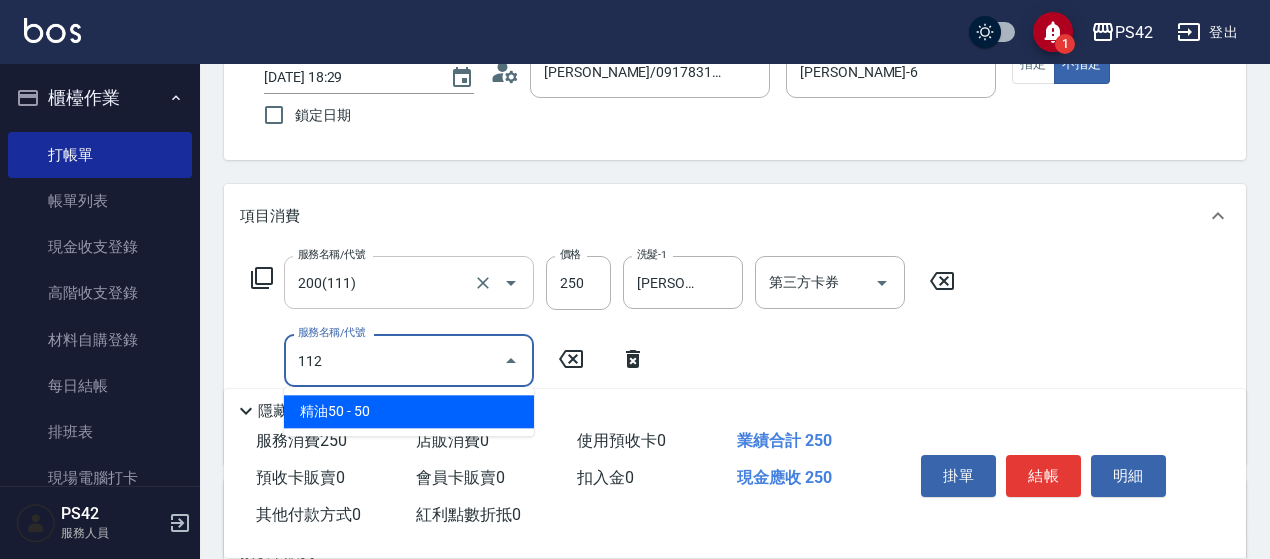 type on "精油50(112)" 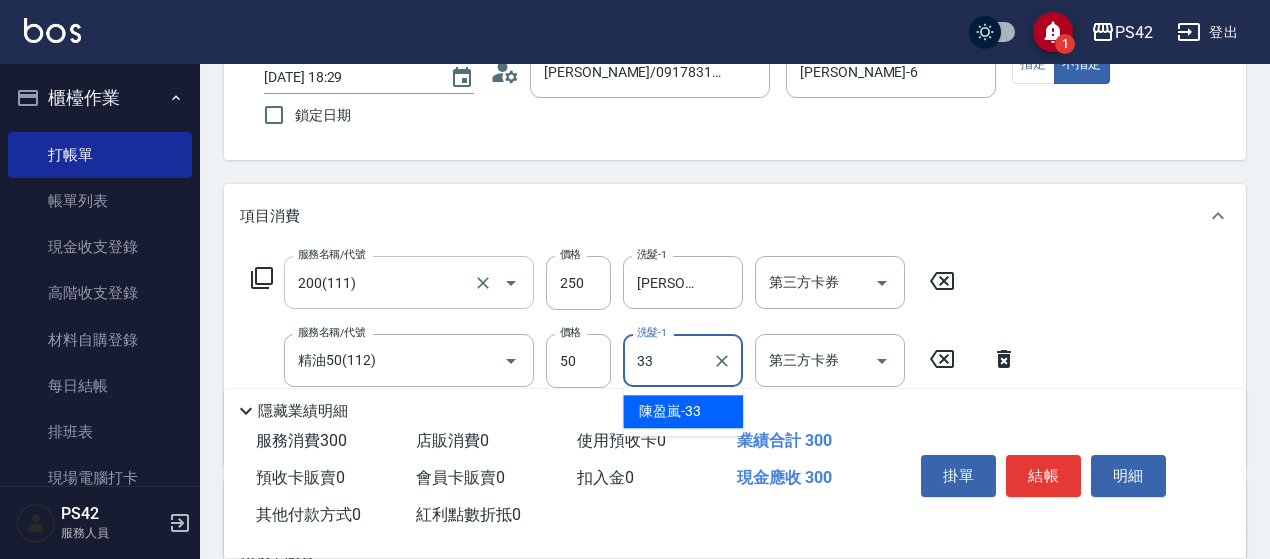 type on "[PERSON_NAME]-33" 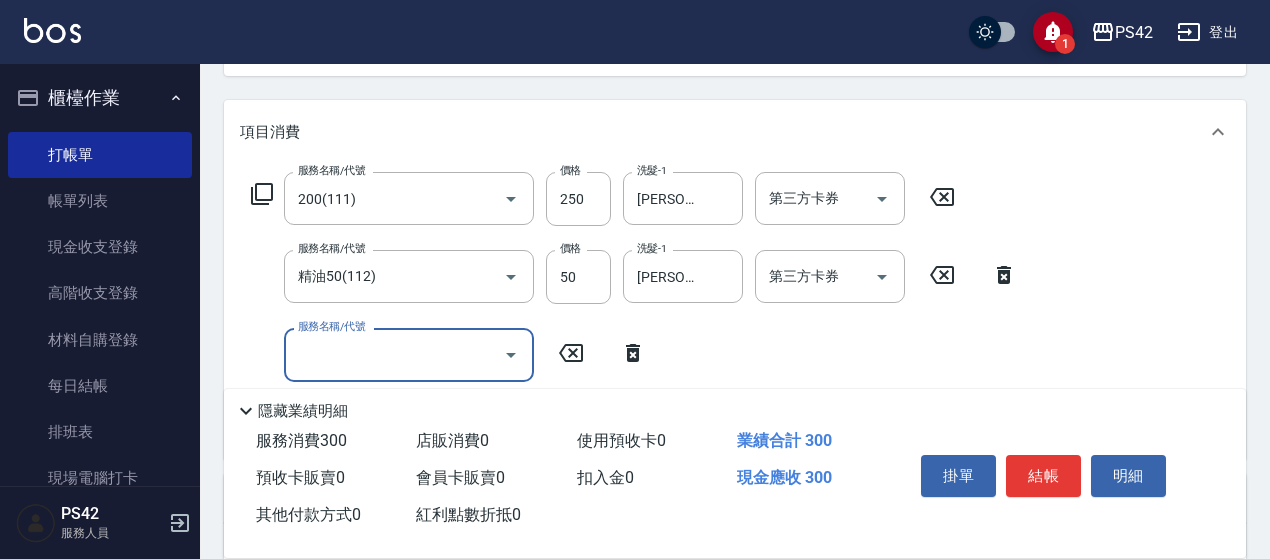 scroll, scrollTop: 340, scrollLeft: 0, axis: vertical 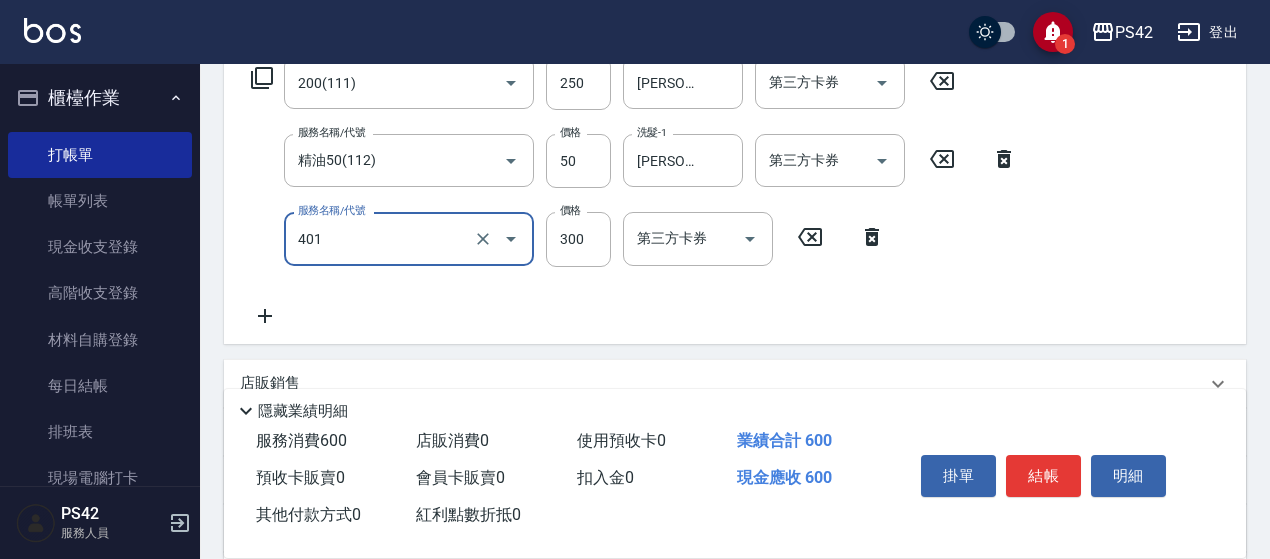 type on "300護(401)" 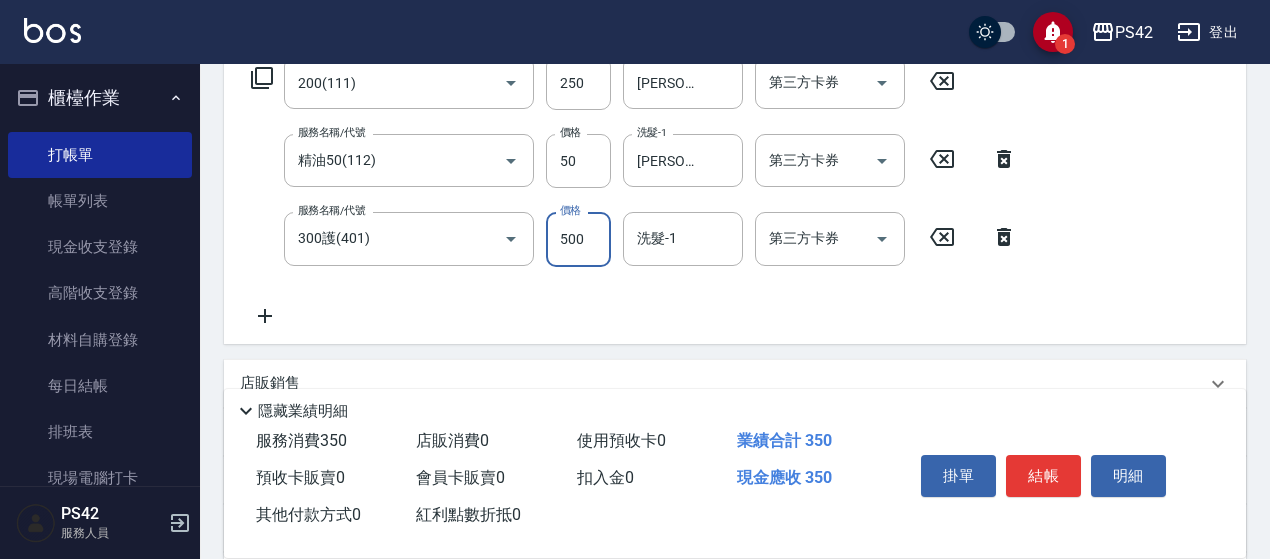 type on "500" 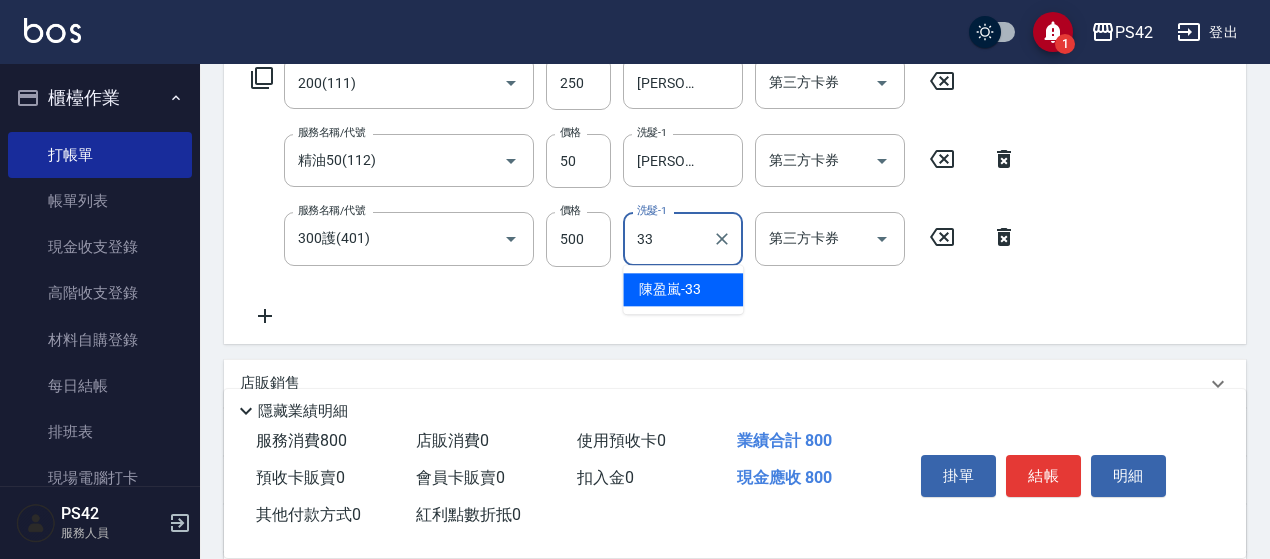 type on "[PERSON_NAME]-33" 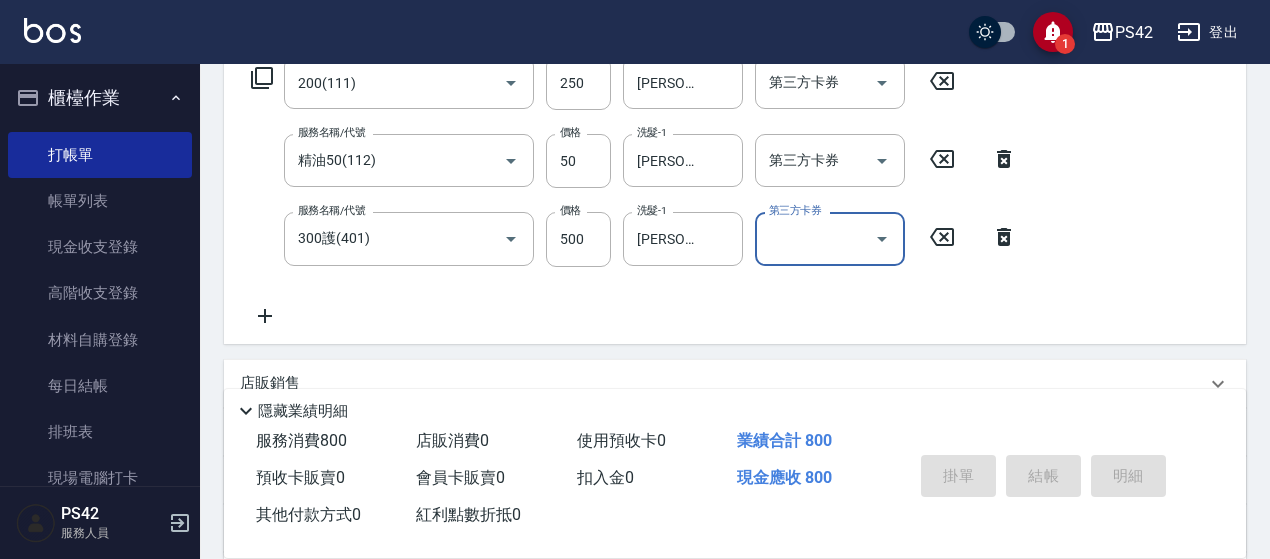 type on "[DATE] 18:30" 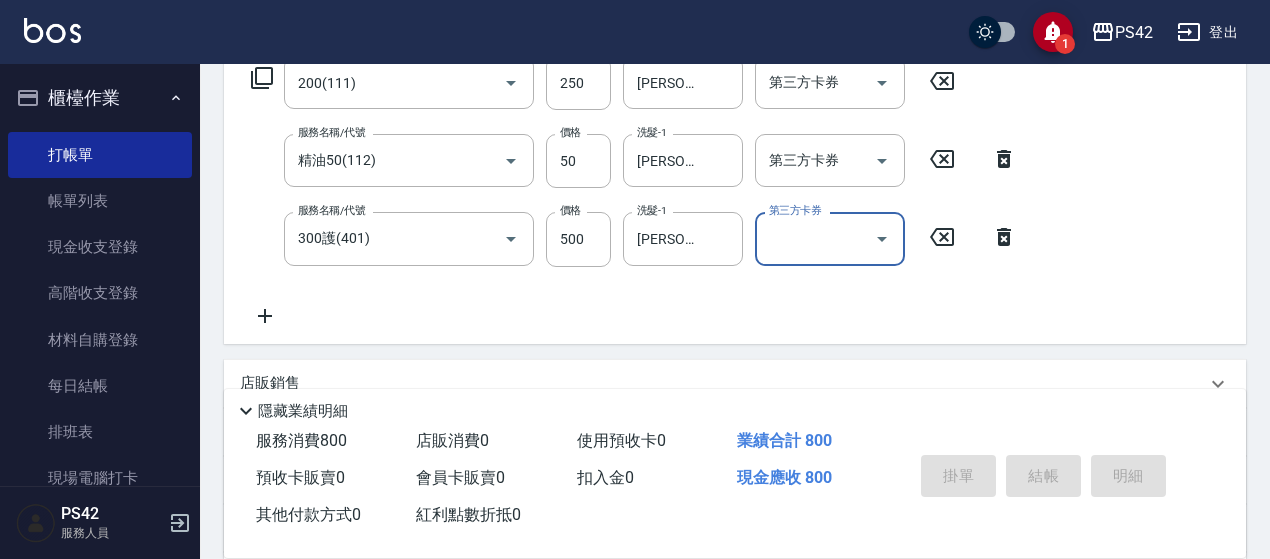 type 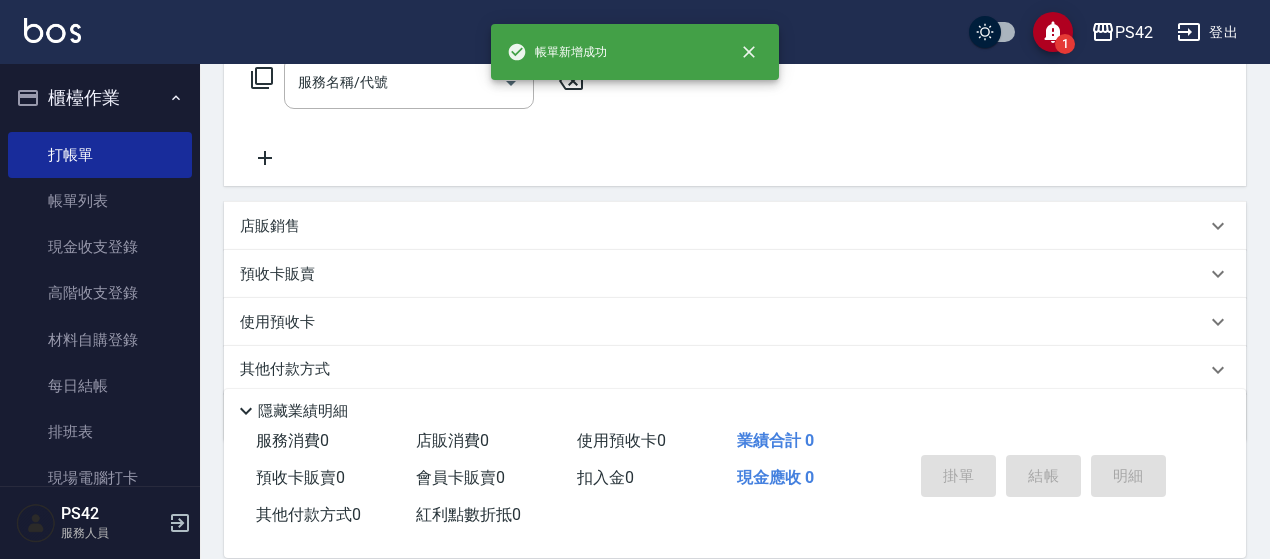 scroll, scrollTop: 0, scrollLeft: 0, axis: both 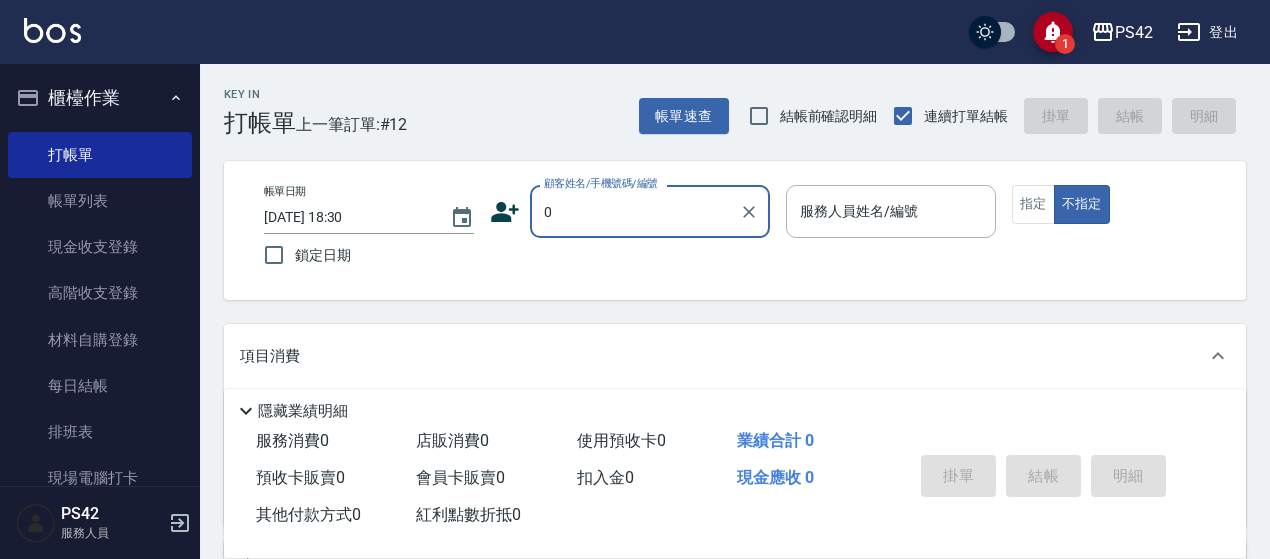 type on "[PERSON_NAME]/0917831010/" 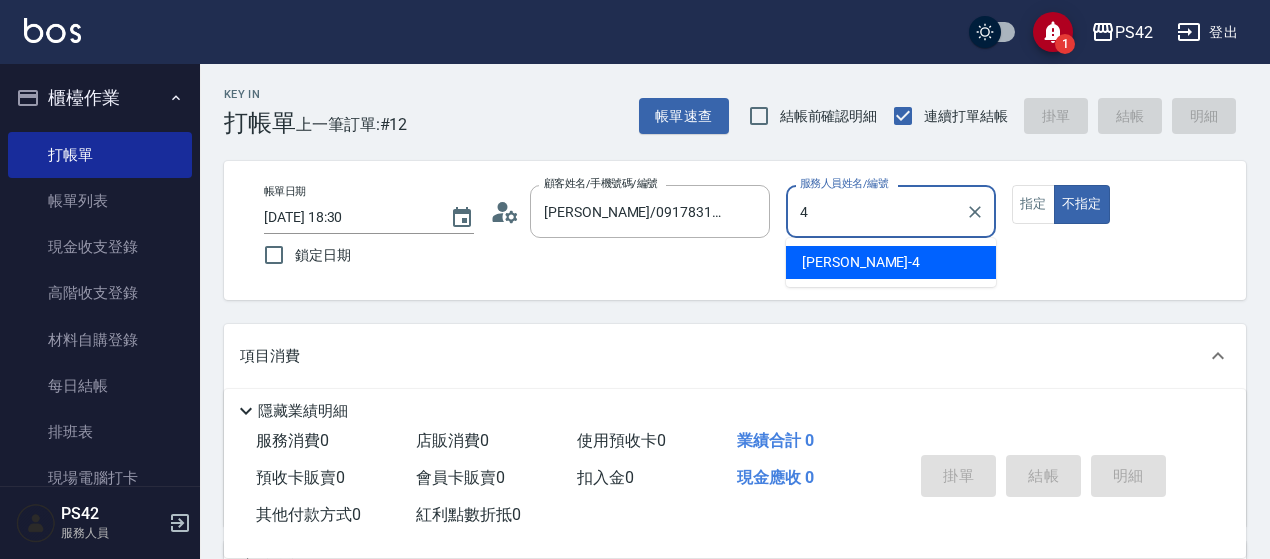 type on "[PERSON_NAME]-4" 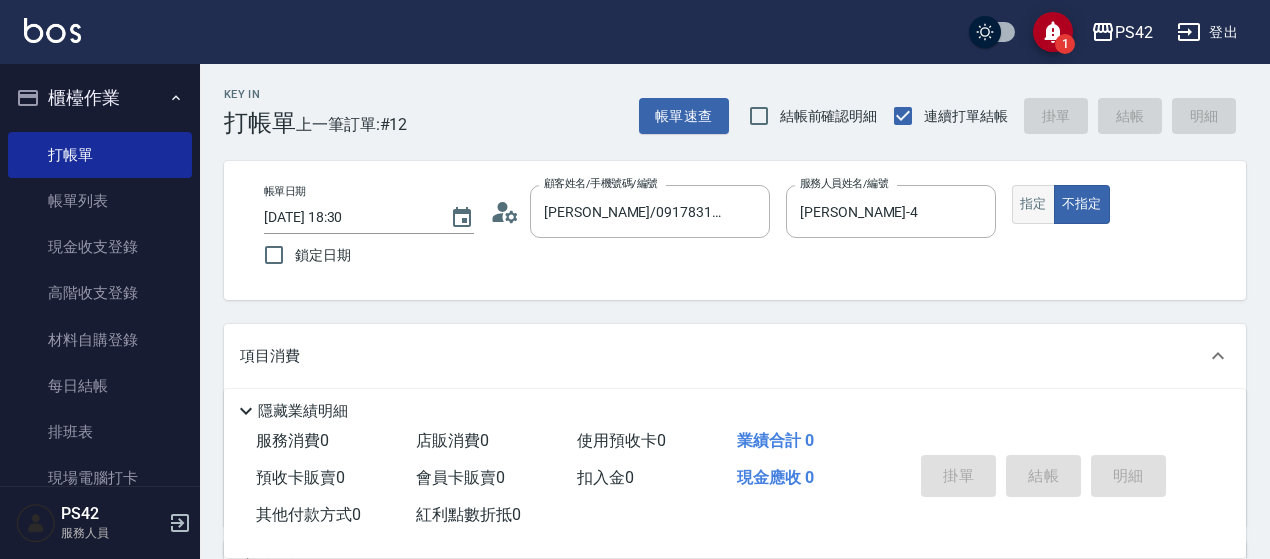 click on "帳單日期 [DATE] 18:30 鎖定日期 顧客姓名/手機號碼/編號 [PERSON_NAME]/0917831010/ 顧客姓名/手機號碼/編號 服務人員姓名/編號 [PERSON_NAME]-4 服務人員姓名/編號 指定 不指定" at bounding box center (735, 230) 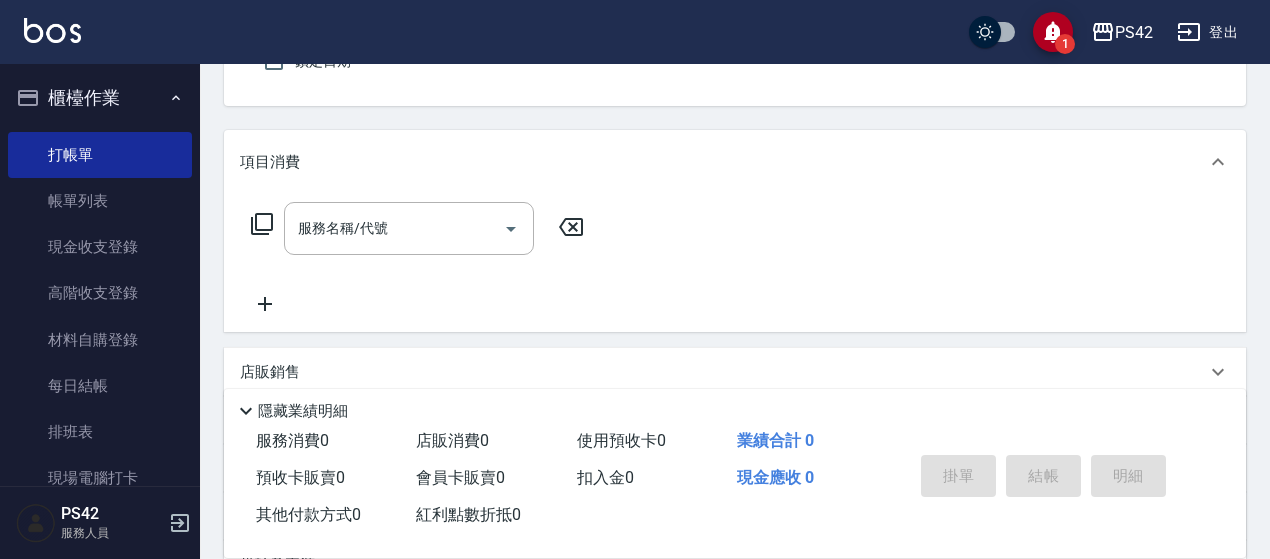 scroll, scrollTop: 200, scrollLeft: 0, axis: vertical 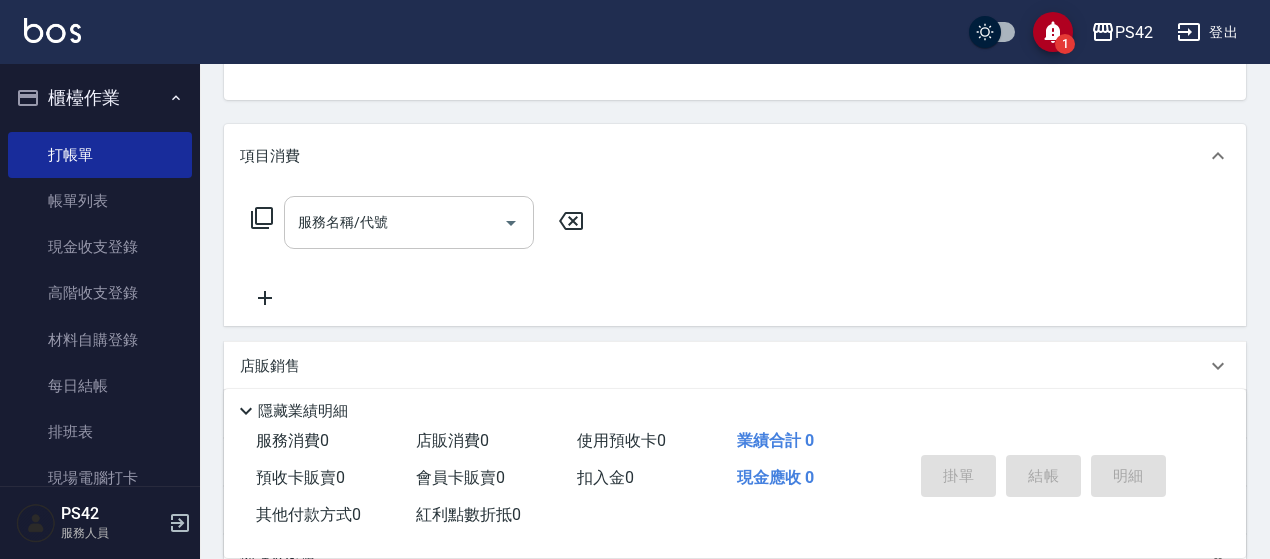 click on "服務名稱/代號" at bounding box center [394, 222] 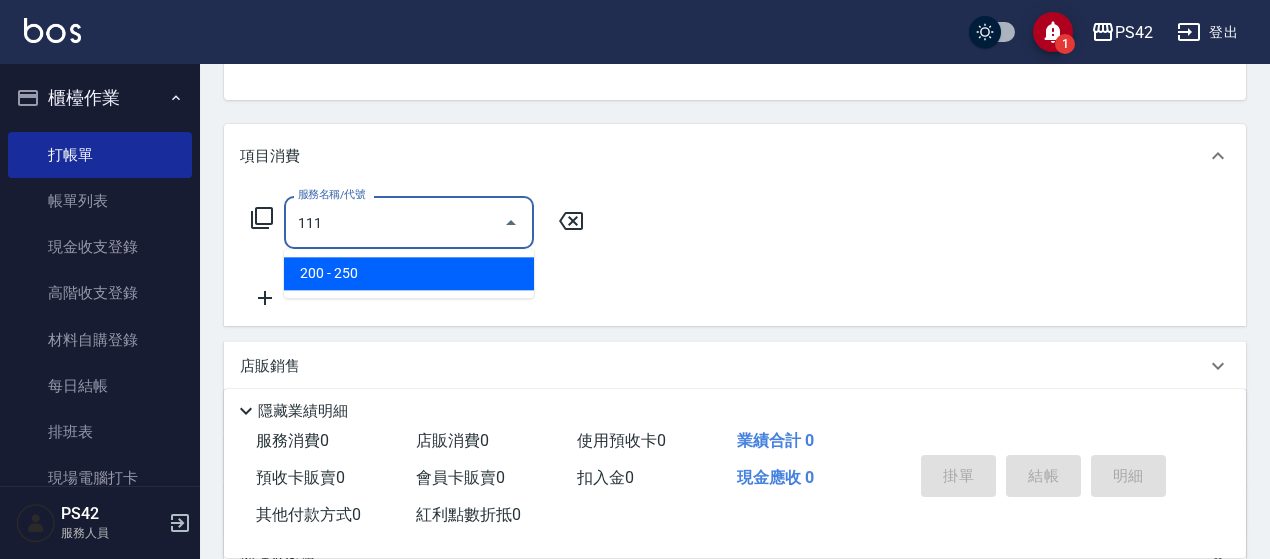 type on "200(111)" 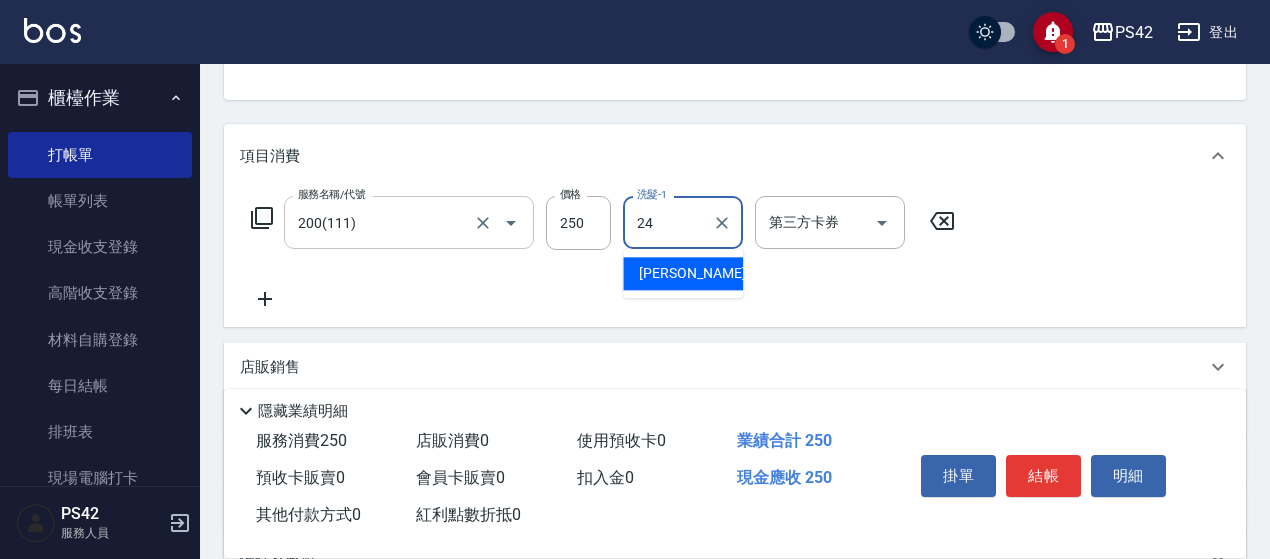 type on "[PERSON_NAME]-24" 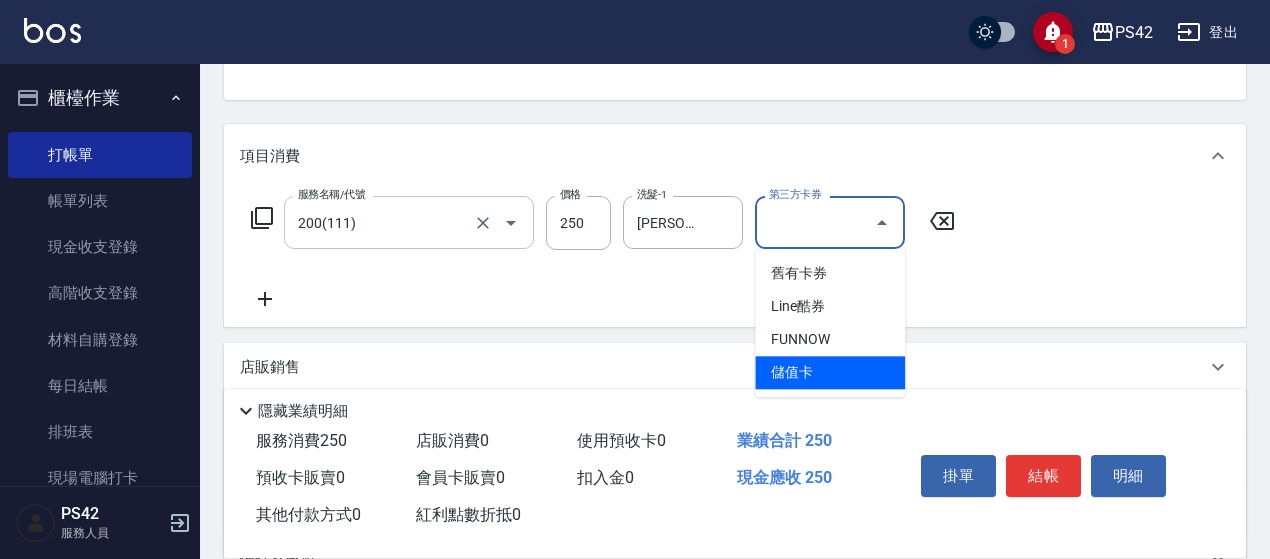 type on "儲值卡" 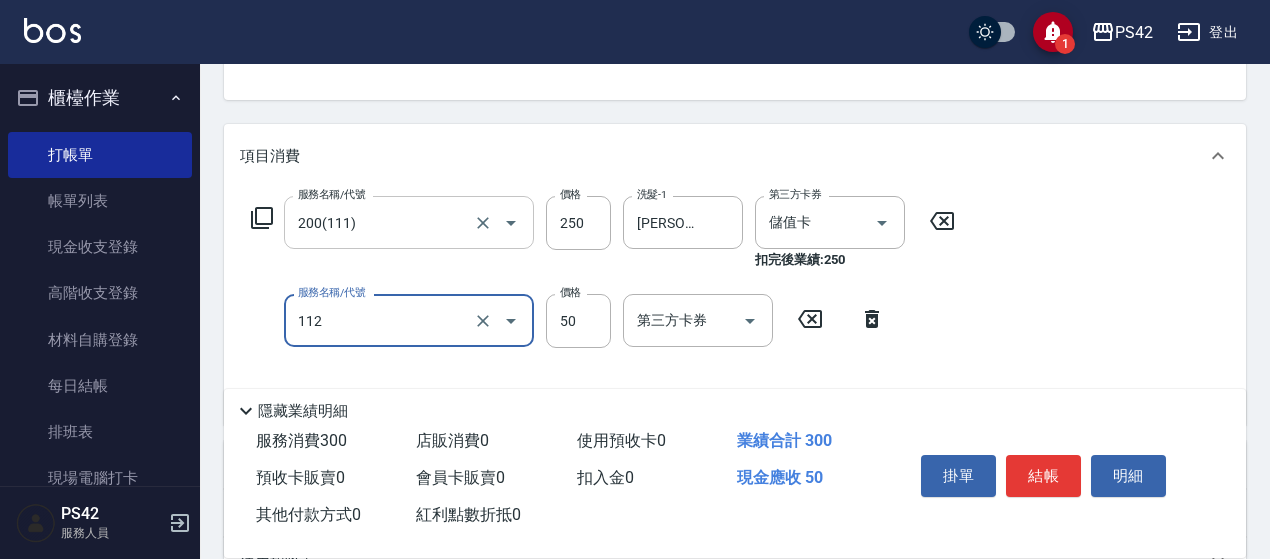 type on "精油50(112)" 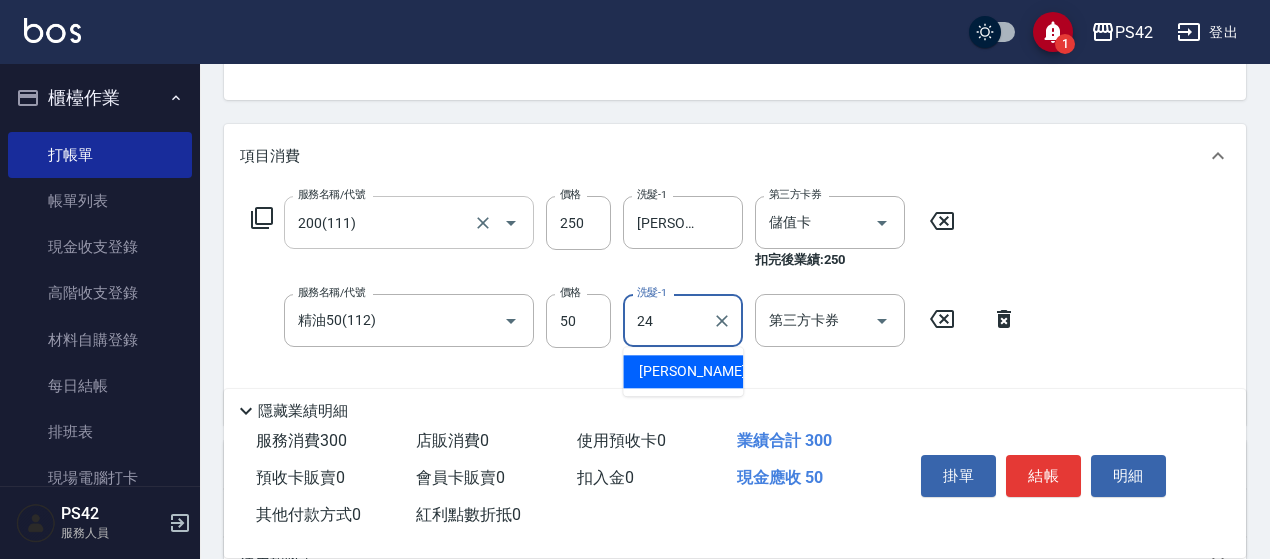 type on "[PERSON_NAME]-24" 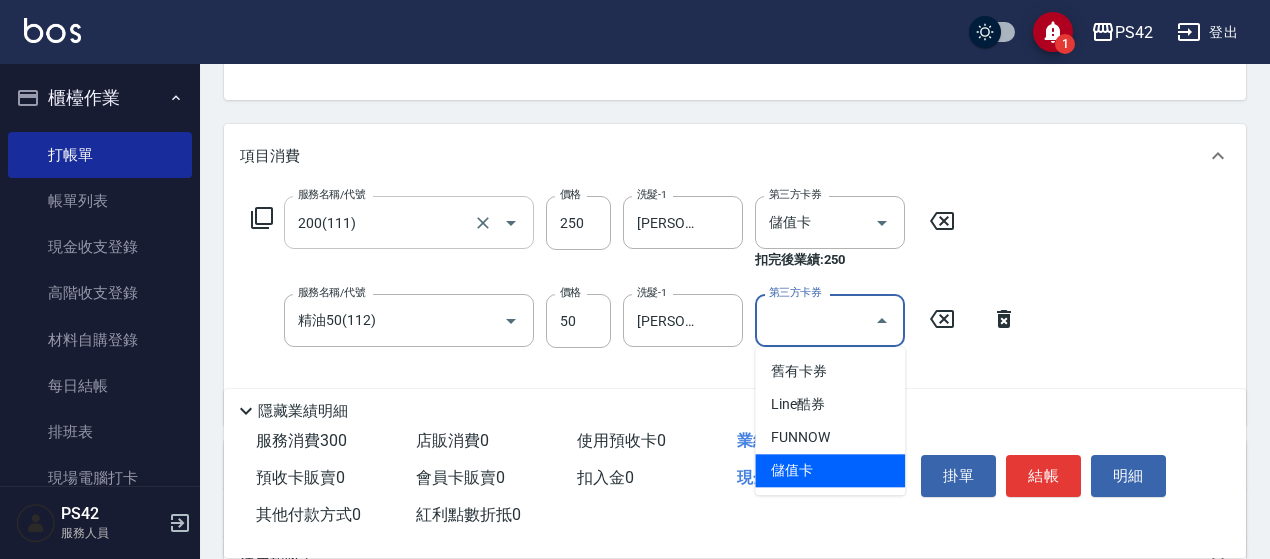 type on "儲值卡" 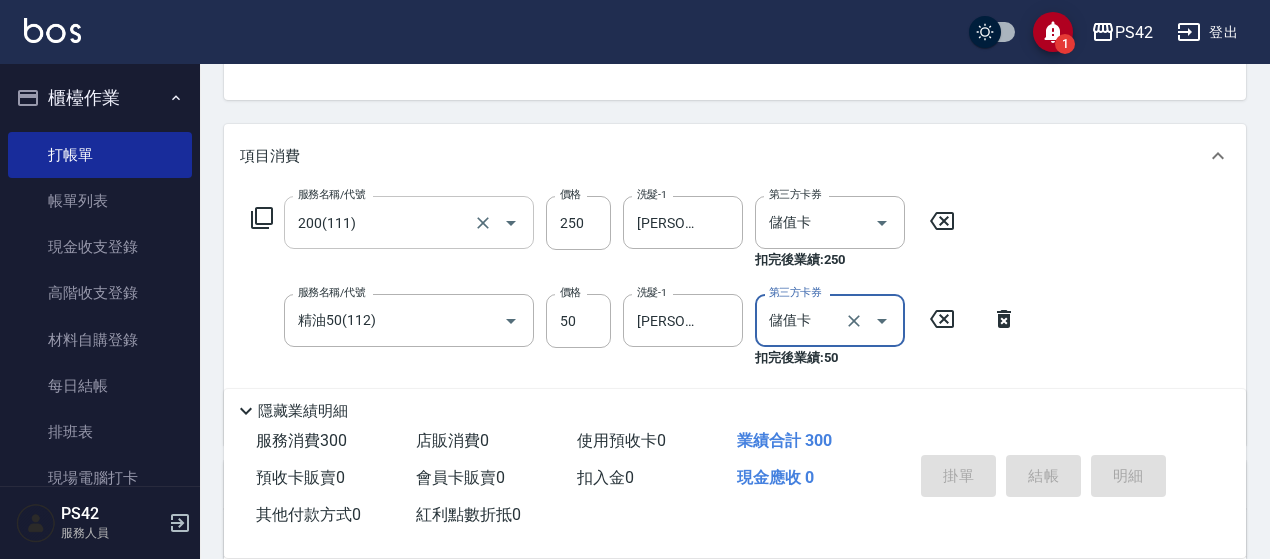 type 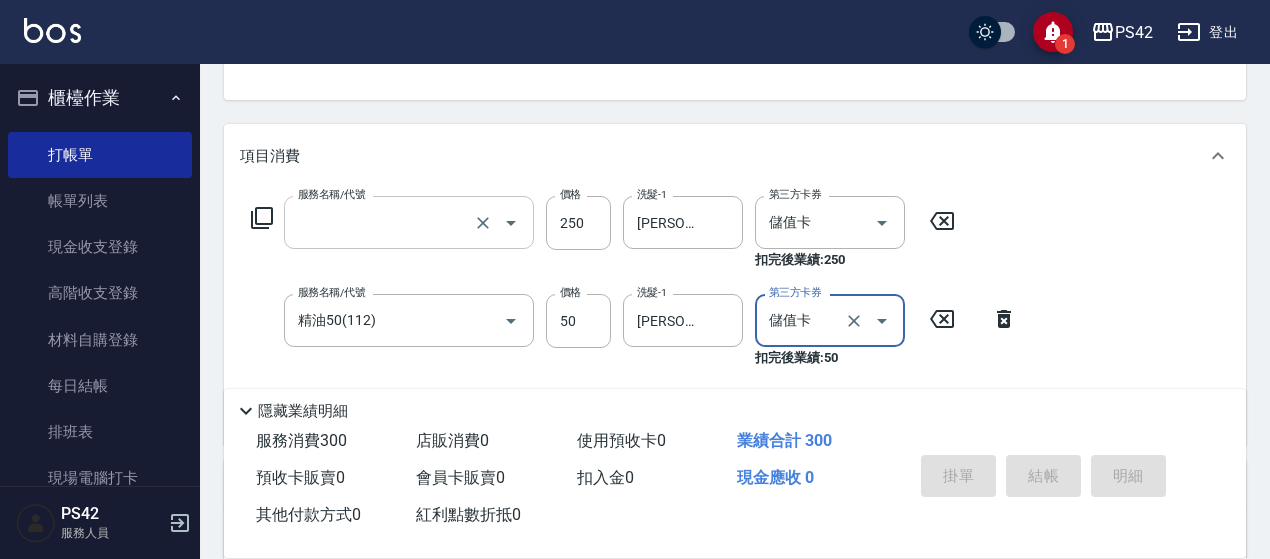 scroll, scrollTop: 194, scrollLeft: 0, axis: vertical 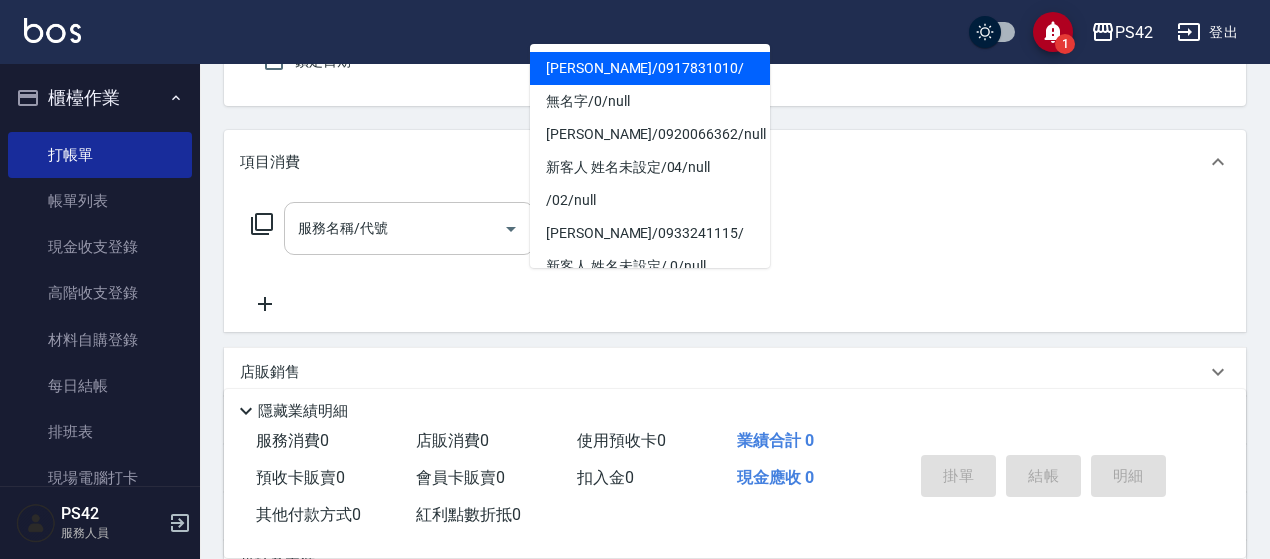 type on "[PERSON_NAME]/0917831010/" 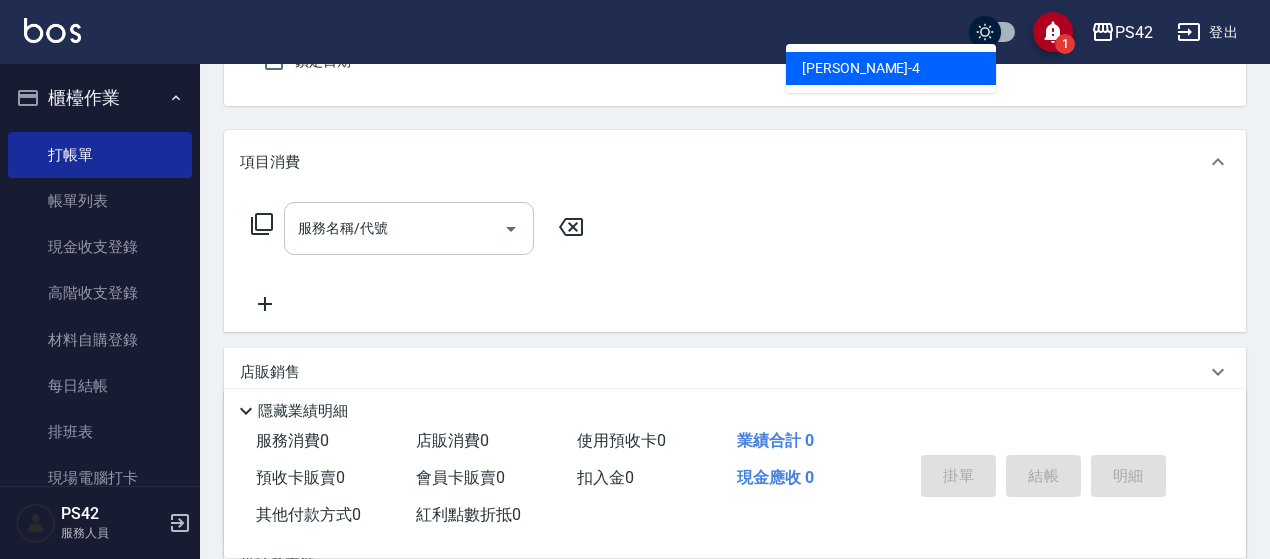type on "[PERSON_NAME]-4" 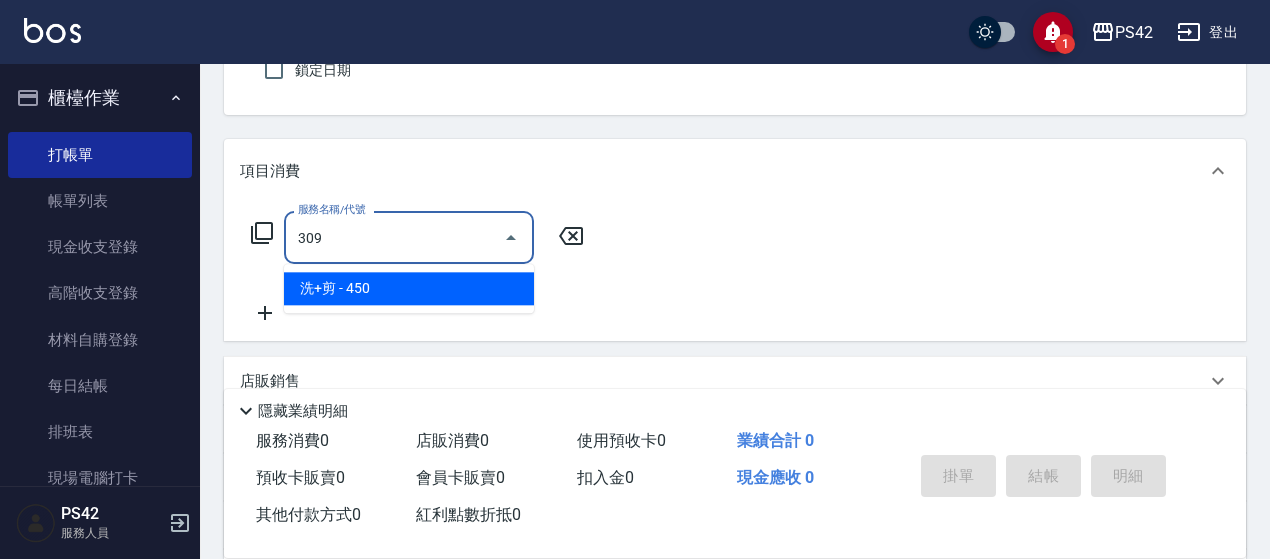 type on "洗+剪(309)" 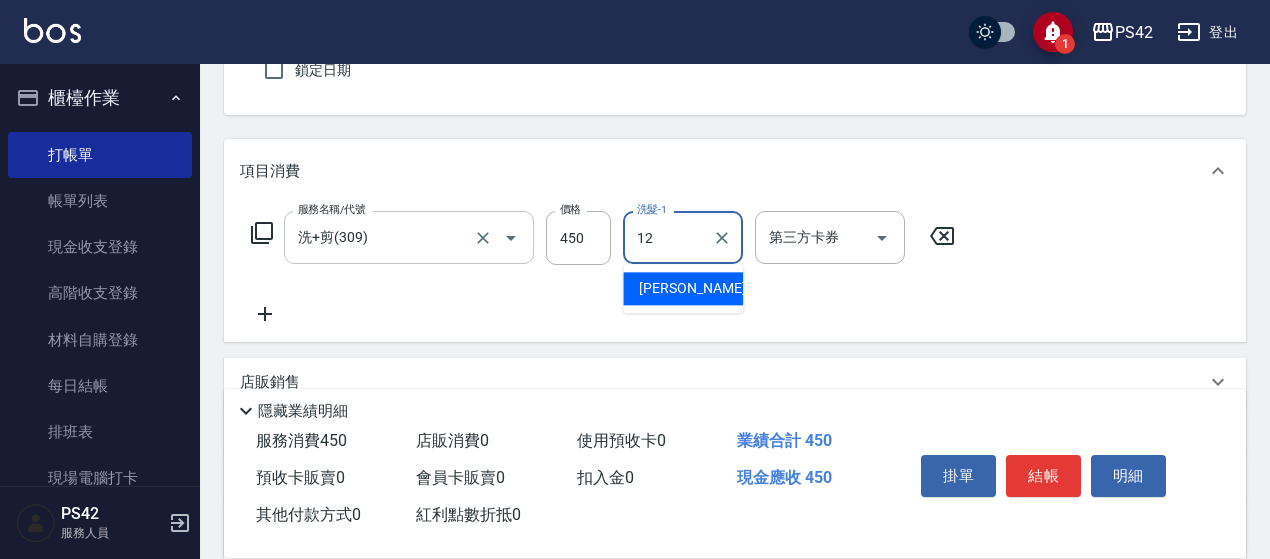 type on "[PERSON_NAME]-12" 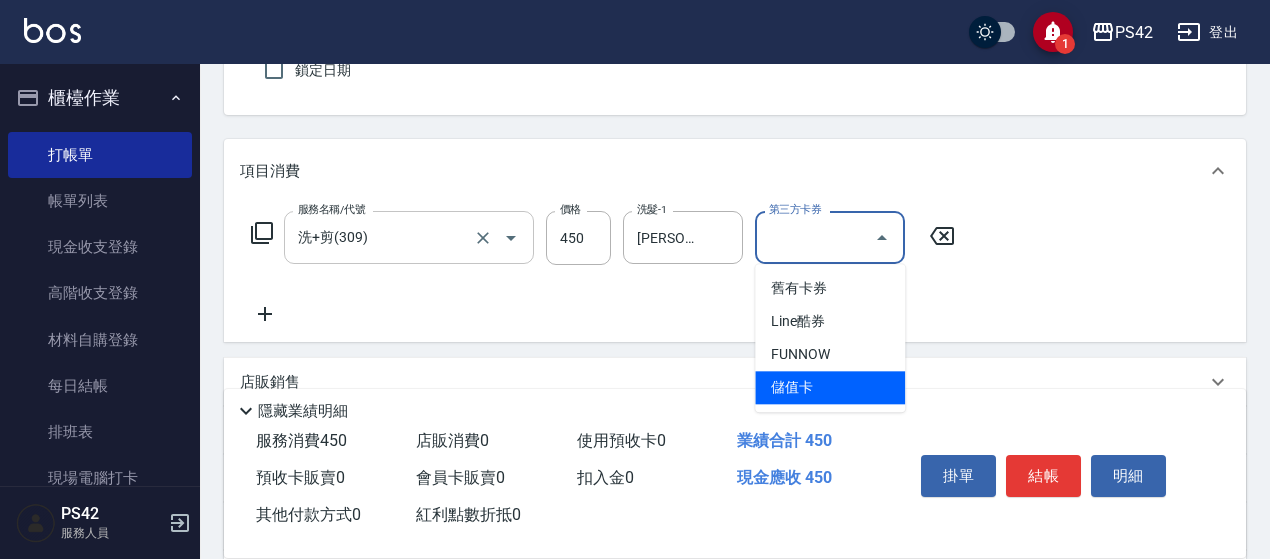 type on "儲值卡" 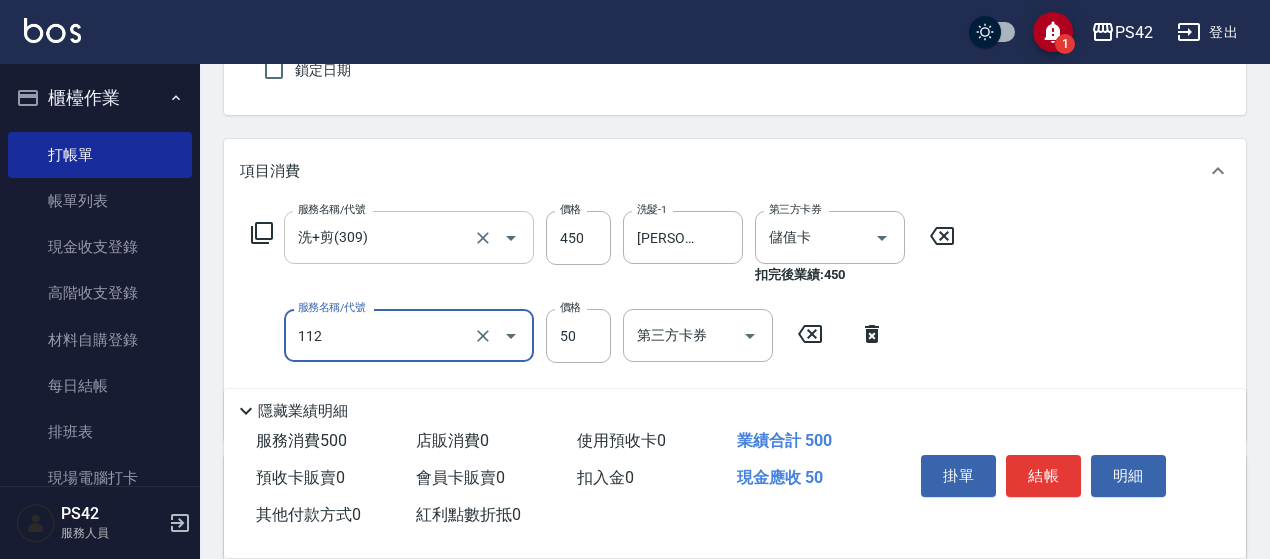 type on "精油50(112)" 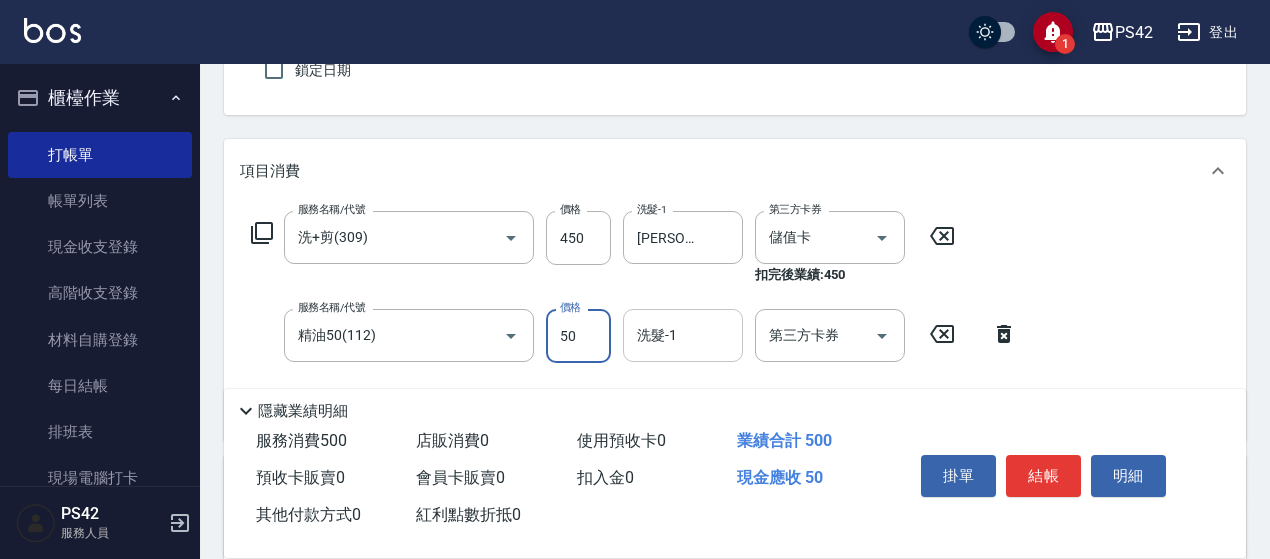 click on "洗髮-1" at bounding box center [683, 335] 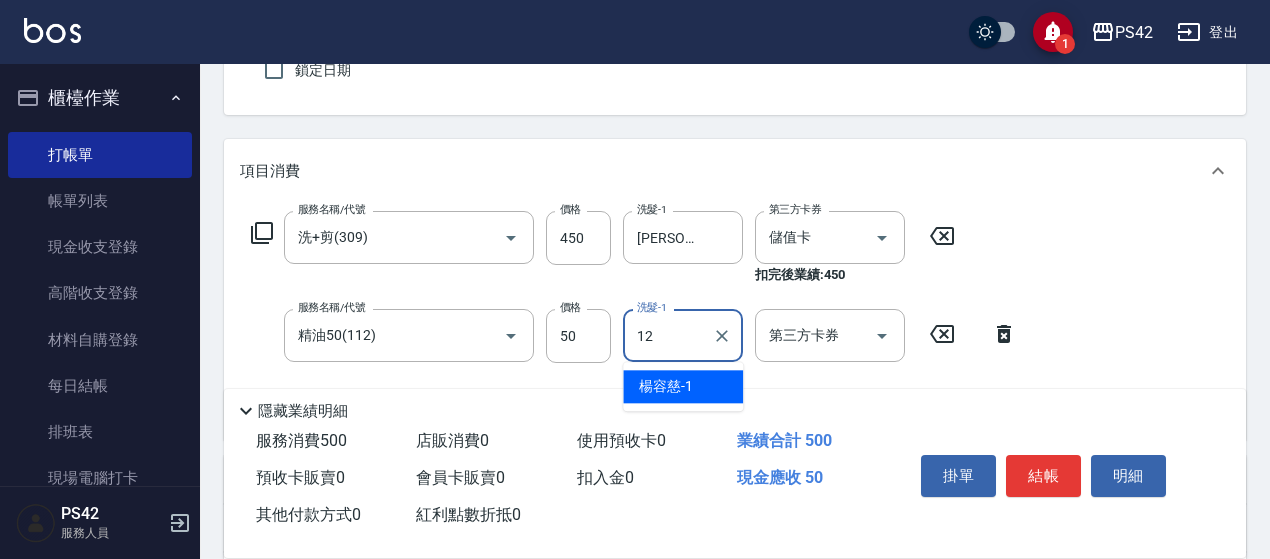 type on "[PERSON_NAME]-12" 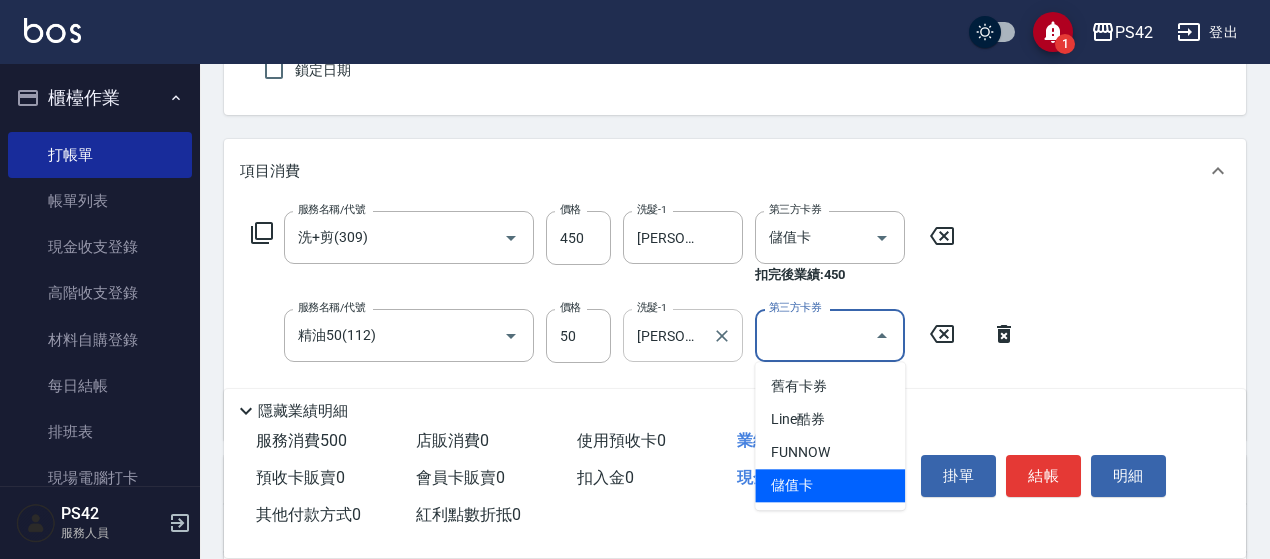 type on "儲值卡" 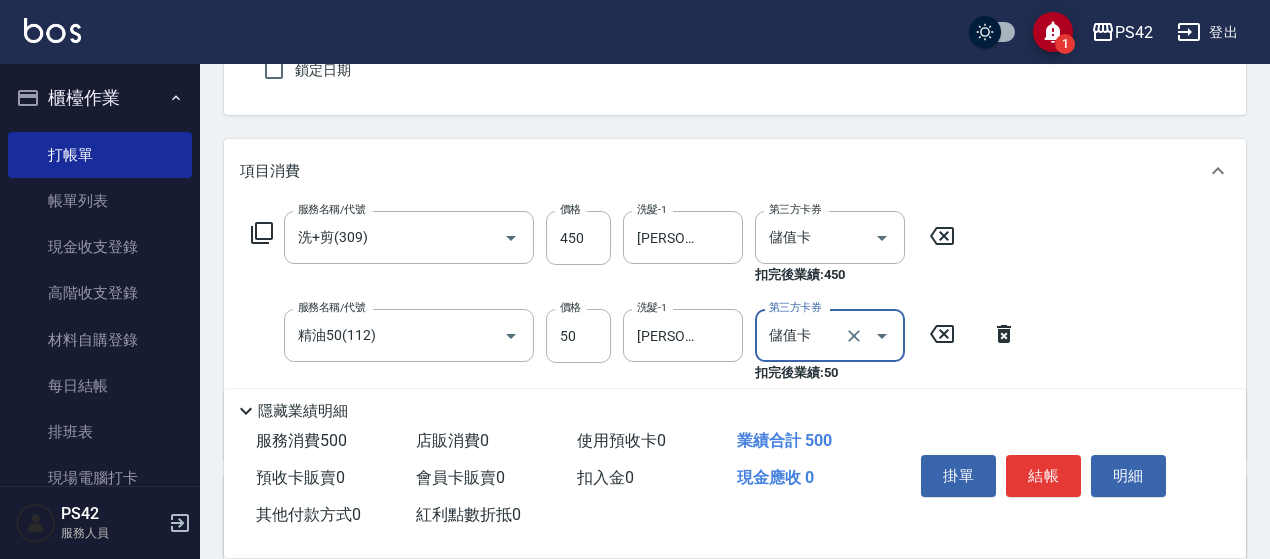 drag, startPoint x: 957, startPoint y: 237, endPoint x: 912, endPoint y: 241, distance: 45.17743 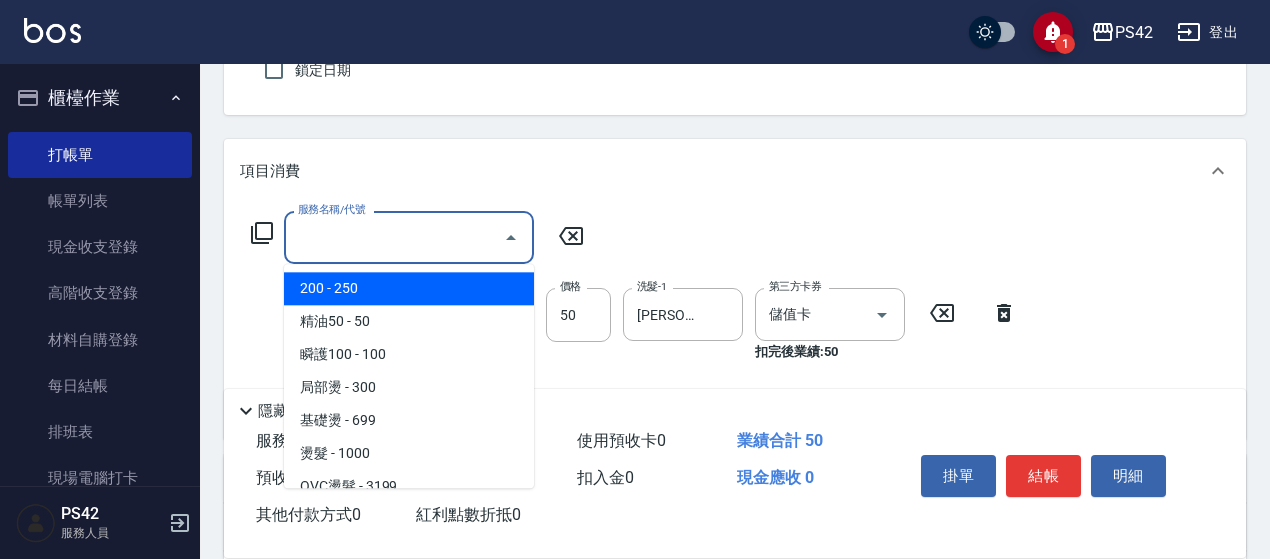 click on "服務名稱/代號" at bounding box center (394, 237) 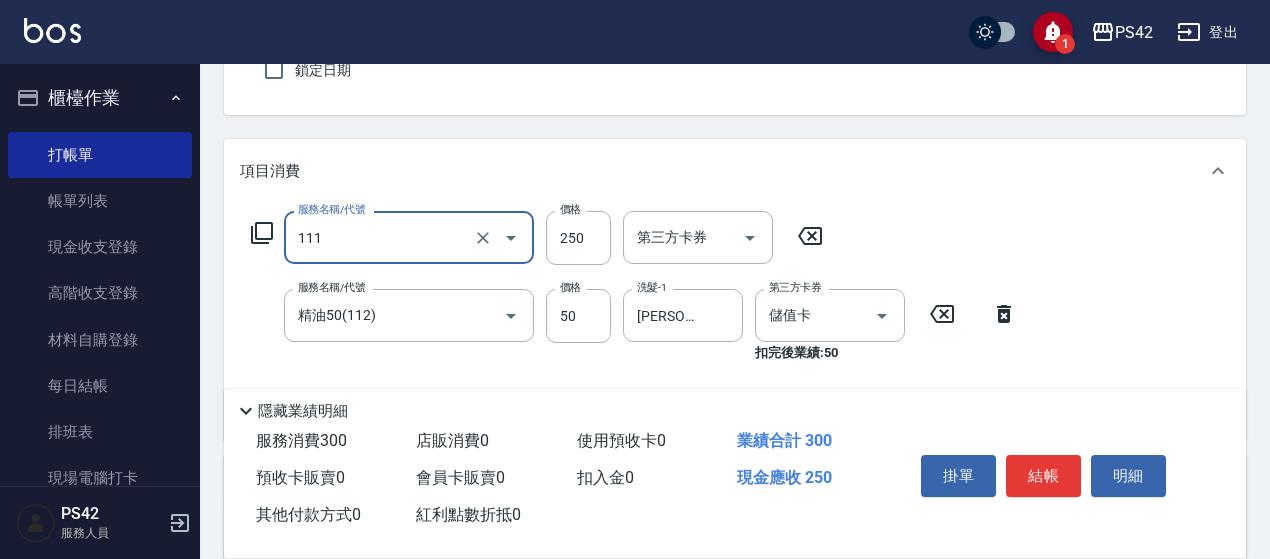 type on "200(111)" 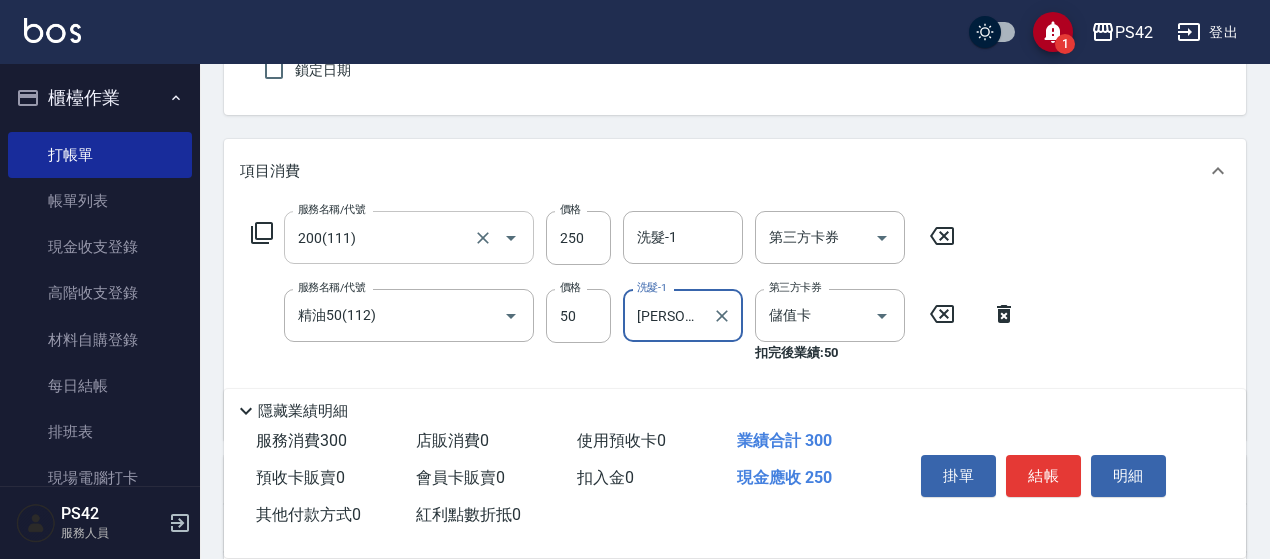 scroll, scrollTop: 0, scrollLeft: 6, axis: horizontal 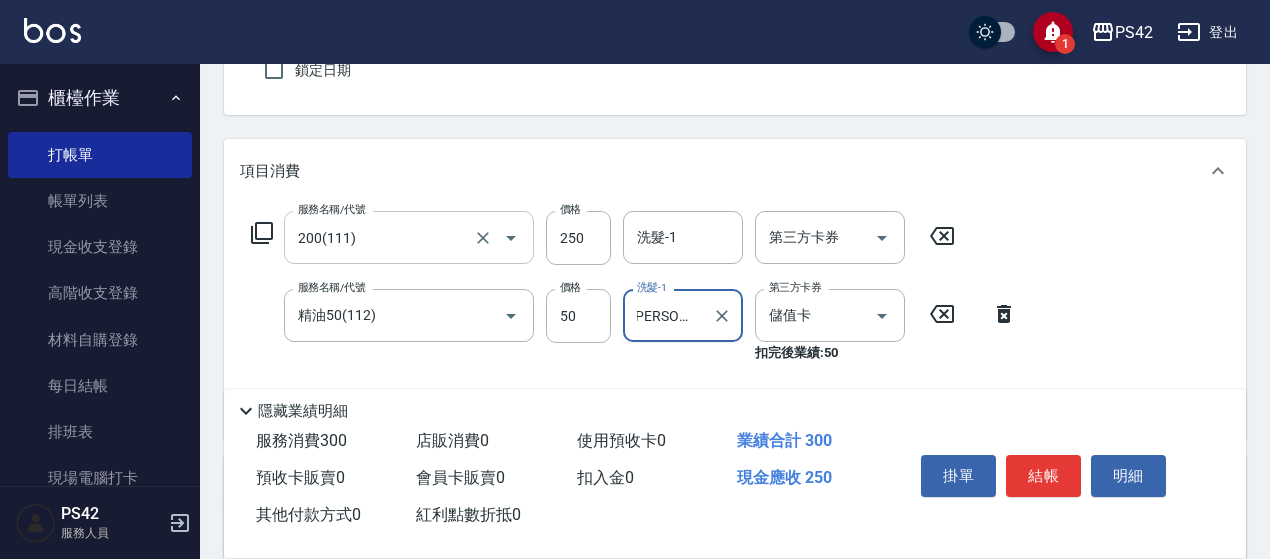 type on "[PERSON_NAME]-12" 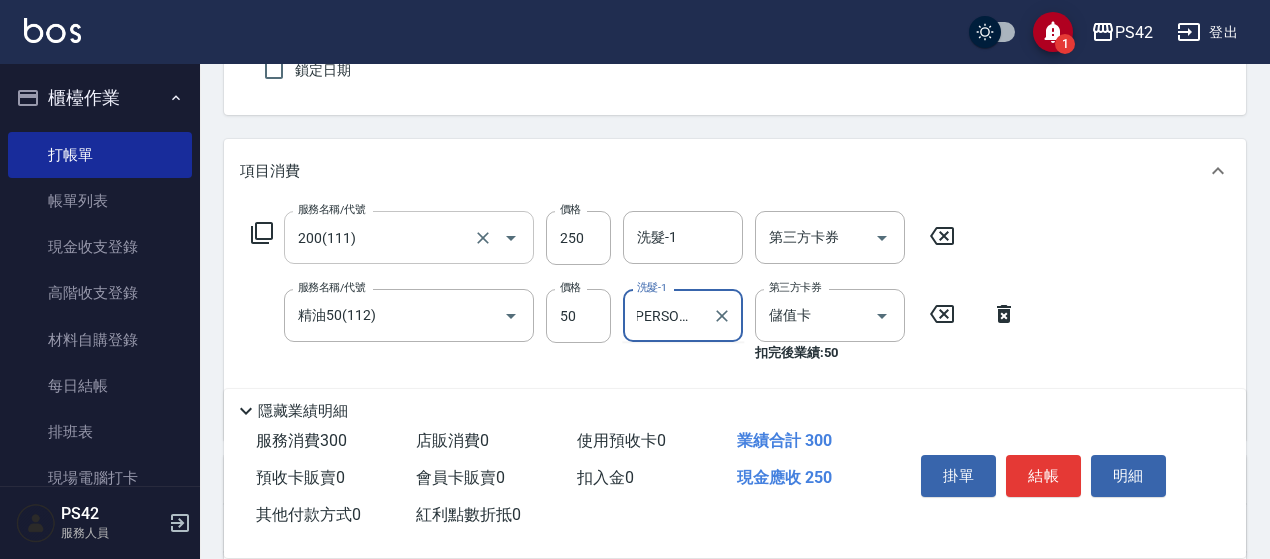 scroll, scrollTop: 0, scrollLeft: 0, axis: both 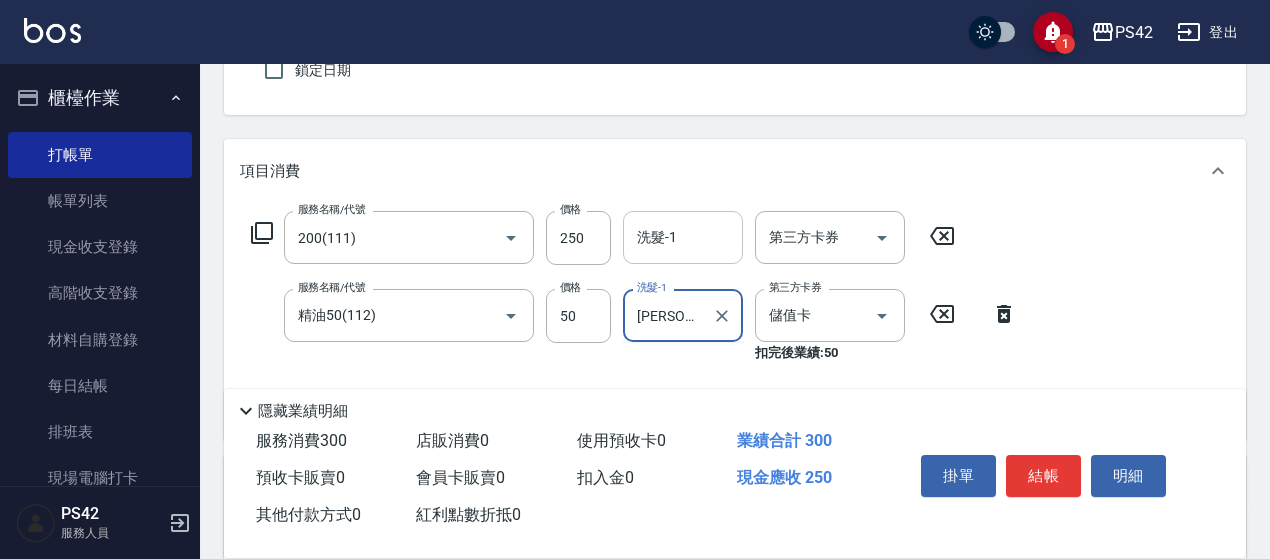 click on "洗髮-1" at bounding box center (683, 237) 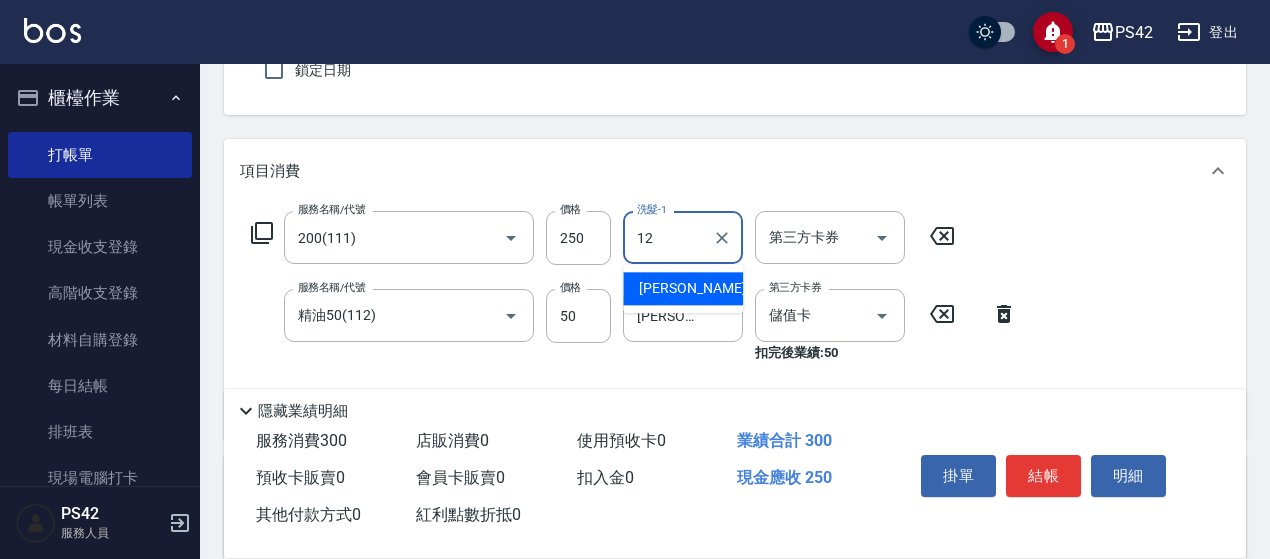 type on "[PERSON_NAME]-12" 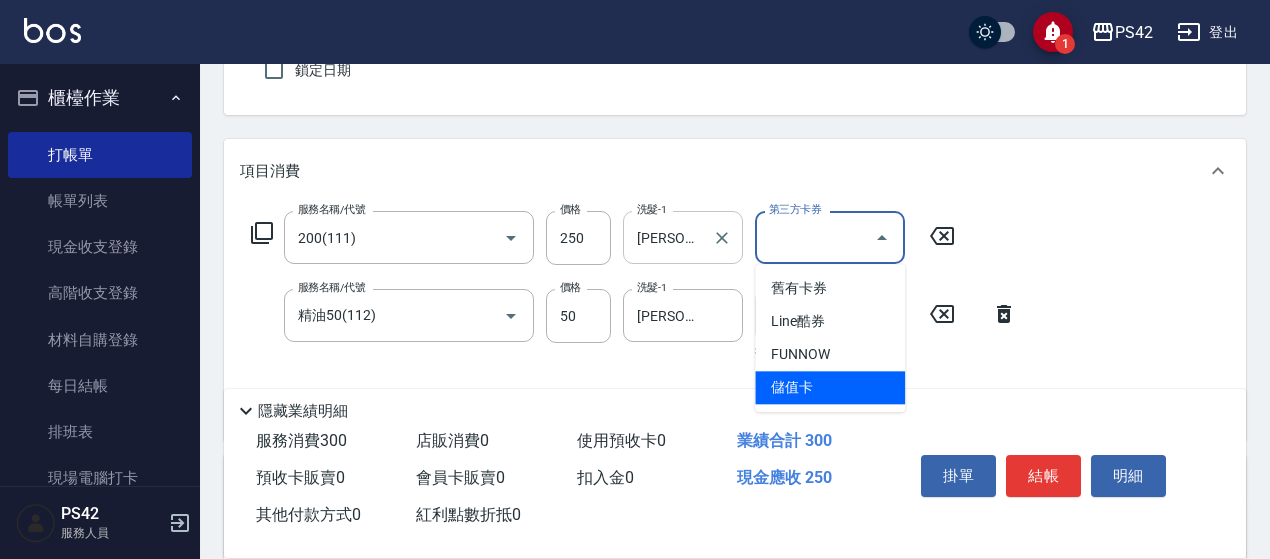type on "儲值卡" 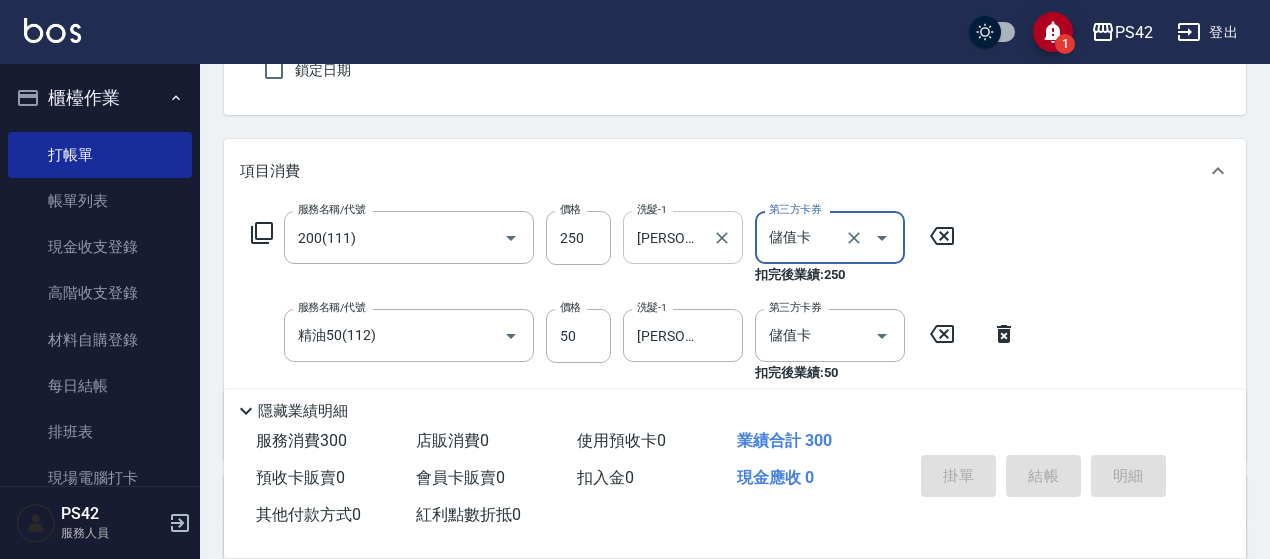 type on "[DATE] 18:31" 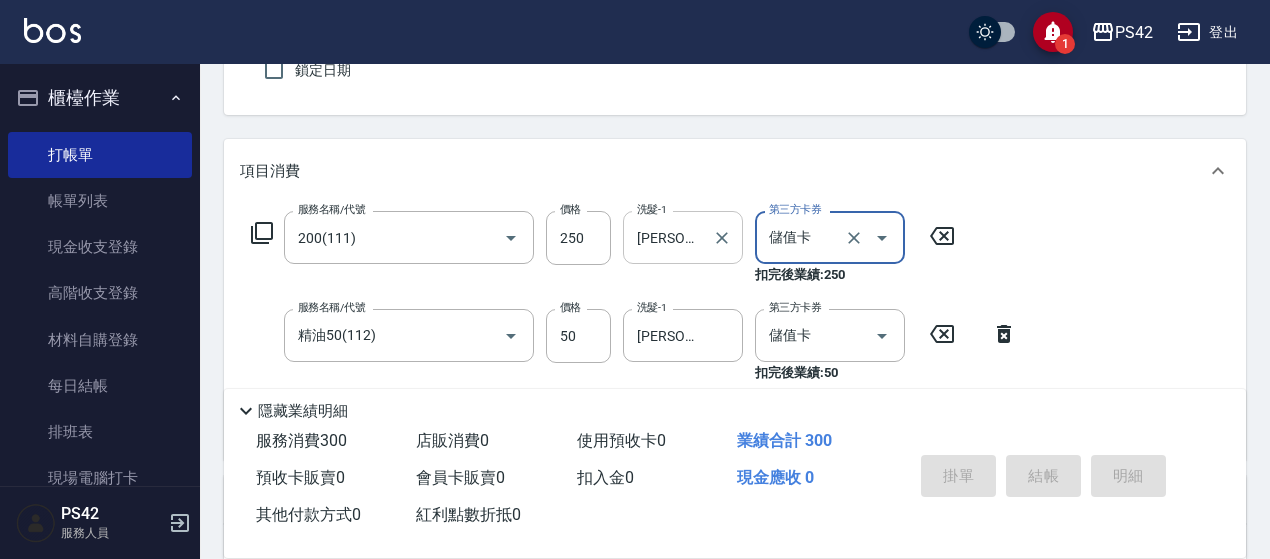 type 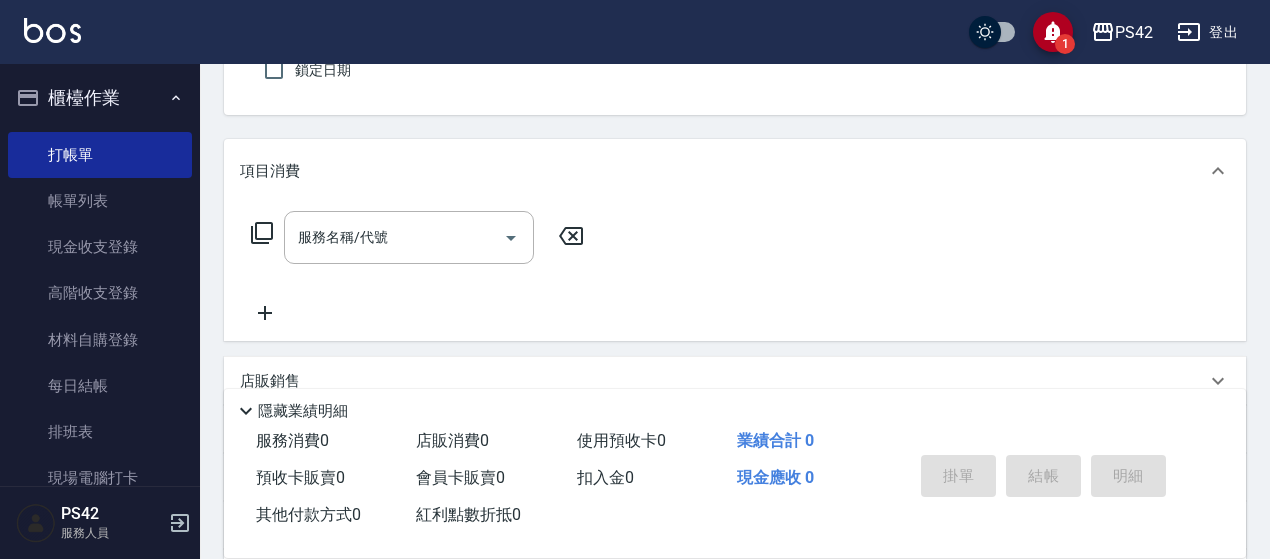 type on "[PERSON_NAME]/0917831010/" 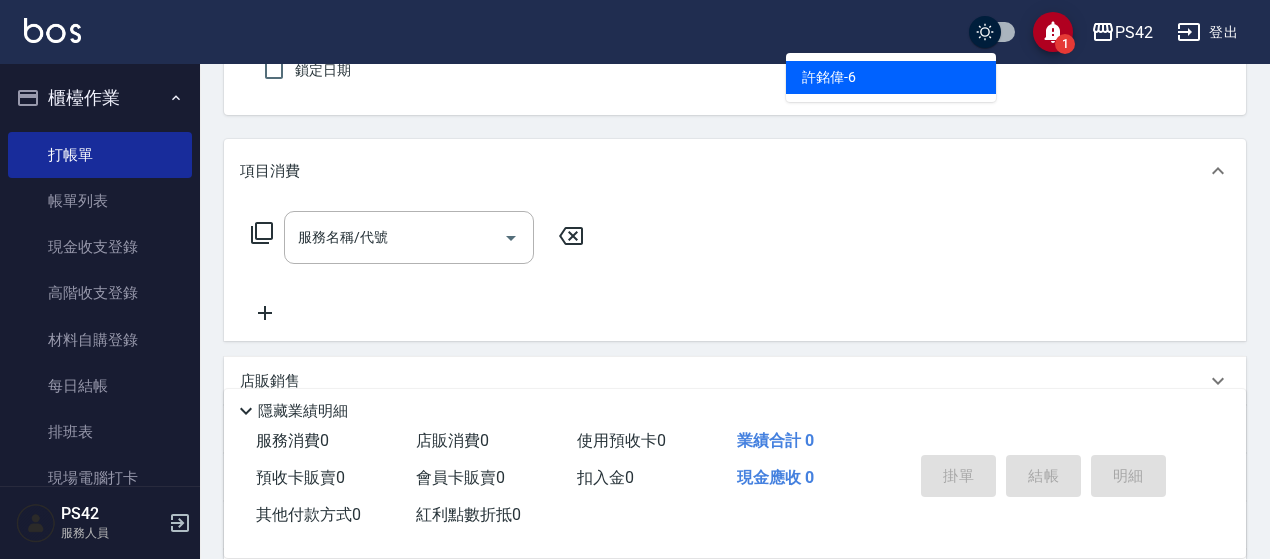 type on "[PERSON_NAME]-6" 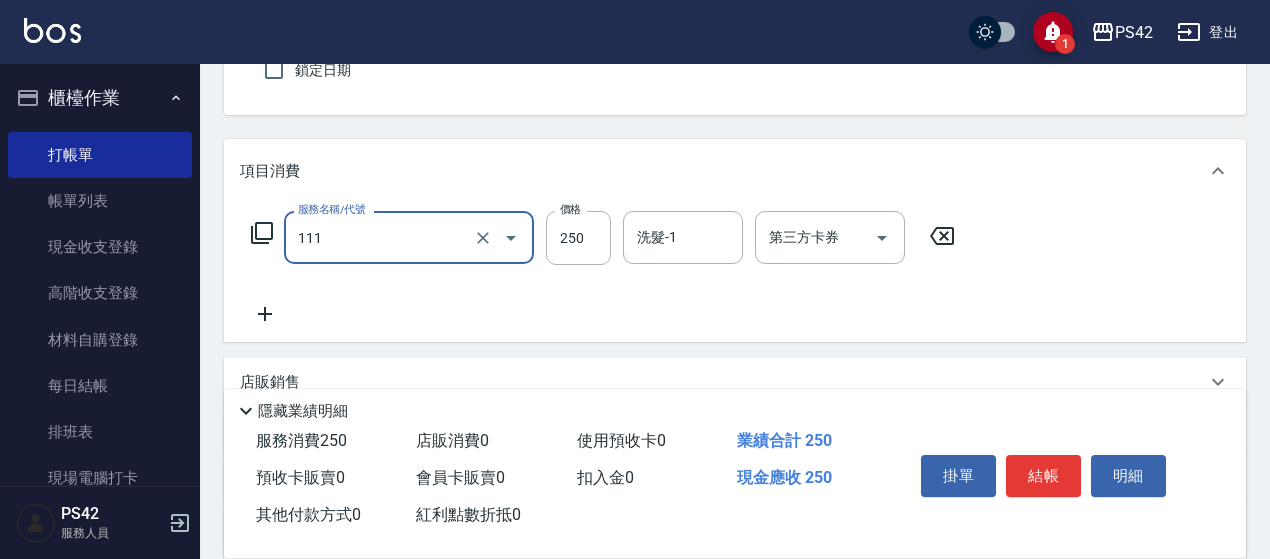 type on "200(111)" 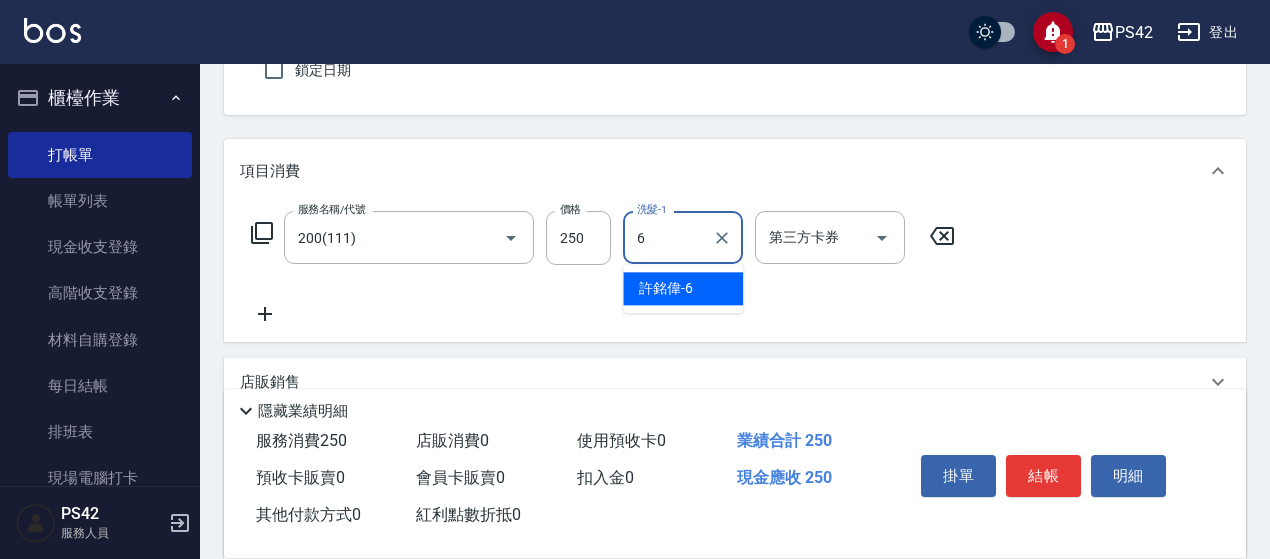 type on "[PERSON_NAME]-6" 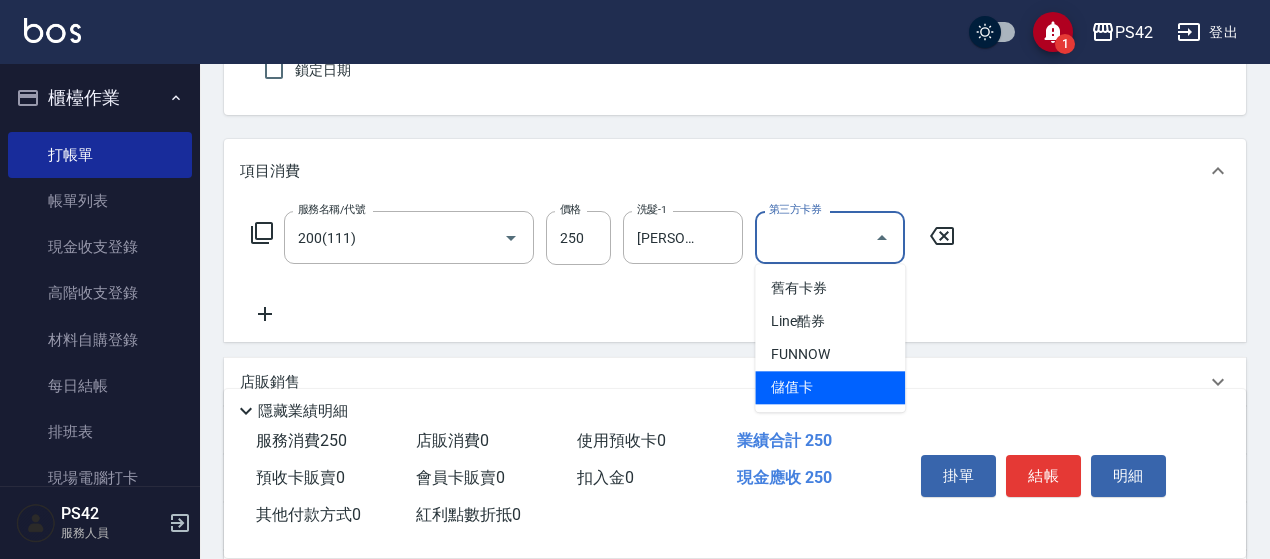 type on "儲值卡" 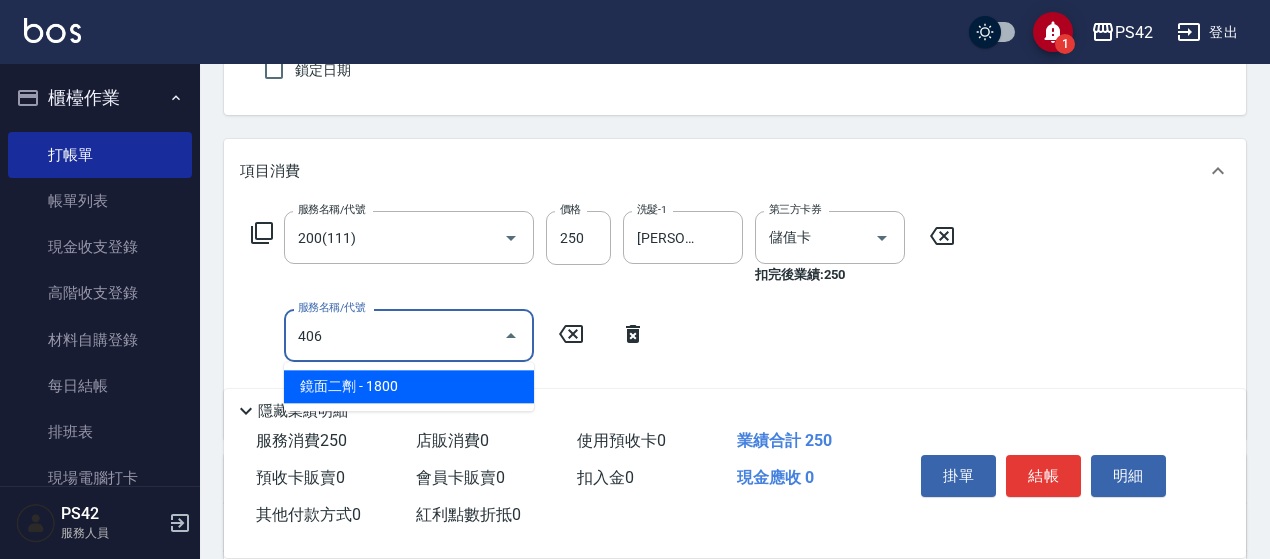 type on "鏡面二劑(406)" 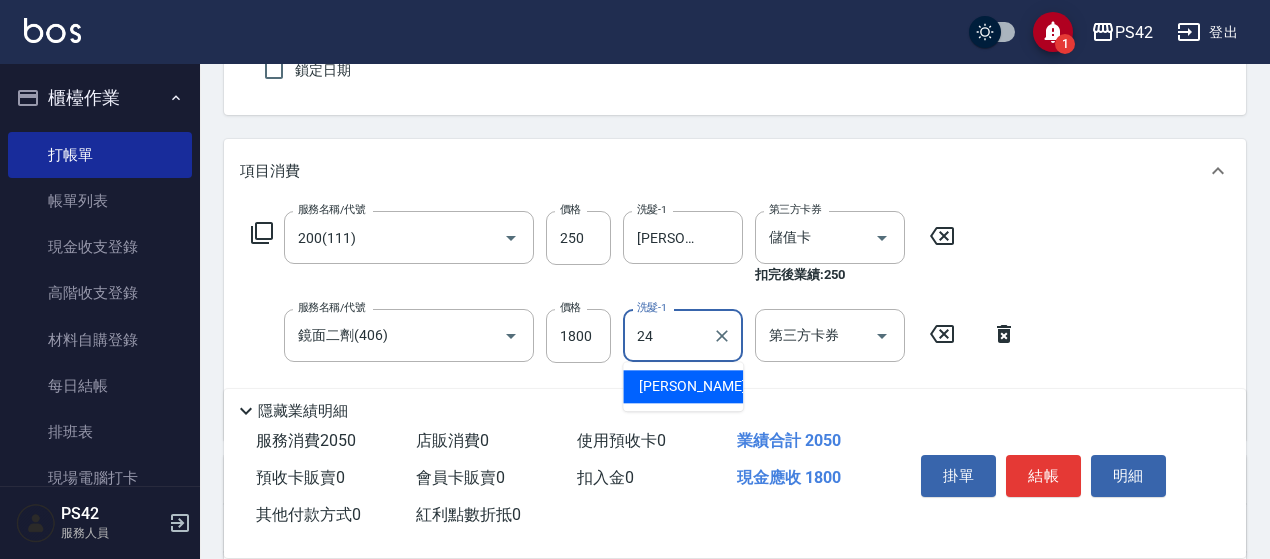 type on "[PERSON_NAME]-24" 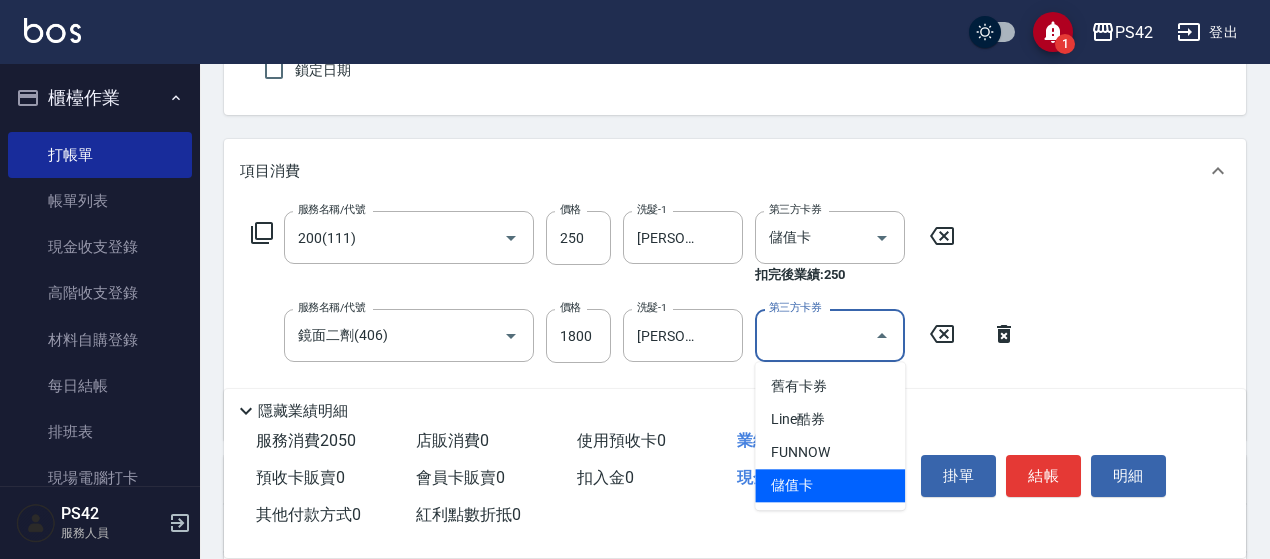 type on "儲值卡" 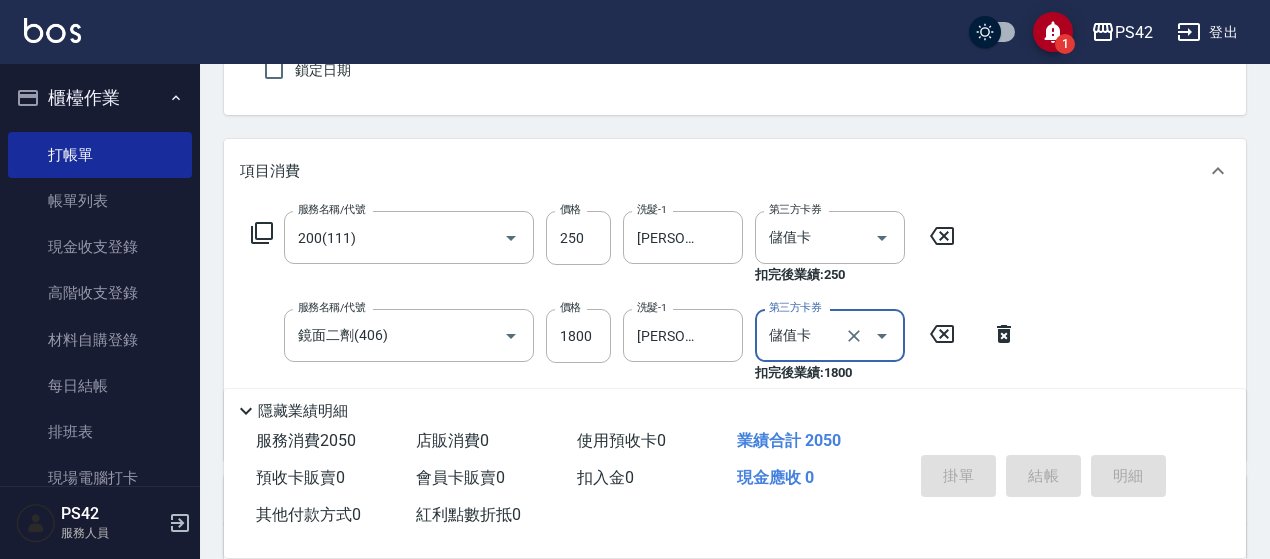 type 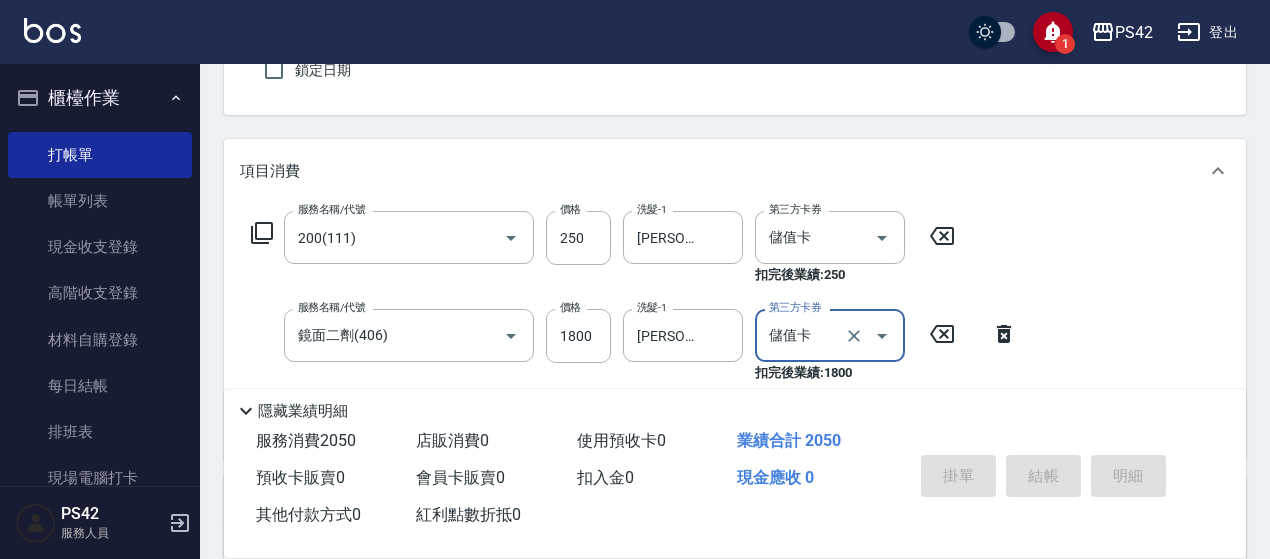 type 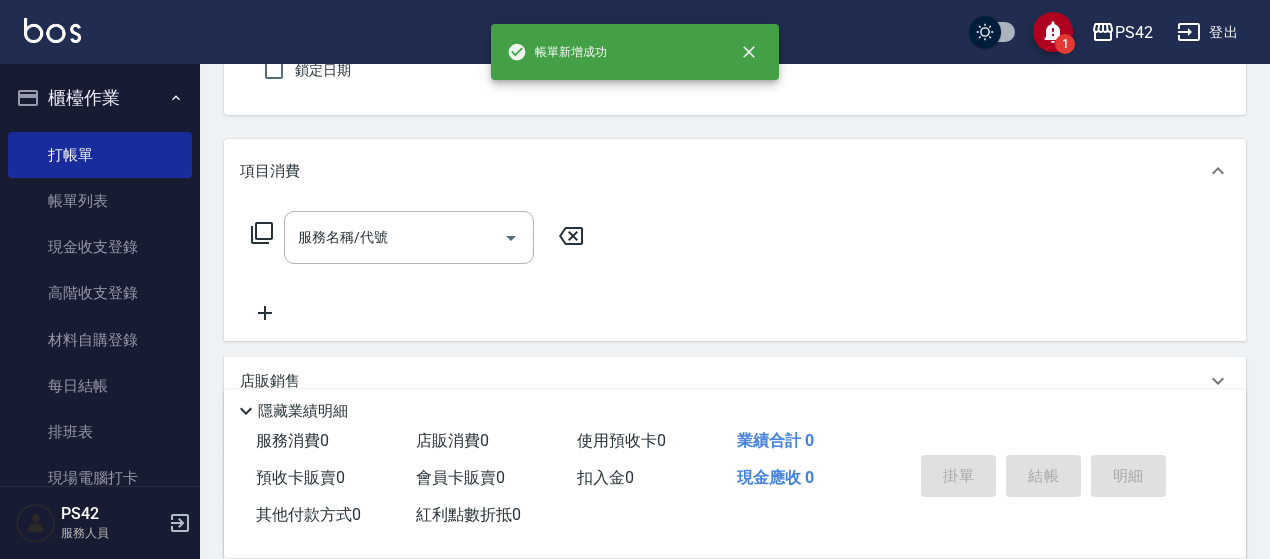 type on "[PERSON_NAME]/0917831010/" 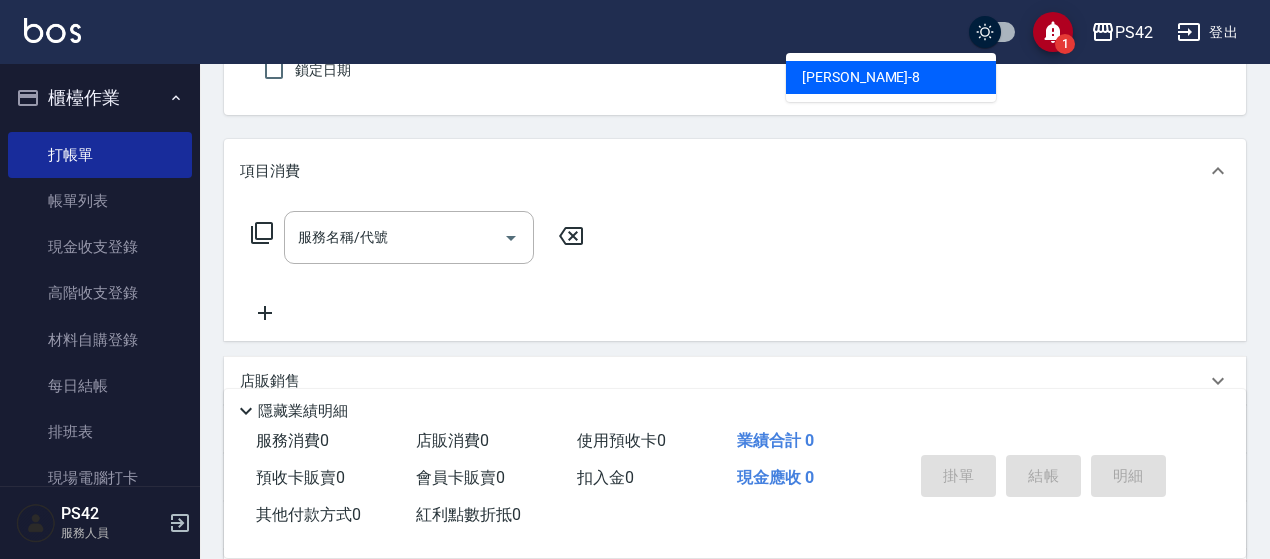 type on "[PERSON_NAME]-8" 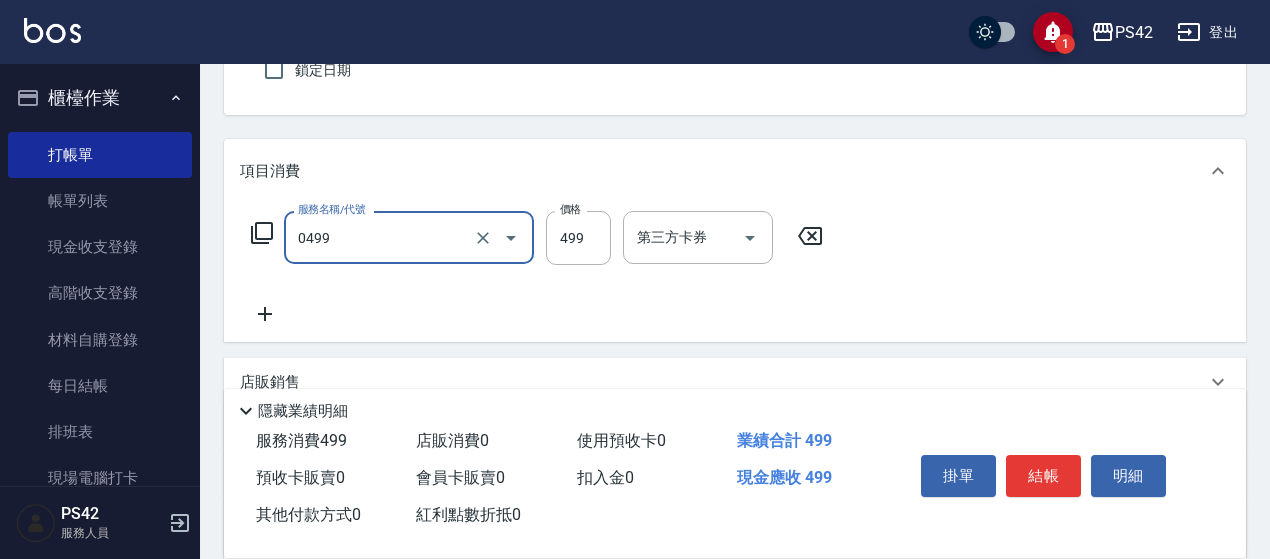 type on "[PERSON_NAME]499(0499)" 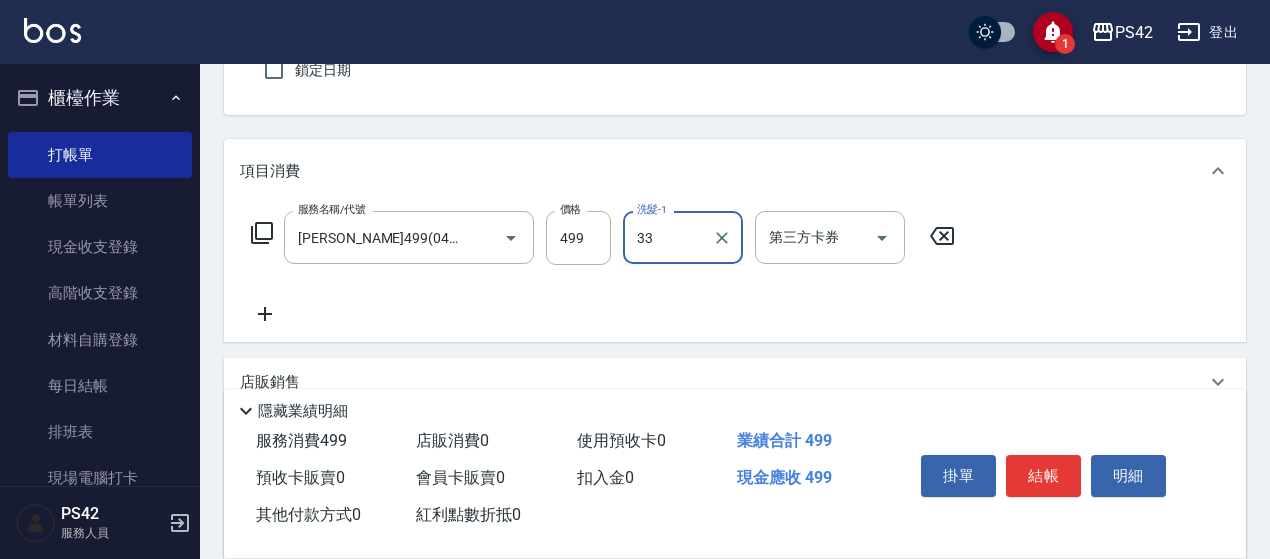 type on "[PERSON_NAME]-33" 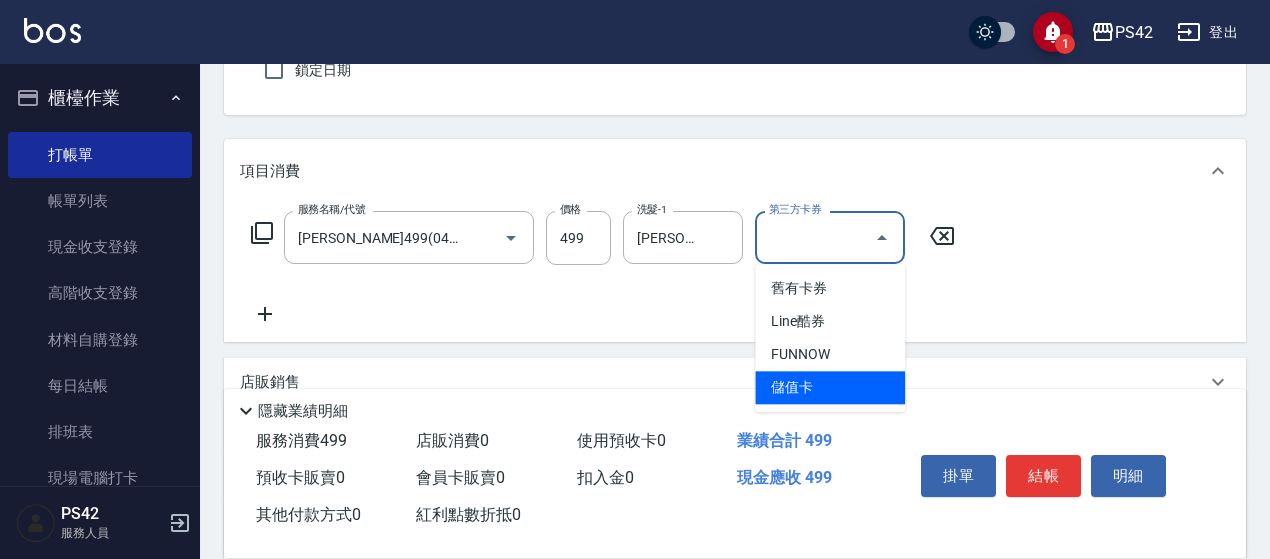 type on "儲值卡" 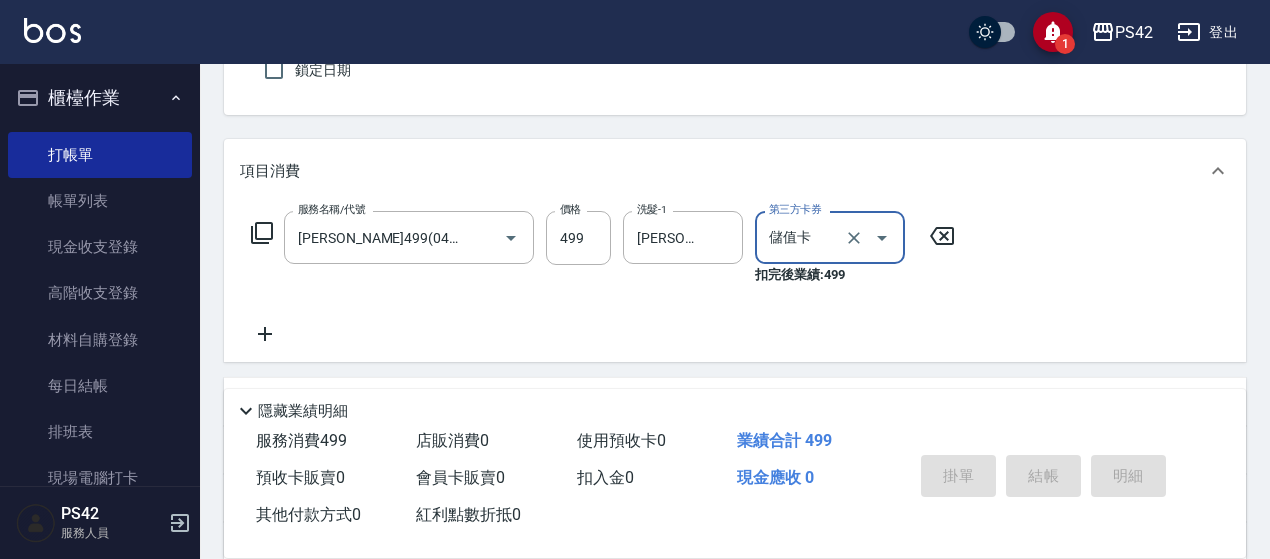 type 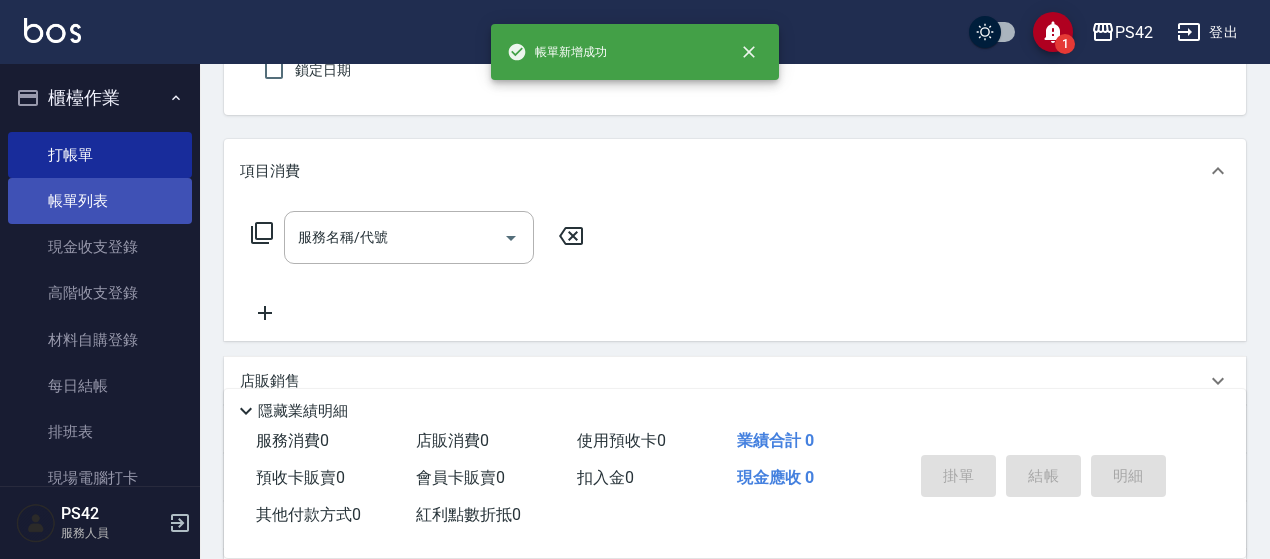 click on "帳單列表" at bounding box center [100, 201] 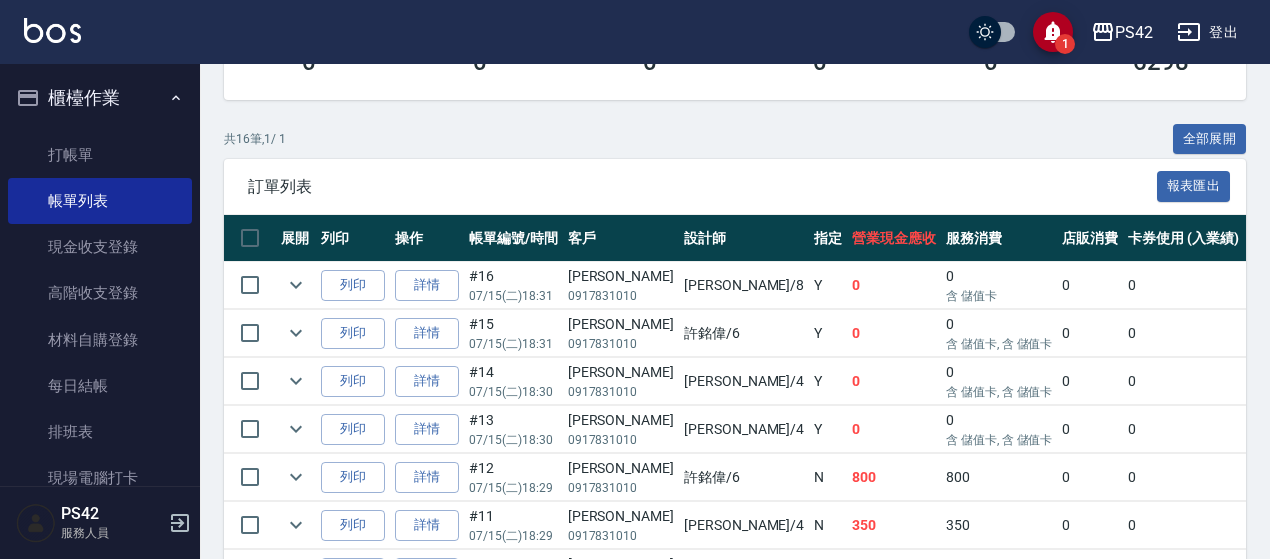 scroll, scrollTop: 500, scrollLeft: 0, axis: vertical 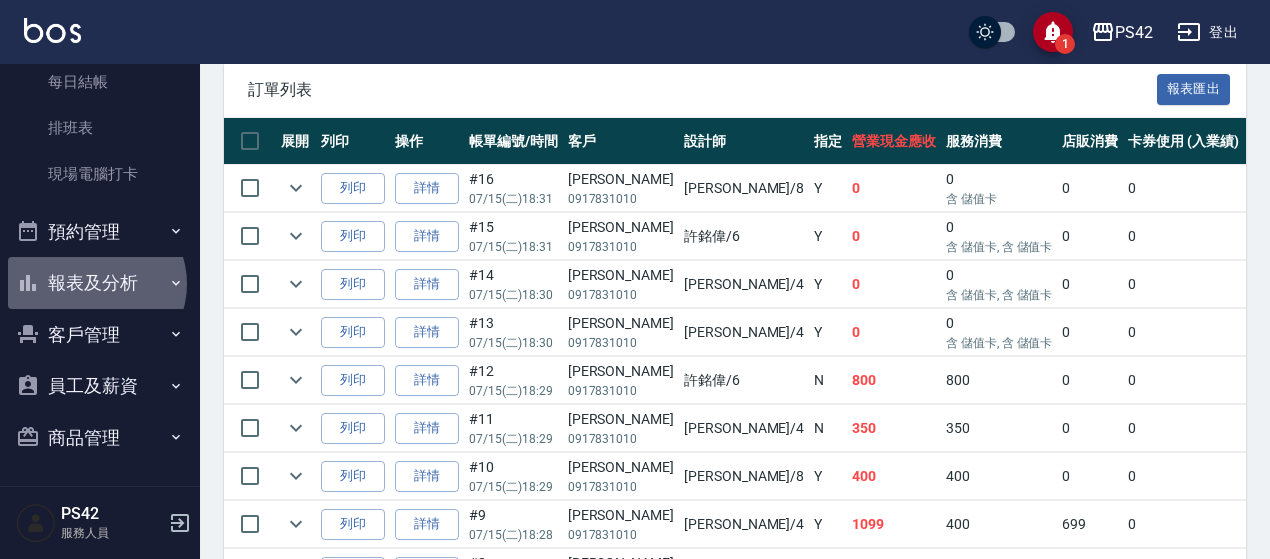 click on "報表及分析" at bounding box center [100, 283] 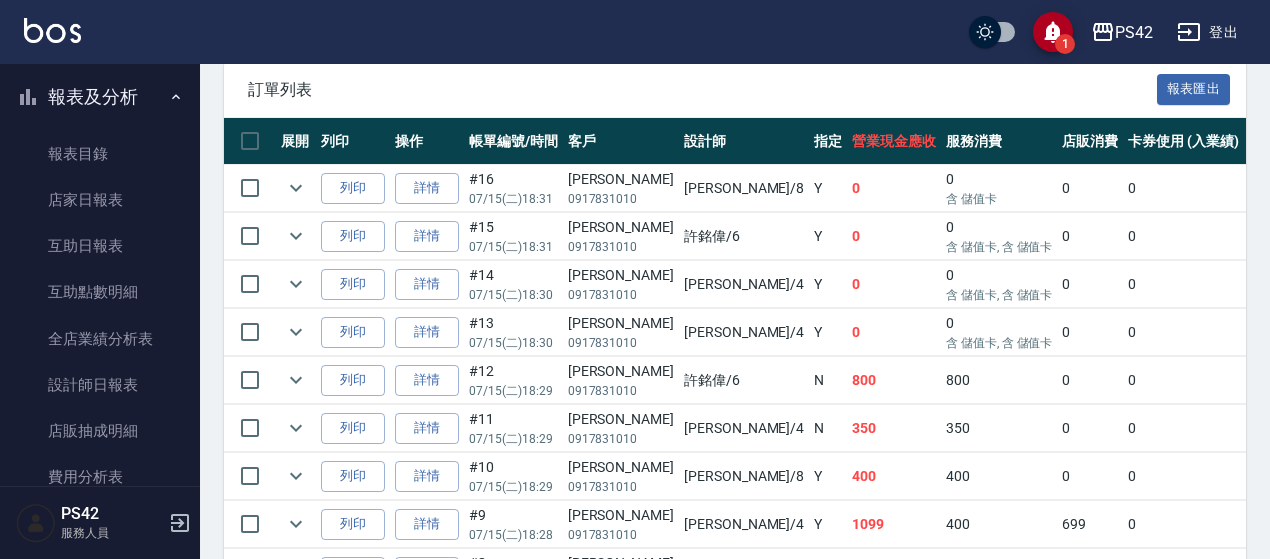 scroll, scrollTop: 690, scrollLeft: 0, axis: vertical 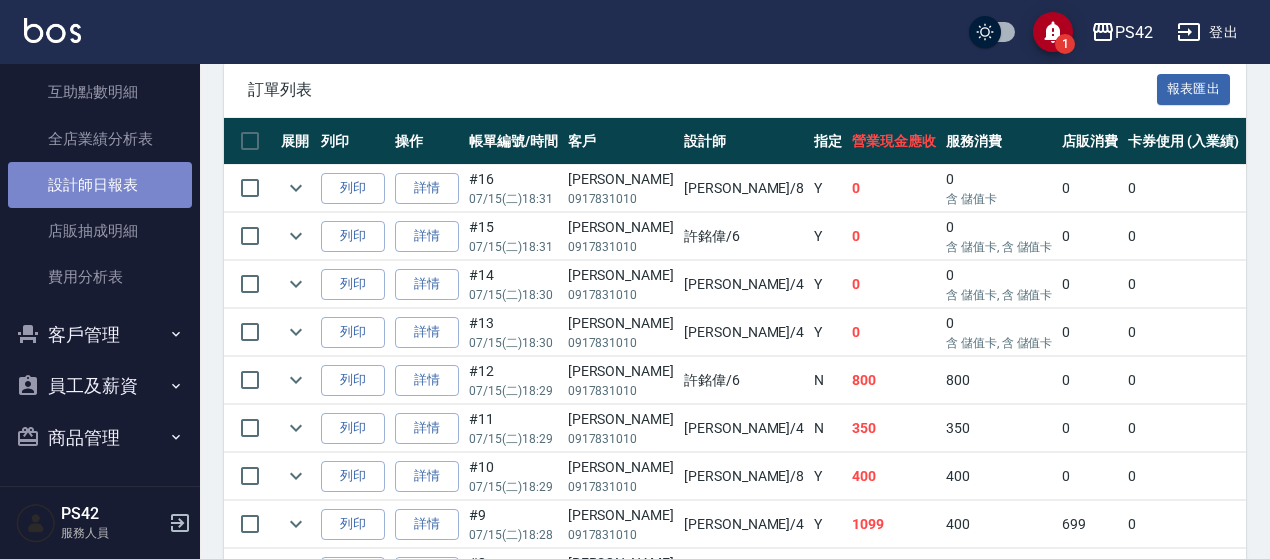 click on "設計師日報表" at bounding box center (100, 185) 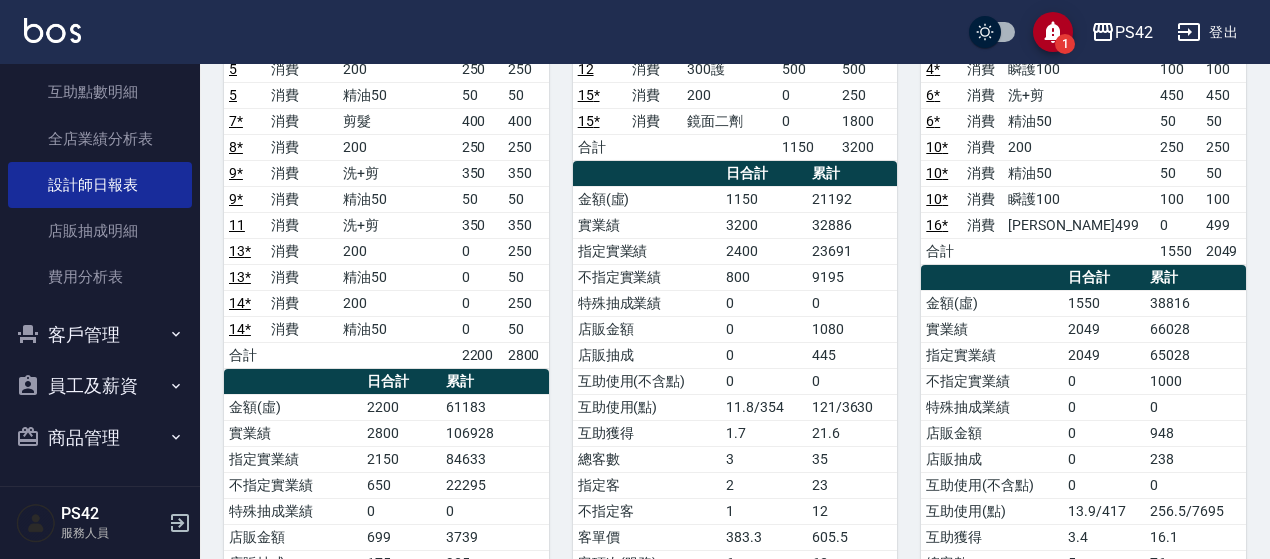 scroll, scrollTop: 100, scrollLeft: 0, axis: vertical 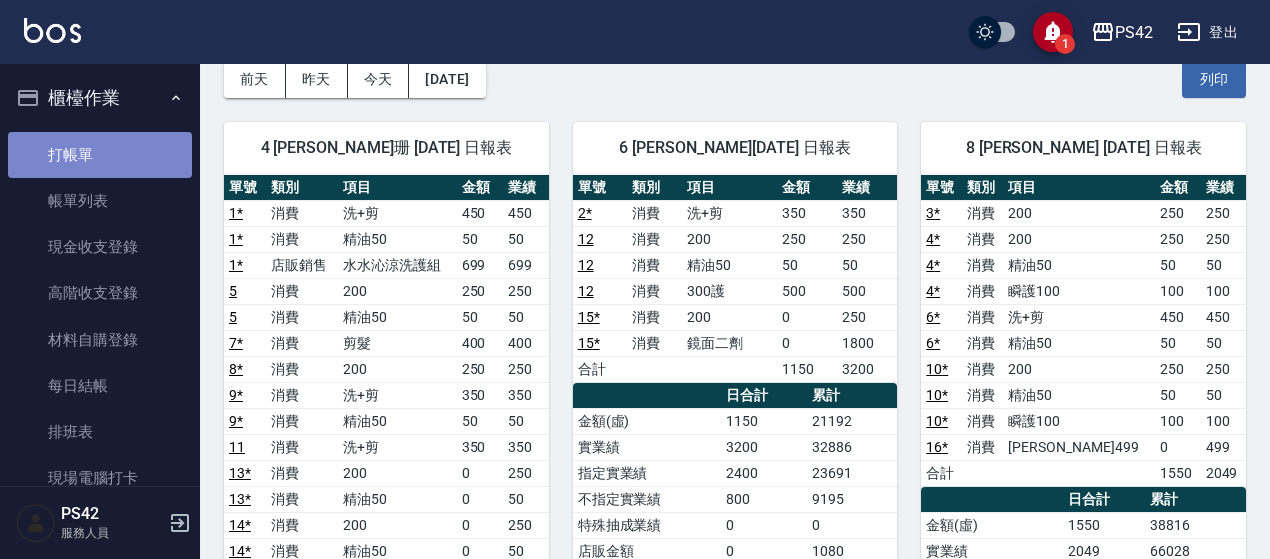 click on "打帳單" at bounding box center [100, 155] 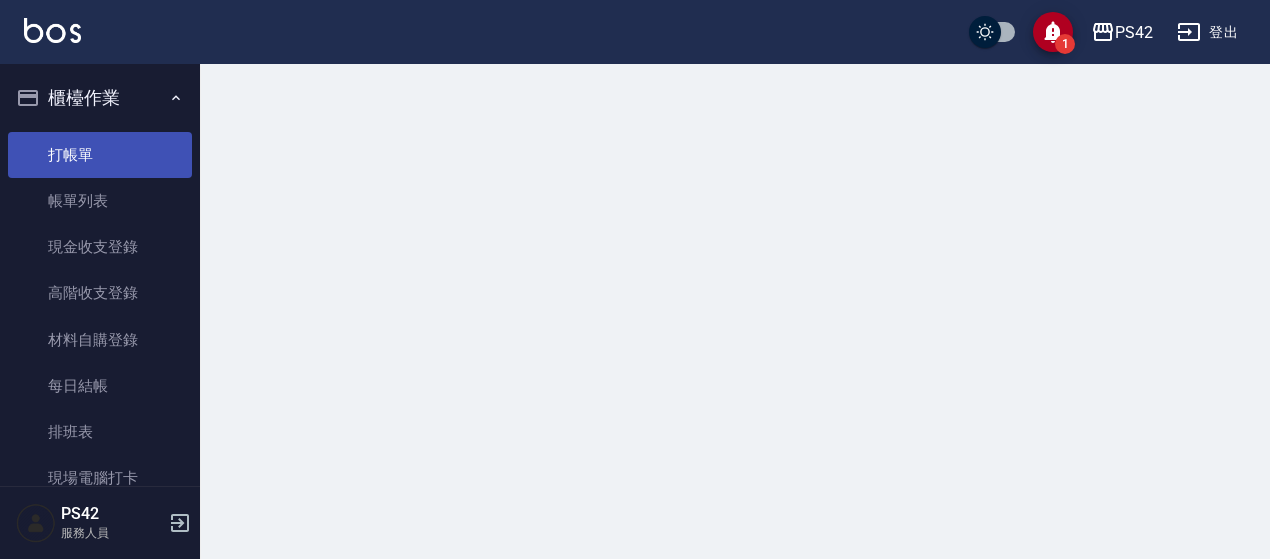 scroll, scrollTop: 0, scrollLeft: 0, axis: both 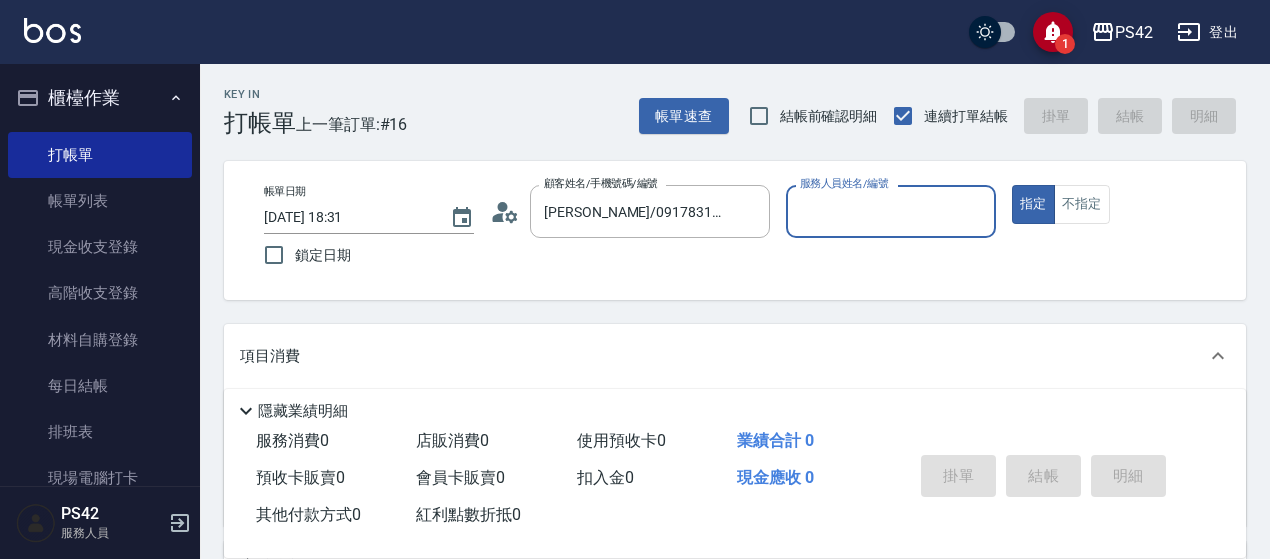 type on "無名字/0/null" 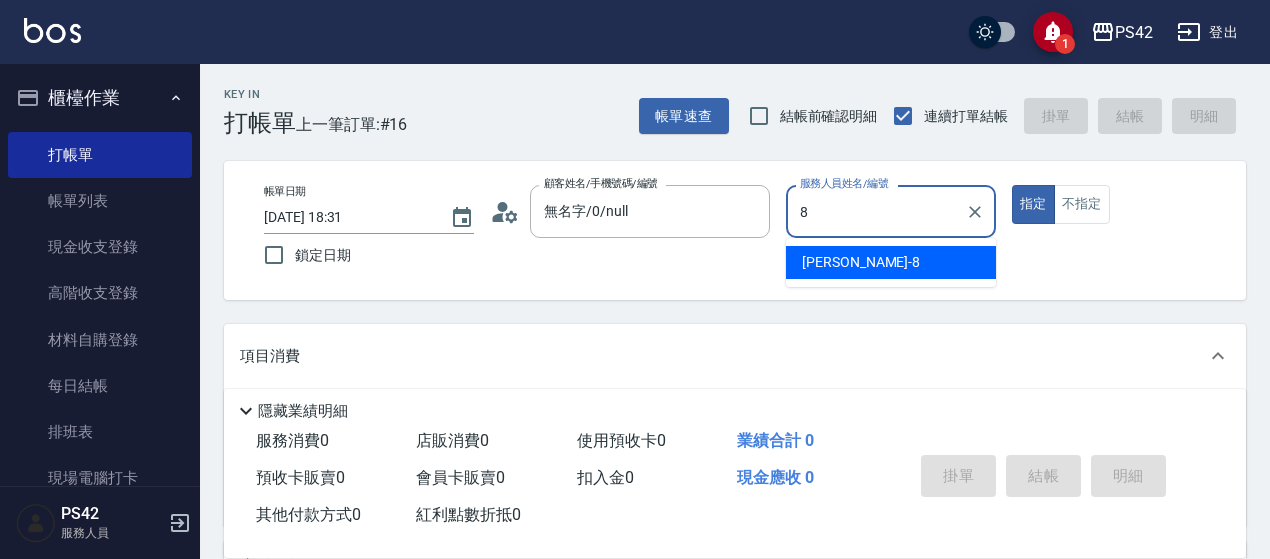 type on "[PERSON_NAME]-8" 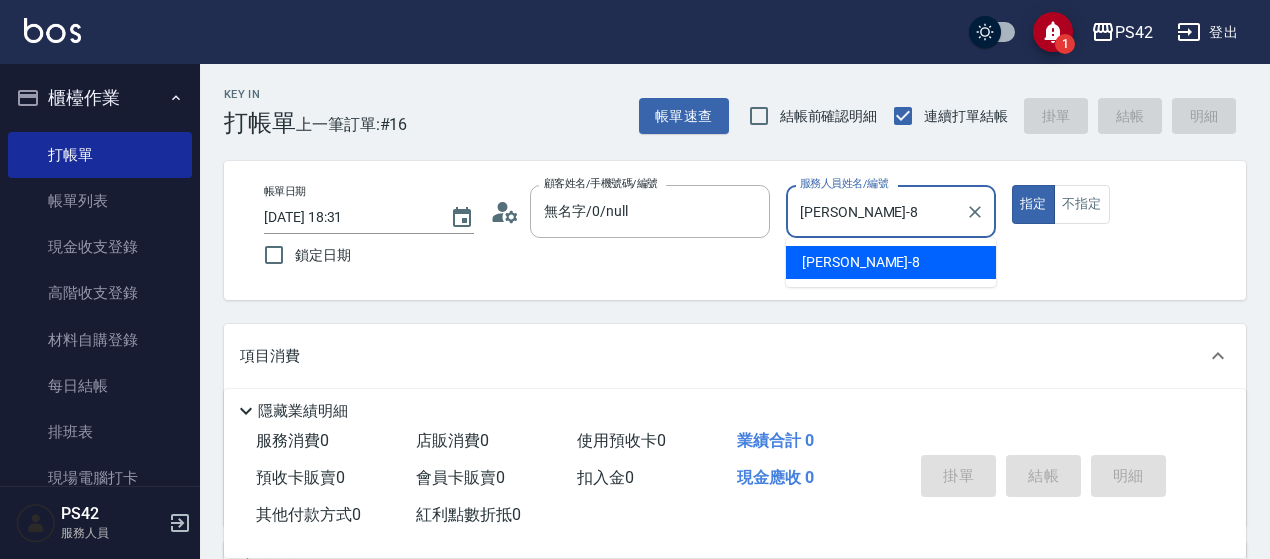 type on "true" 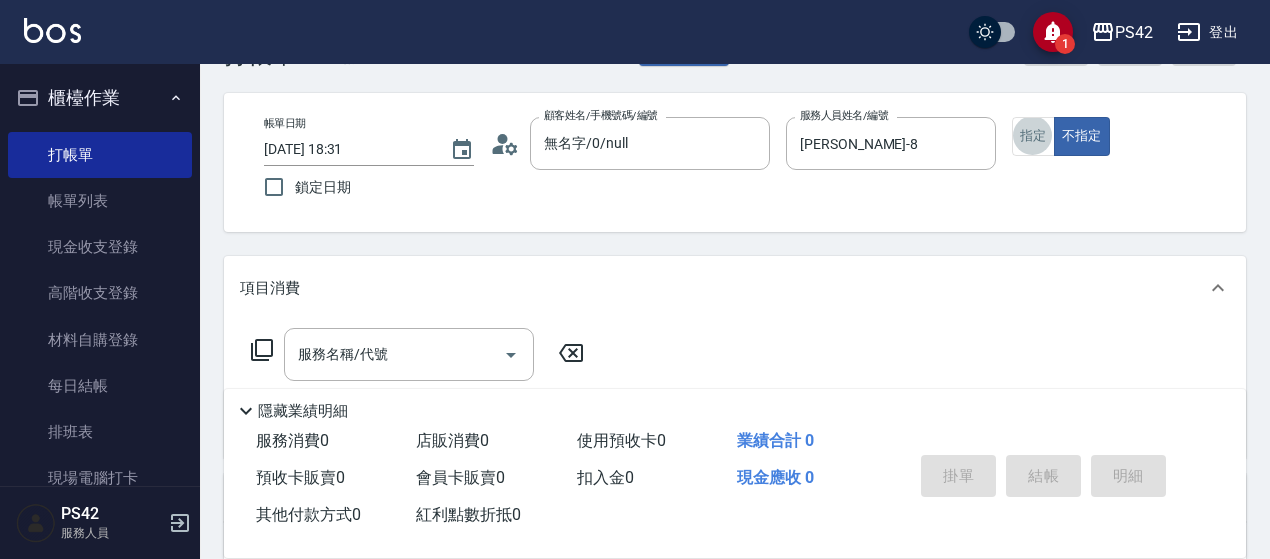 scroll, scrollTop: 100, scrollLeft: 0, axis: vertical 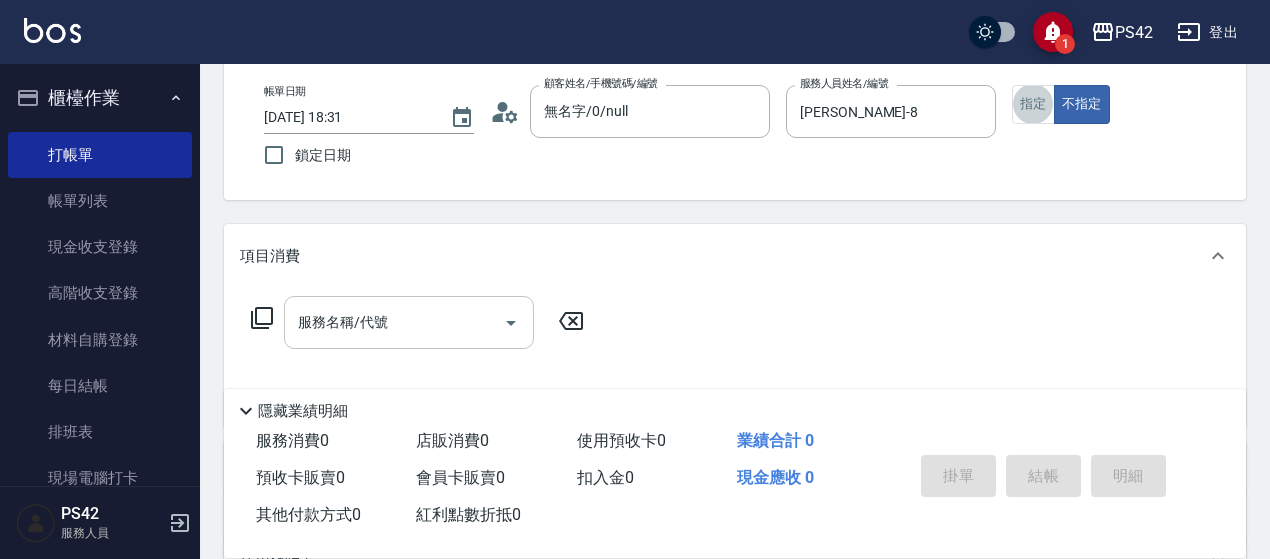 click on "服務名稱/代號" at bounding box center (394, 322) 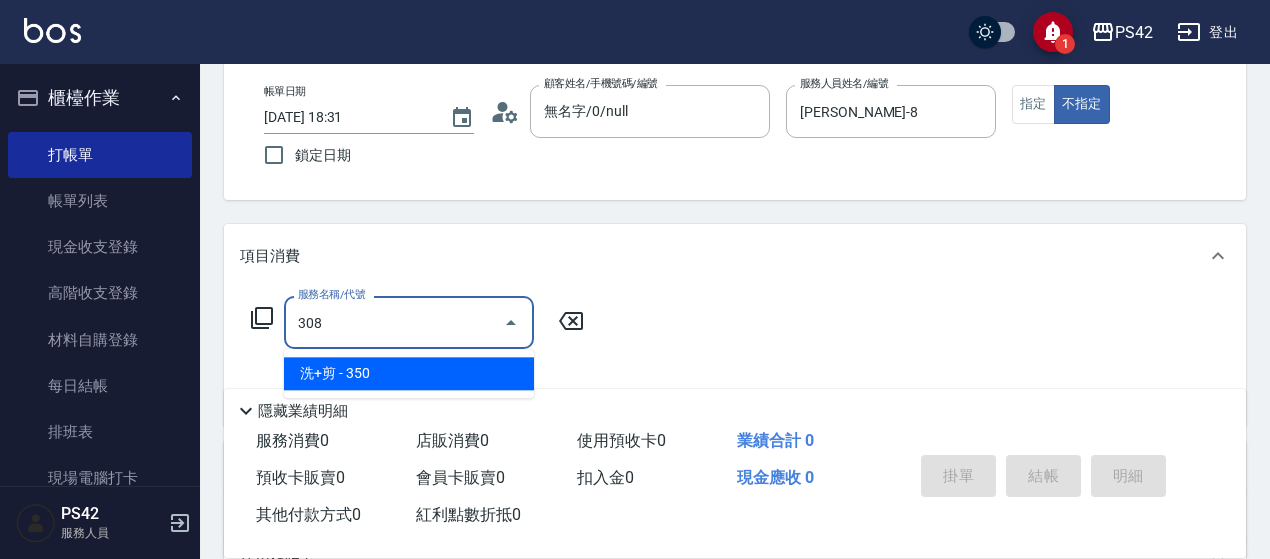 type on "洗+剪(308)" 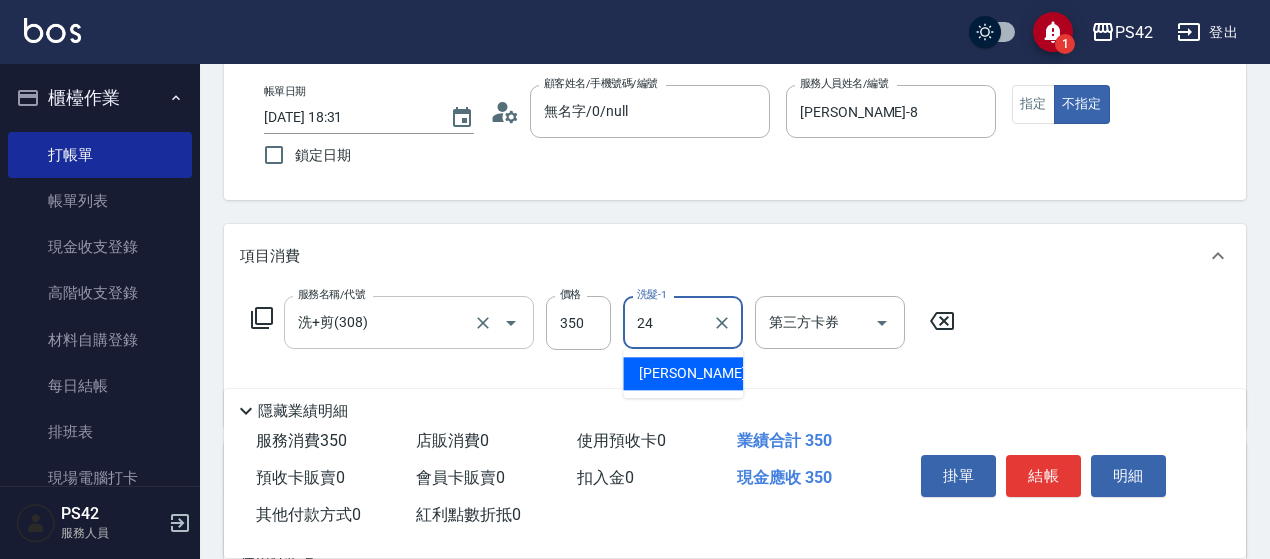 type on "[PERSON_NAME]-24" 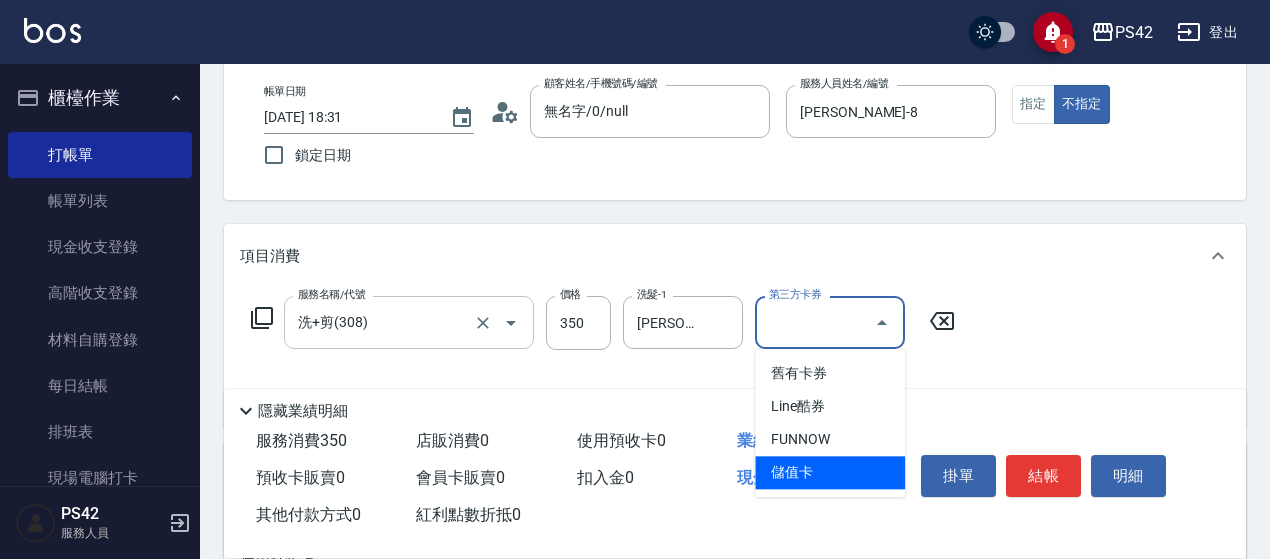 type on "儲值卡" 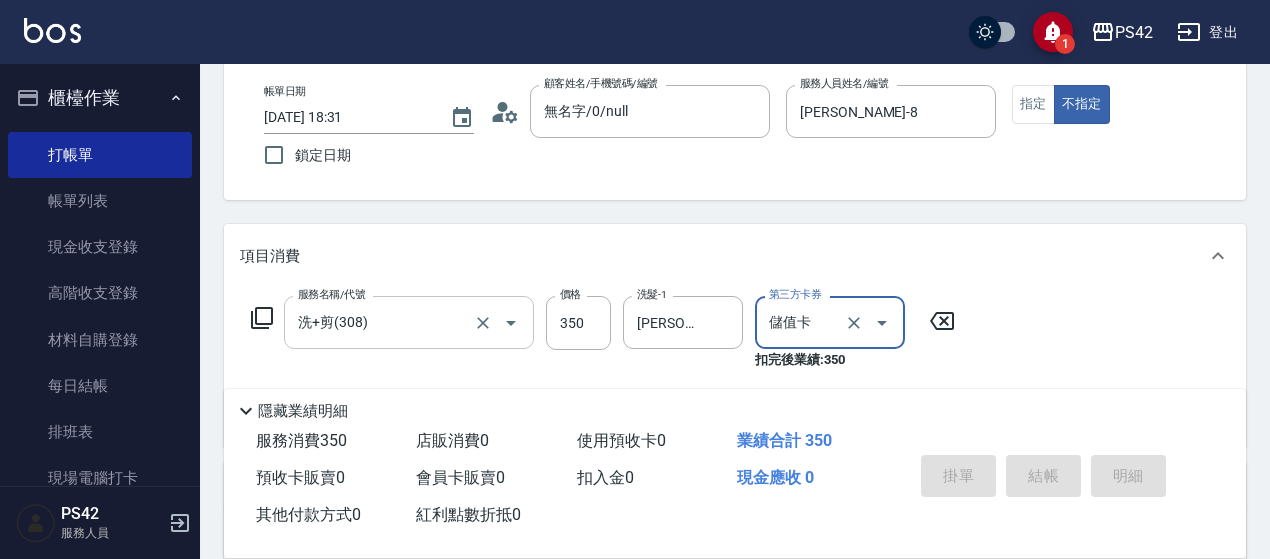 type on "[DATE] 18:34" 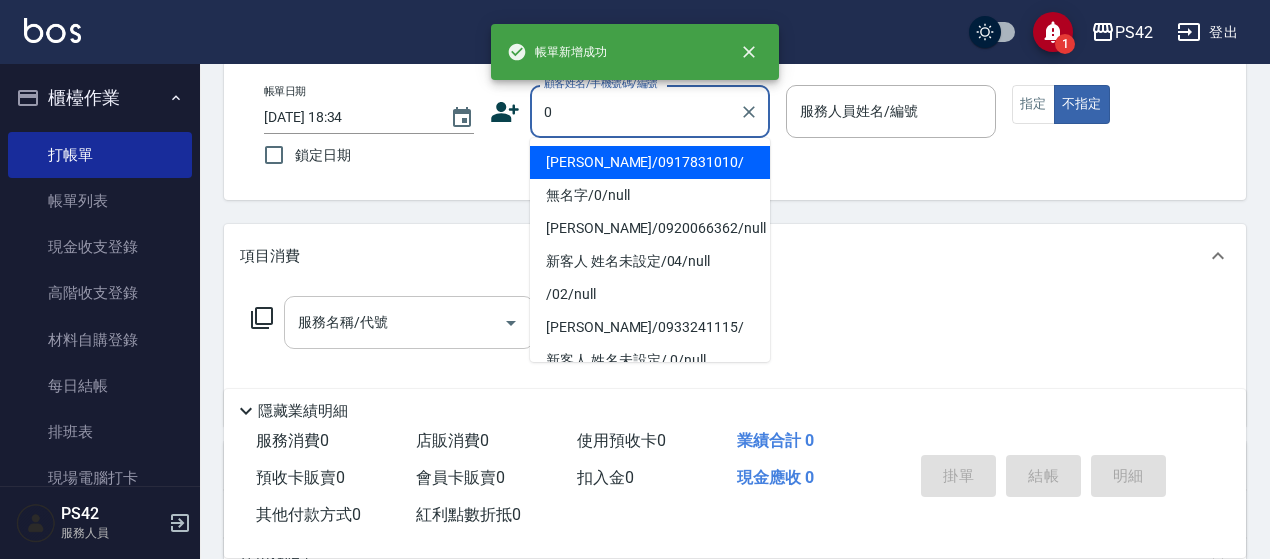 type on "[PERSON_NAME]/0917831010/" 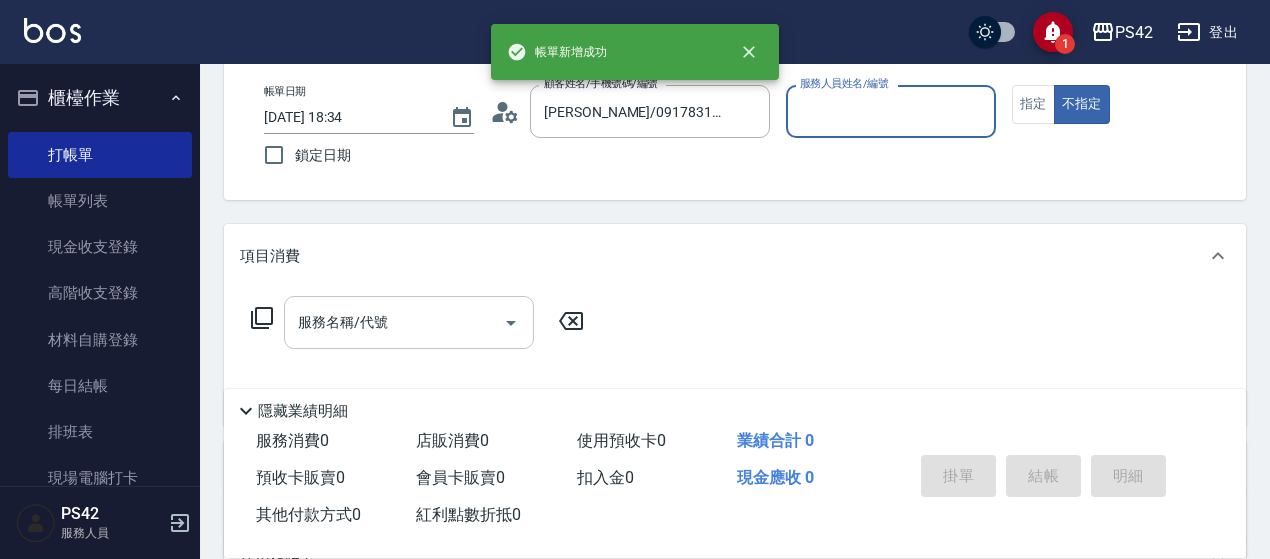 type on "8" 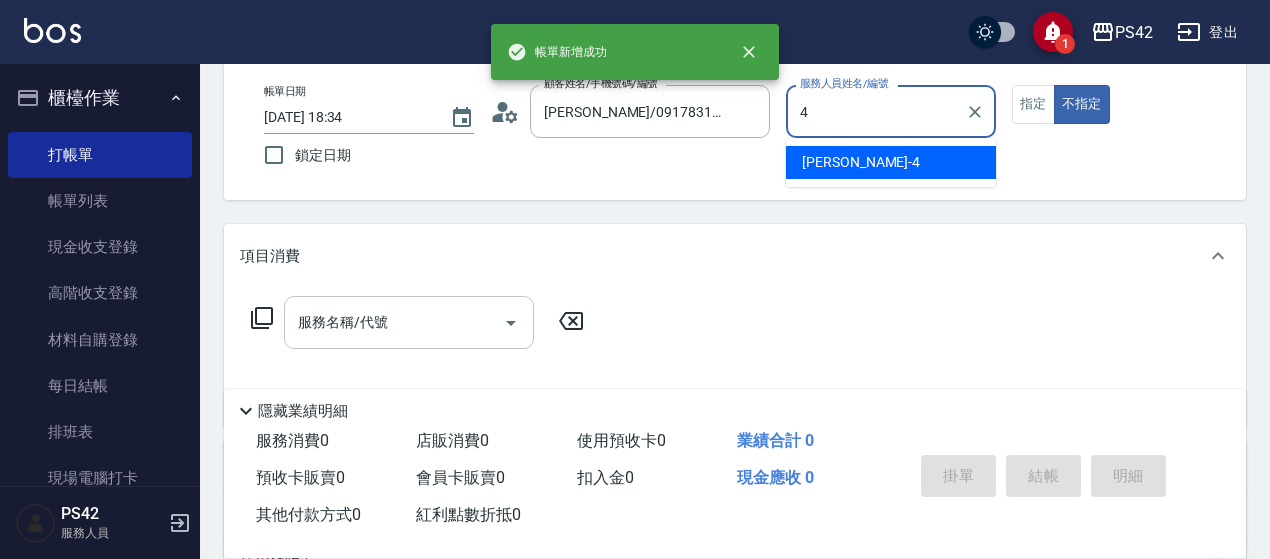 type on "[PERSON_NAME]-4" 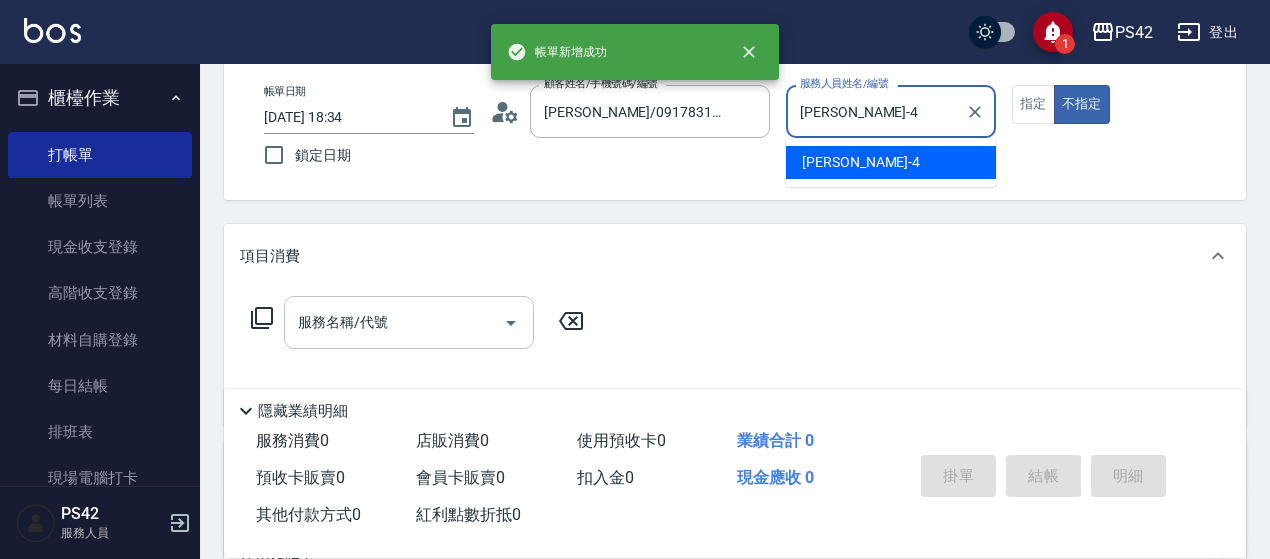 type on "false" 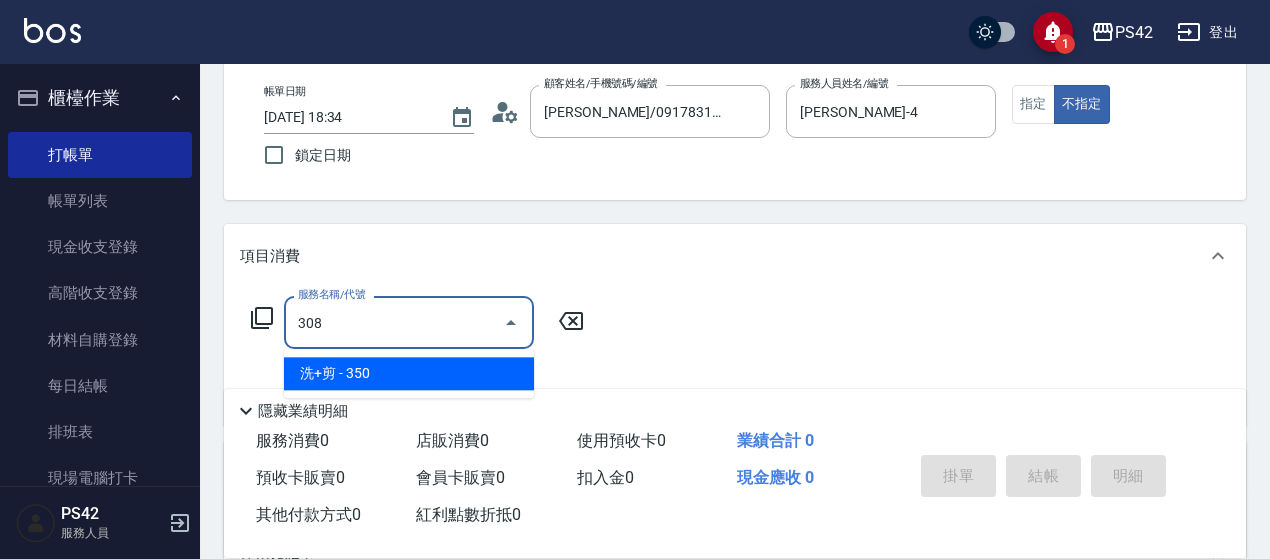 type on "洗+剪(308)" 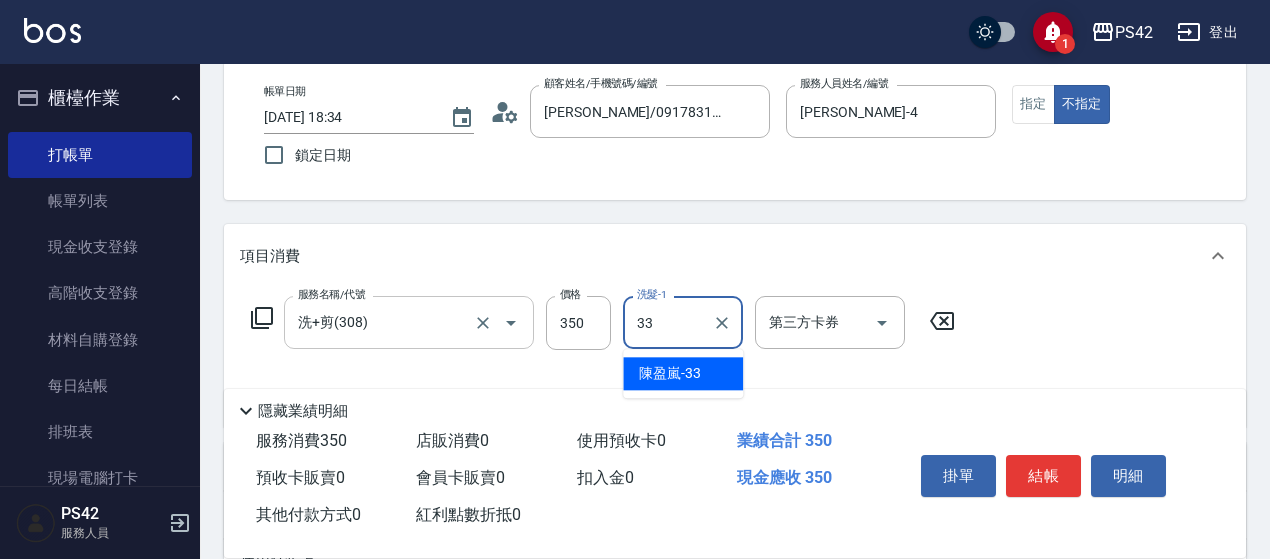 type on "[PERSON_NAME]-33" 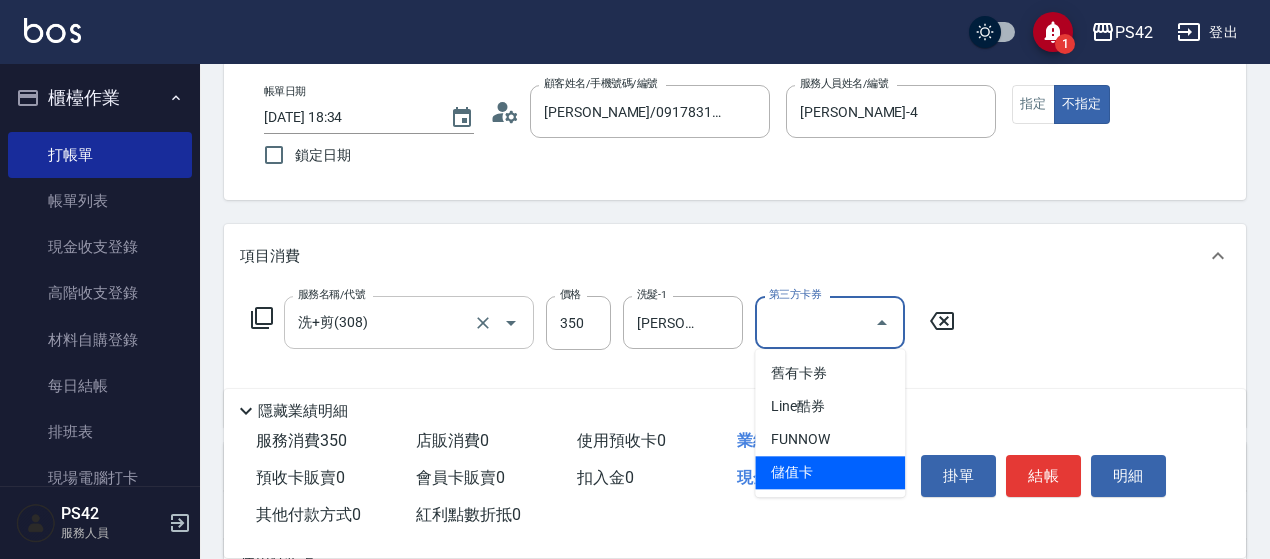 type on "儲值卡" 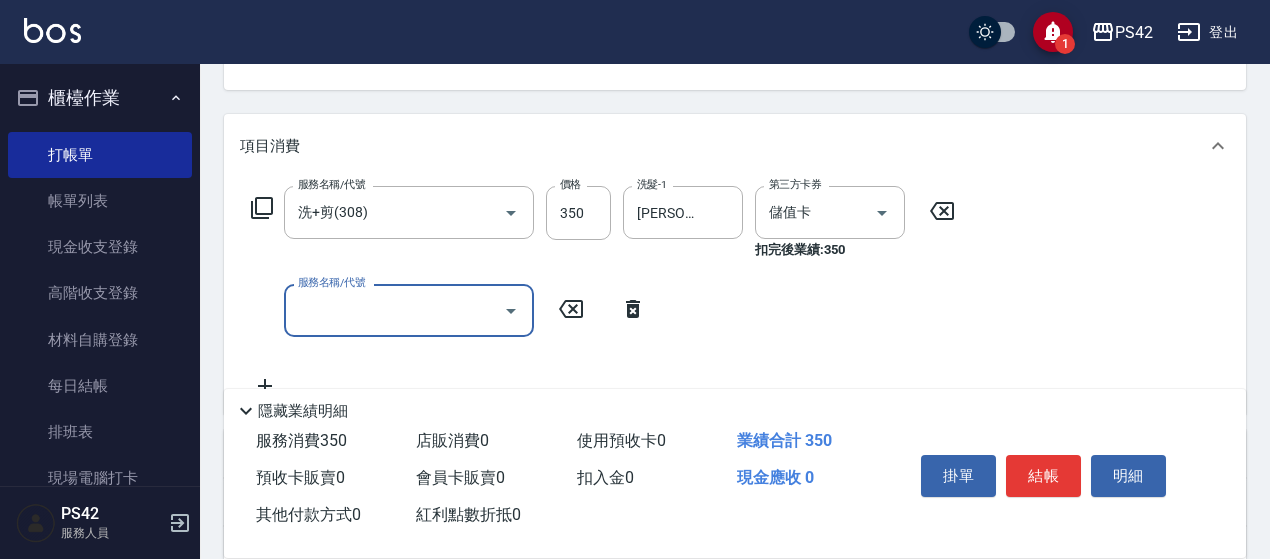scroll, scrollTop: 300, scrollLeft: 0, axis: vertical 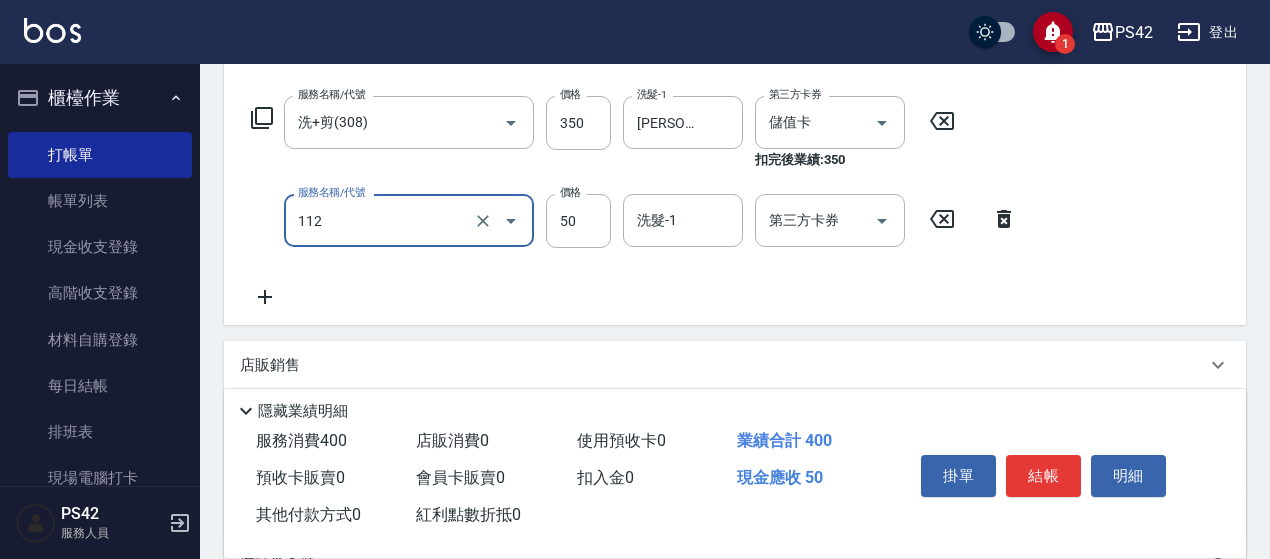 type on "精油50(112)" 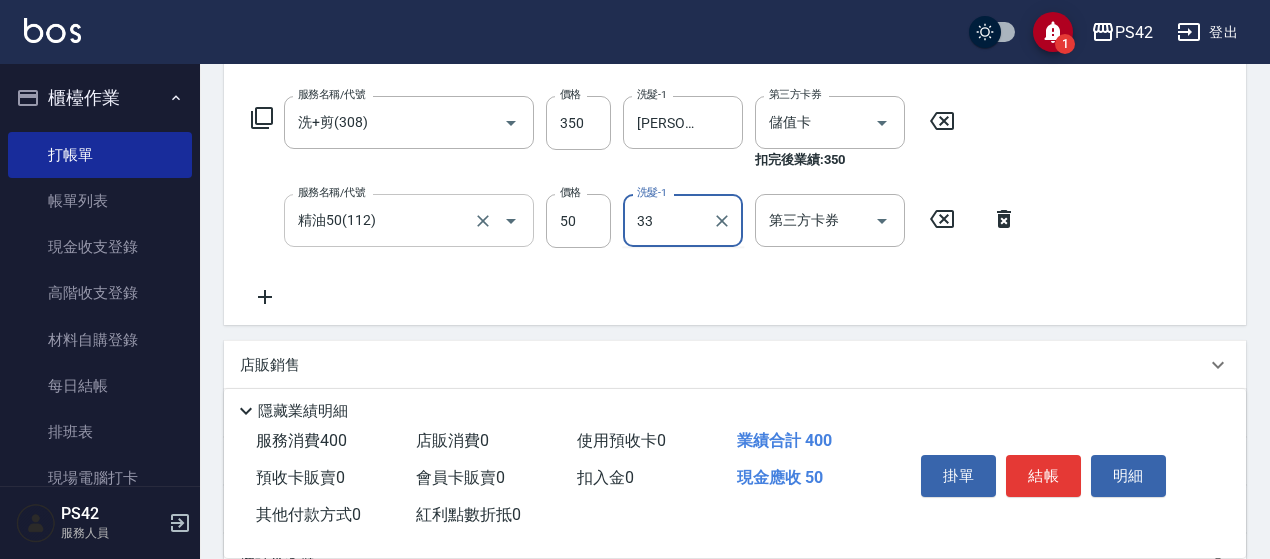 type on "[PERSON_NAME]-33" 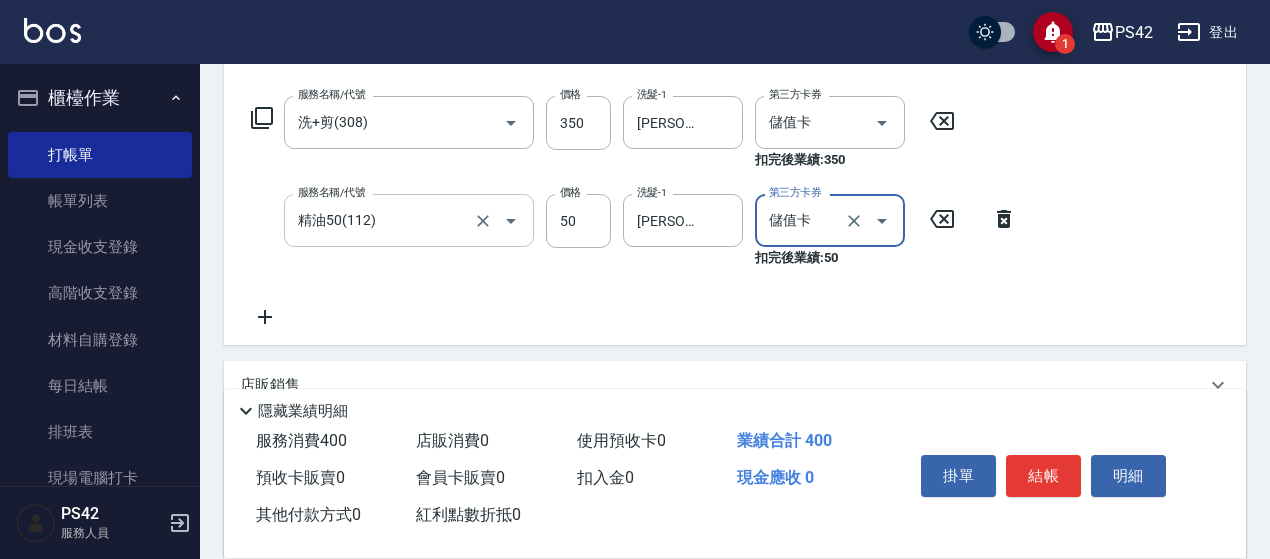 type on "儲值卡" 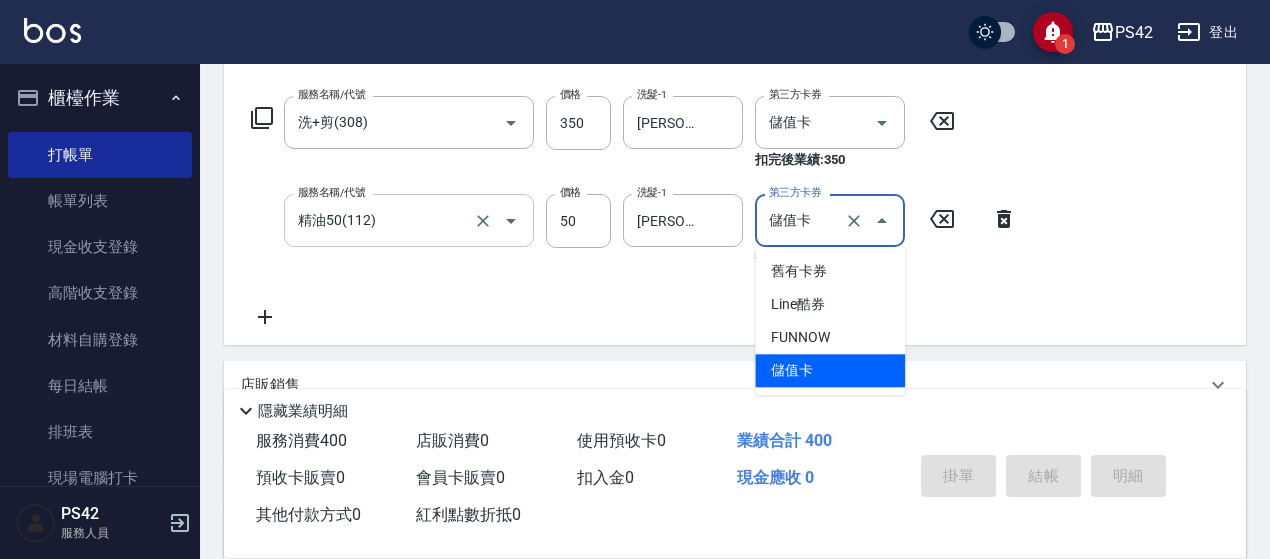 type 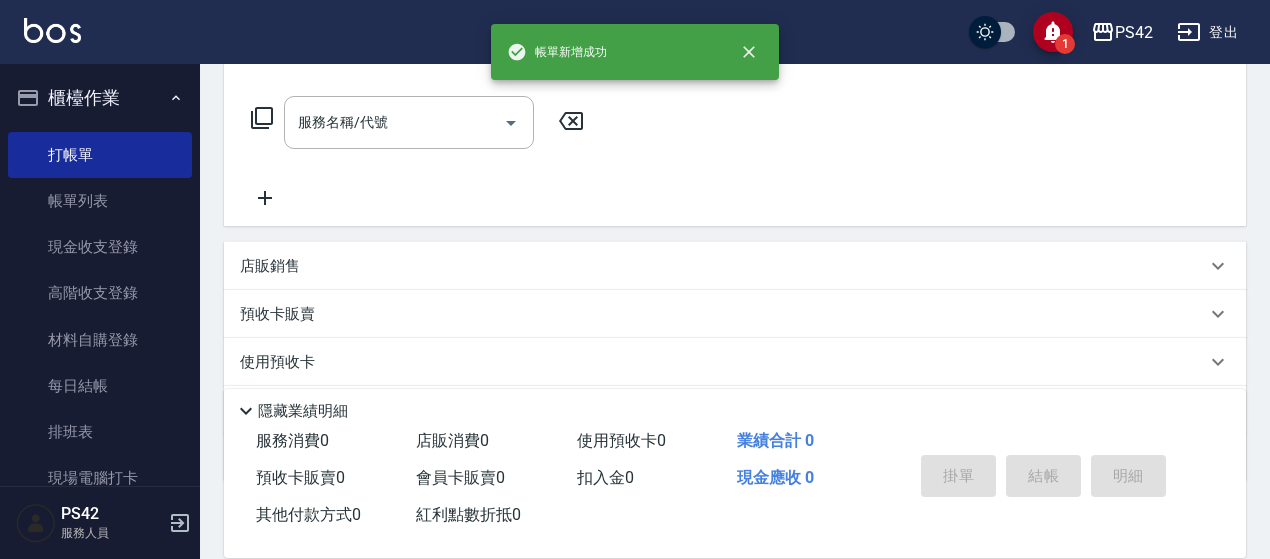 scroll, scrollTop: 0, scrollLeft: 0, axis: both 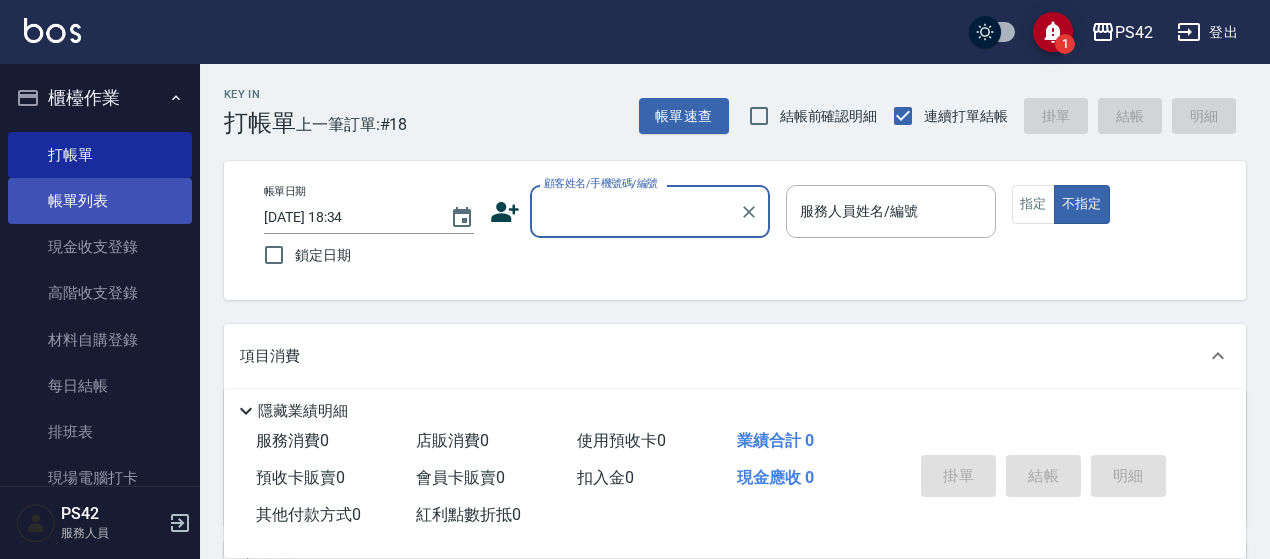 click on "帳單列表" at bounding box center (100, 201) 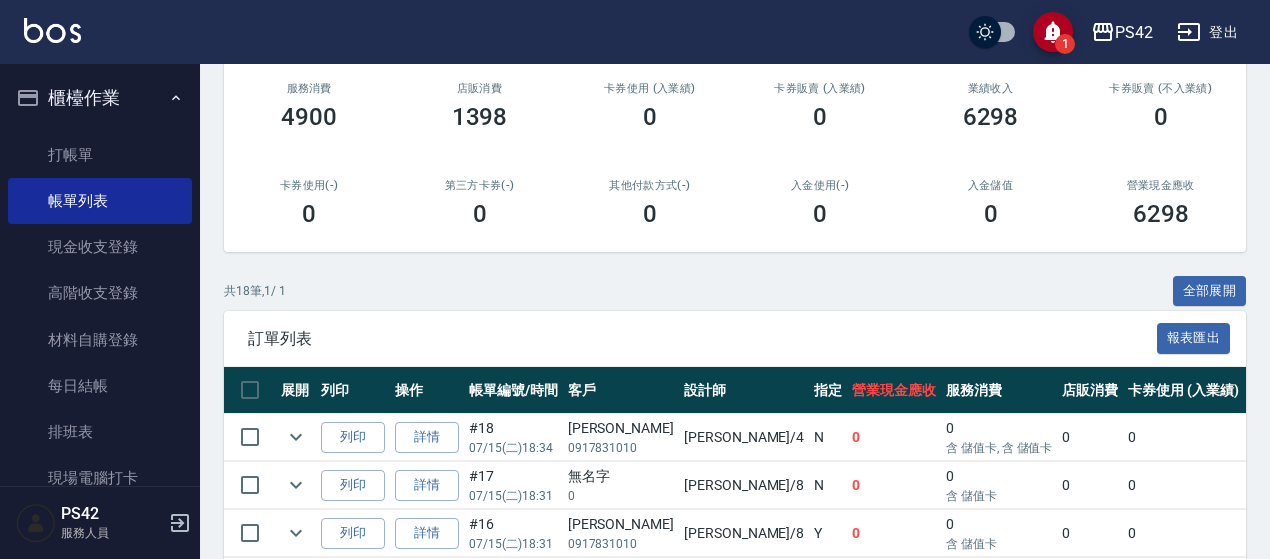 scroll, scrollTop: 300, scrollLeft: 0, axis: vertical 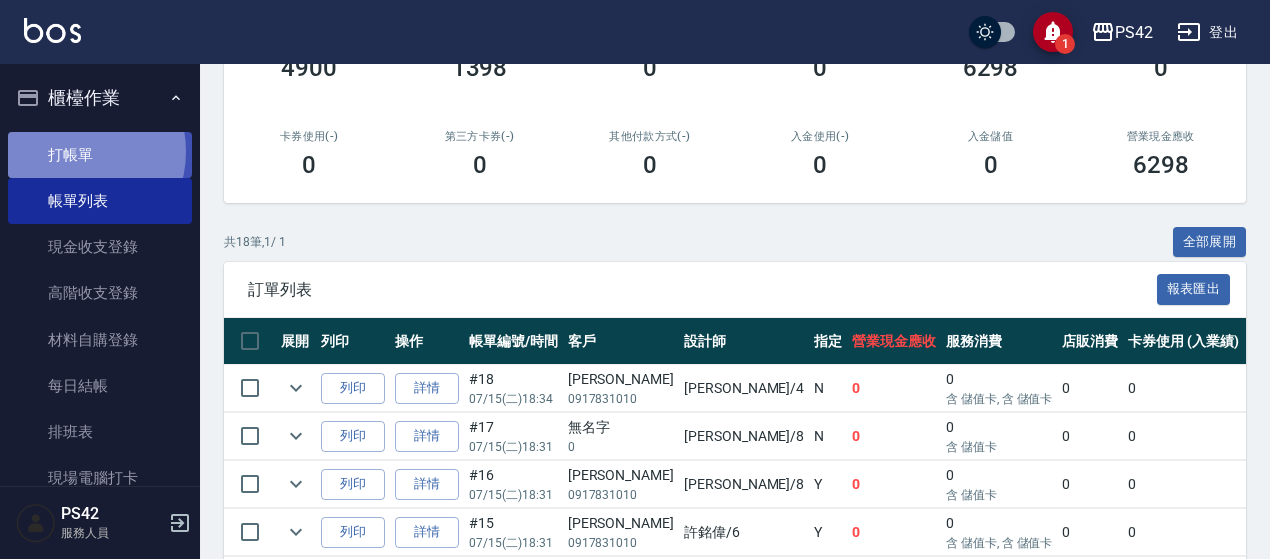 click on "打帳單" at bounding box center (100, 155) 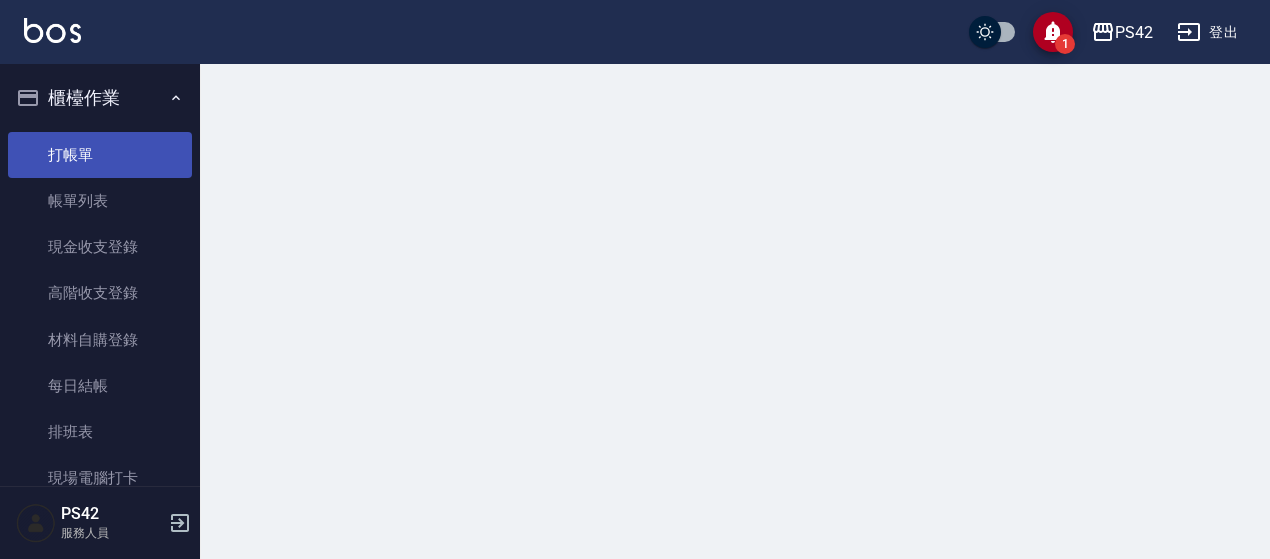 scroll, scrollTop: 0, scrollLeft: 0, axis: both 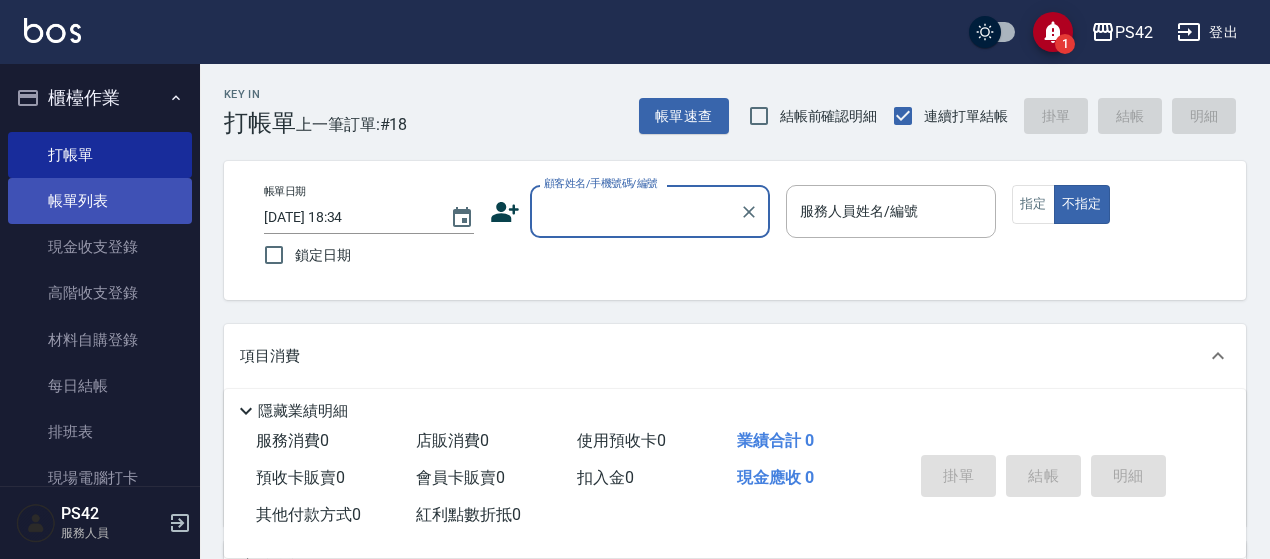 click on "帳單列表" at bounding box center (100, 201) 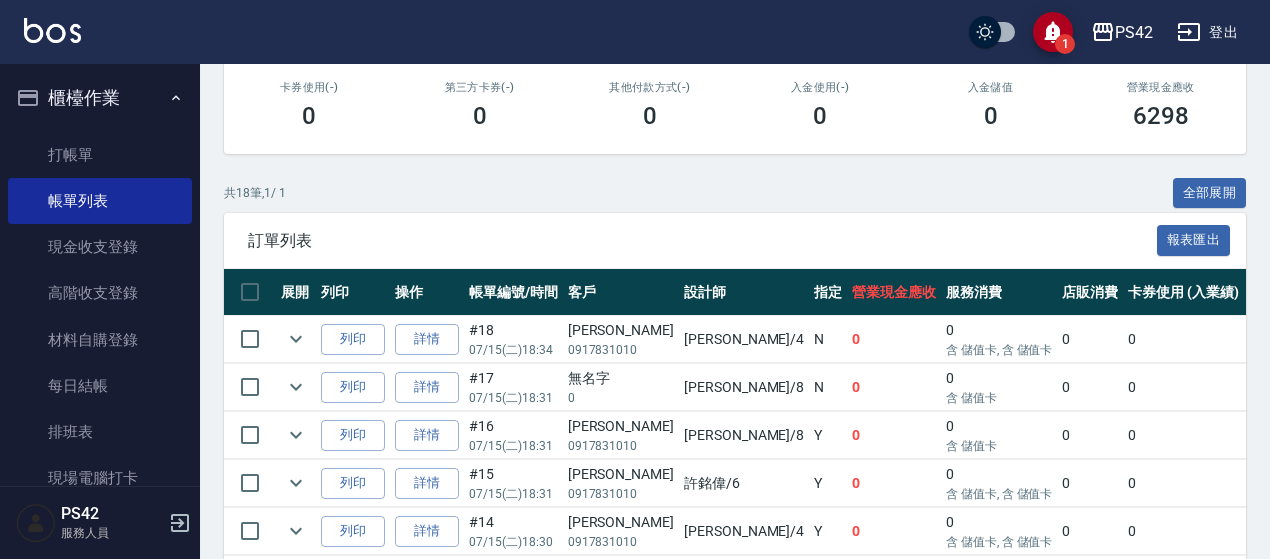 scroll, scrollTop: 400, scrollLeft: 0, axis: vertical 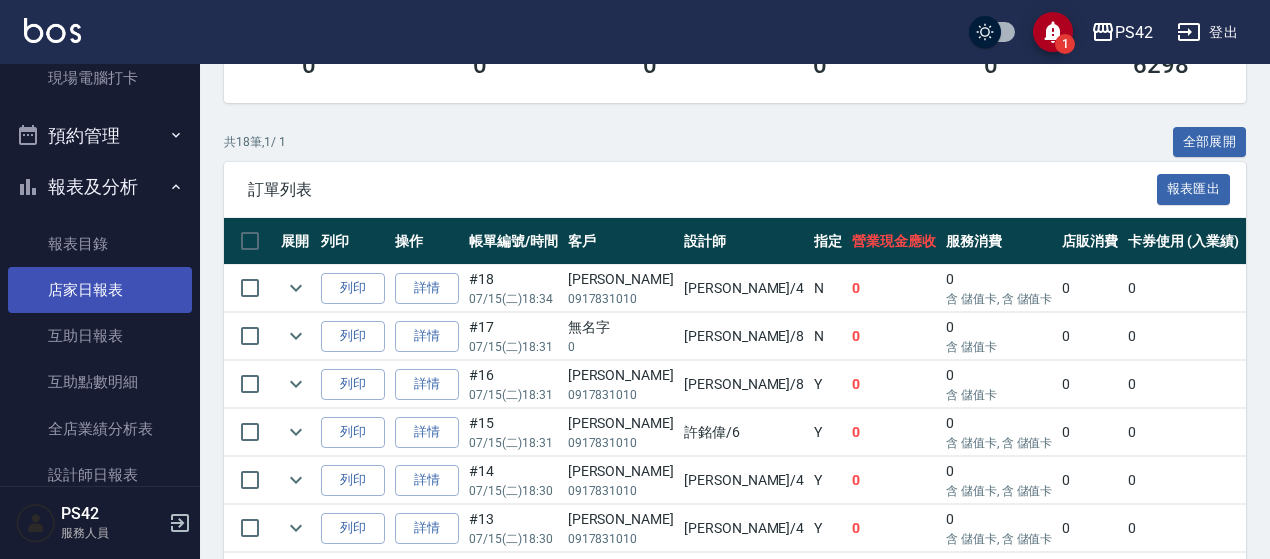 click on "店家日報表" at bounding box center [100, 290] 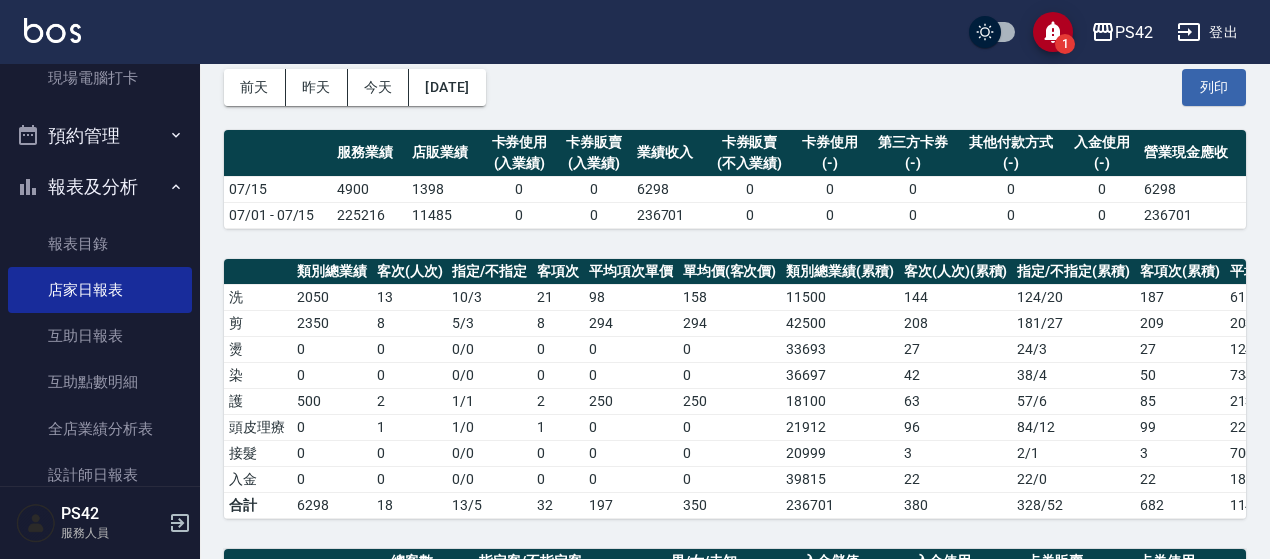 scroll, scrollTop: 200, scrollLeft: 0, axis: vertical 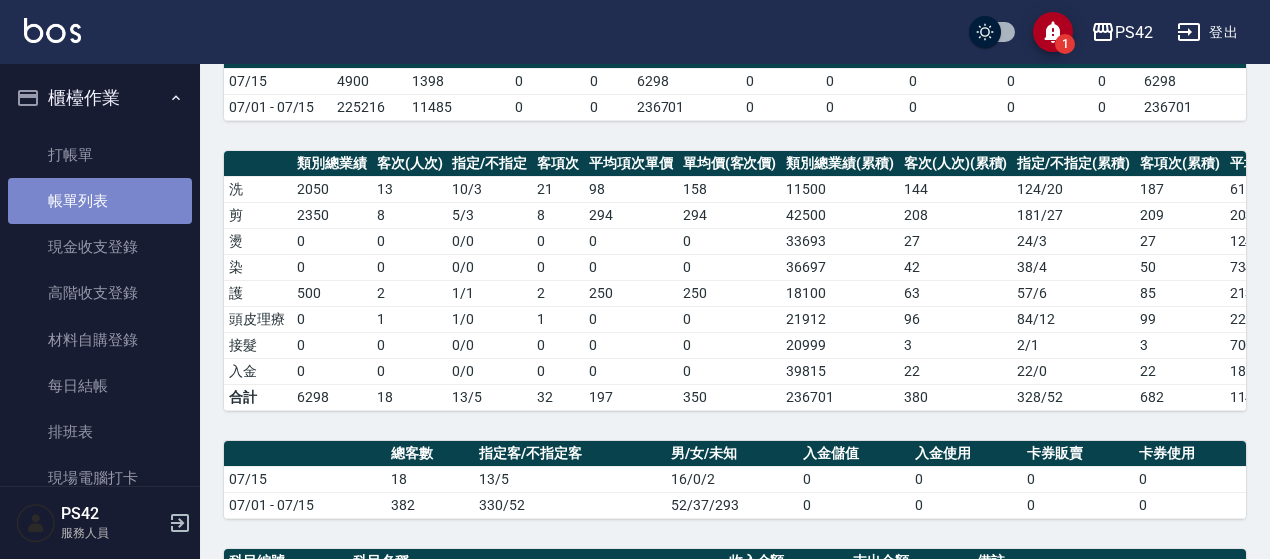 click on "帳單列表" at bounding box center [100, 201] 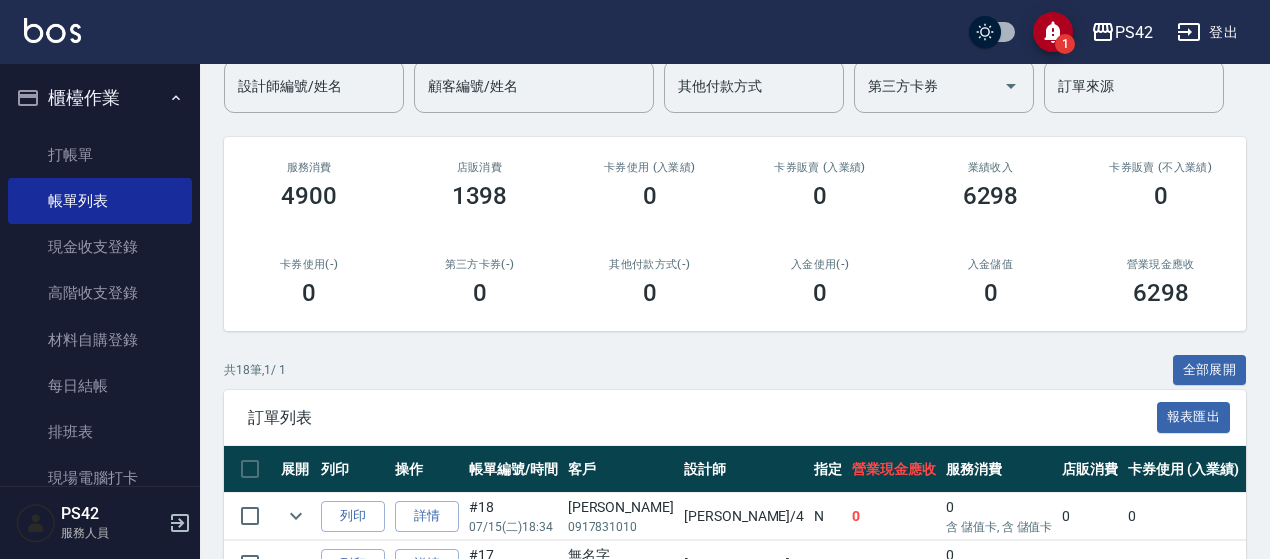 scroll, scrollTop: 200, scrollLeft: 0, axis: vertical 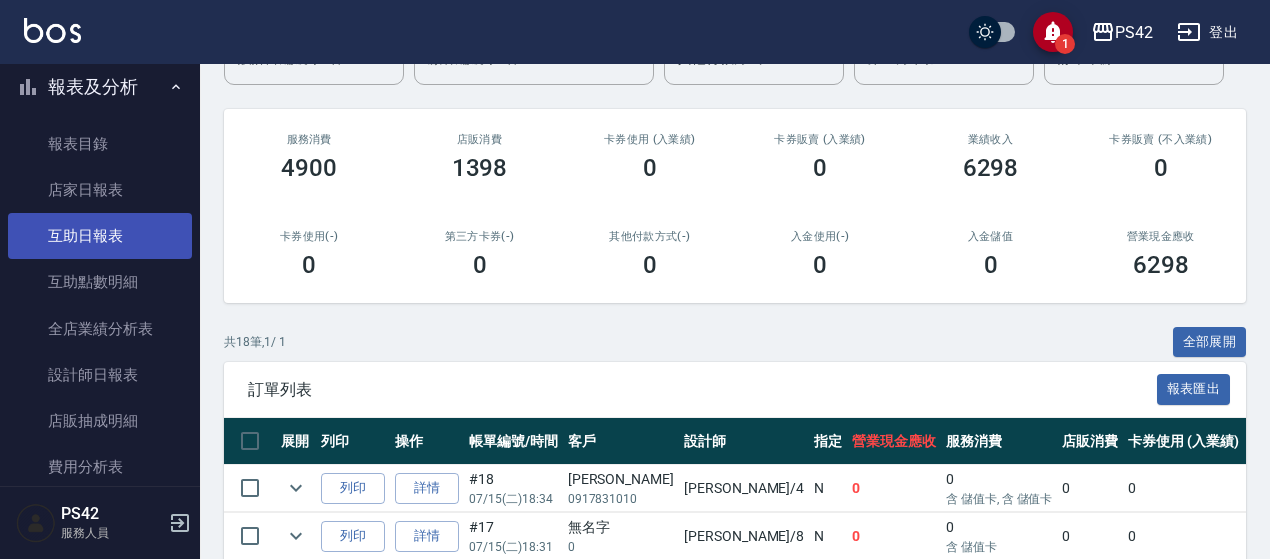 click on "互助日報表" at bounding box center (100, 236) 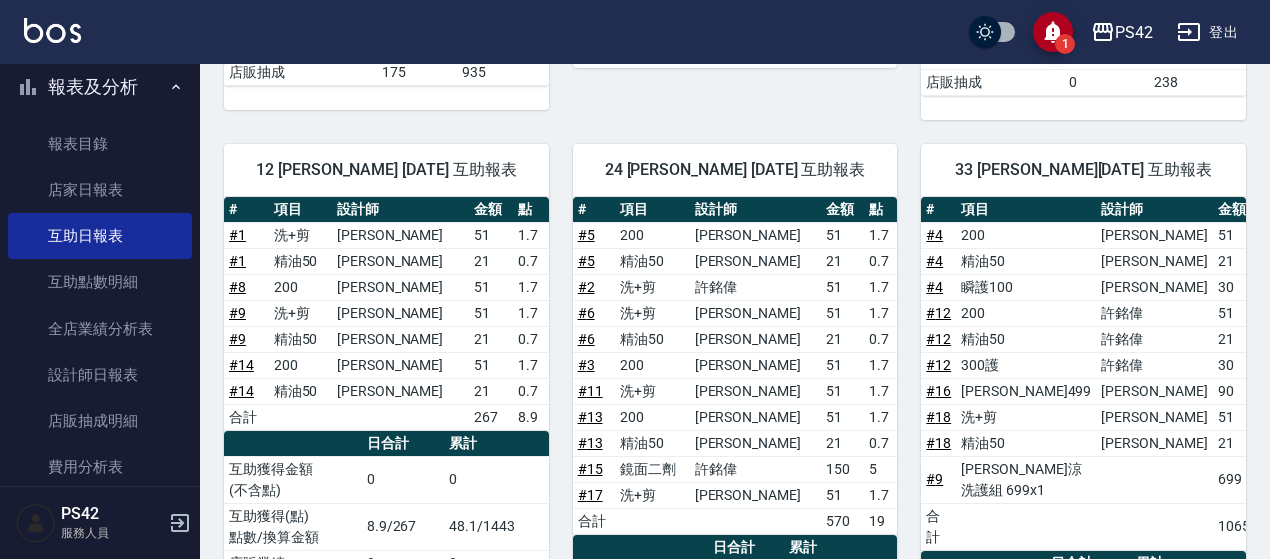scroll, scrollTop: 239, scrollLeft: 0, axis: vertical 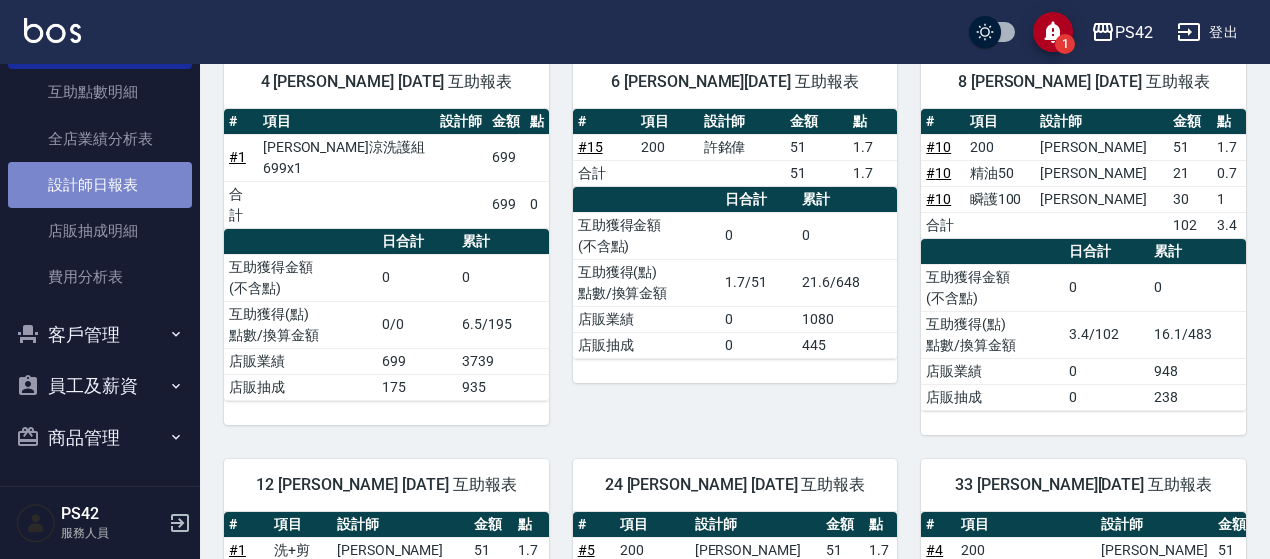 click on "設計師日報表" at bounding box center [100, 185] 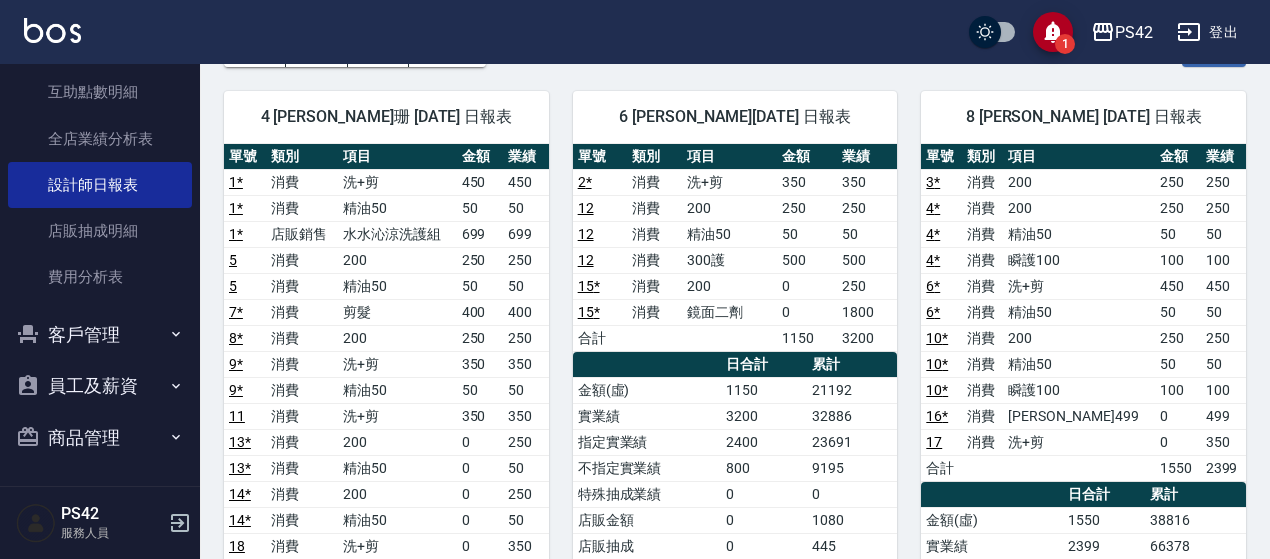scroll, scrollTop: 100, scrollLeft: 0, axis: vertical 